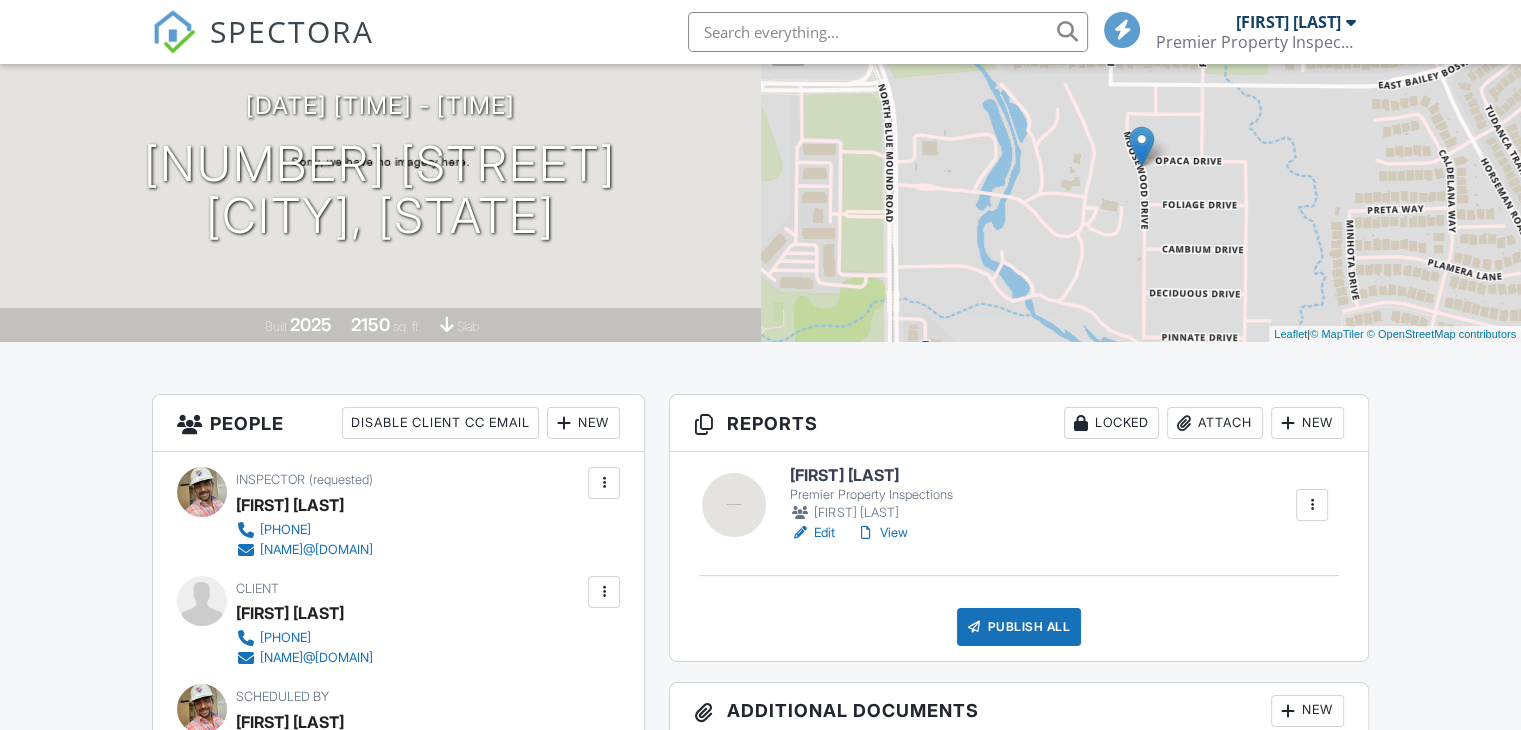 scroll, scrollTop: 192, scrollLeft: 0, axis: vertical 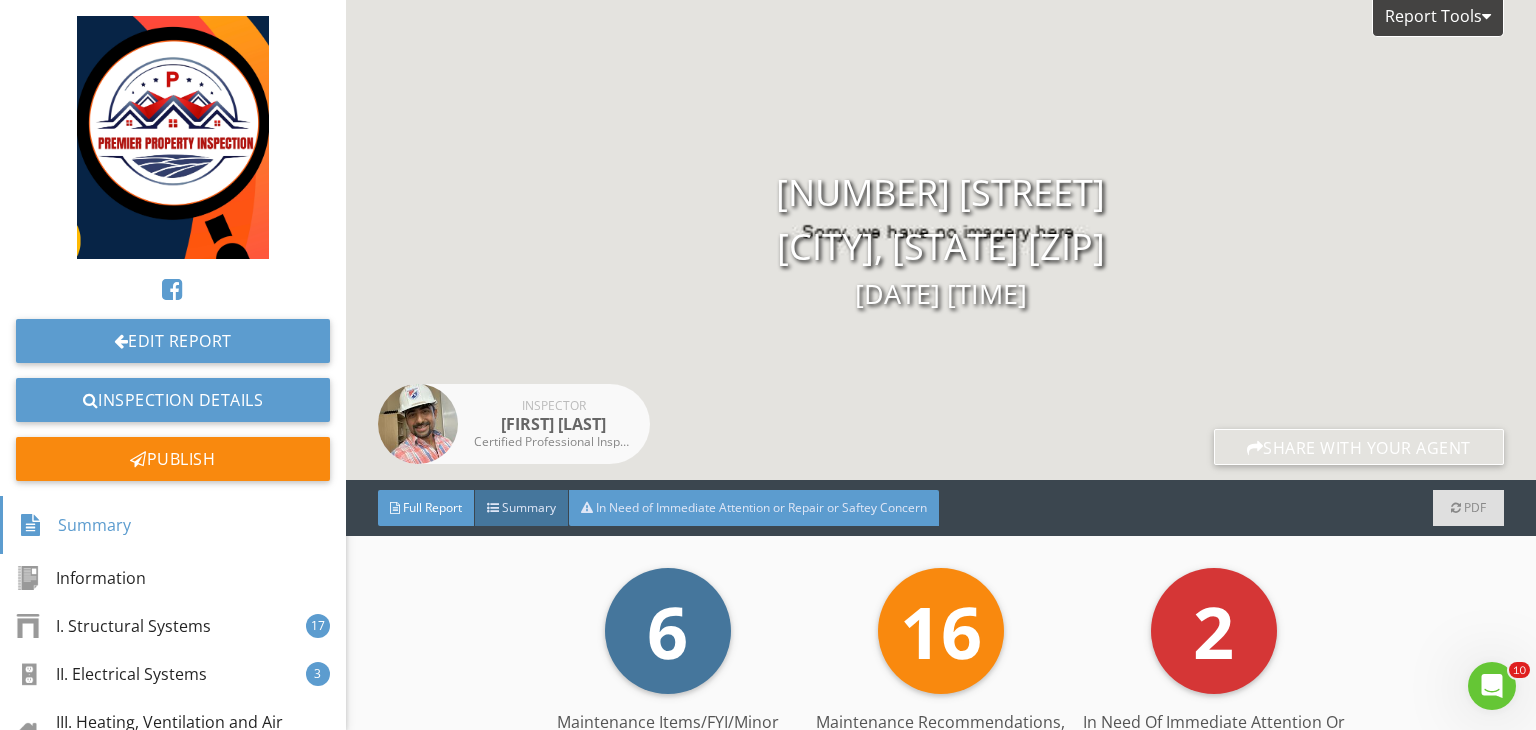 click on "In Need of Immediate Attention or Repair or Saftey Concern" at bounding box center [754, 508] 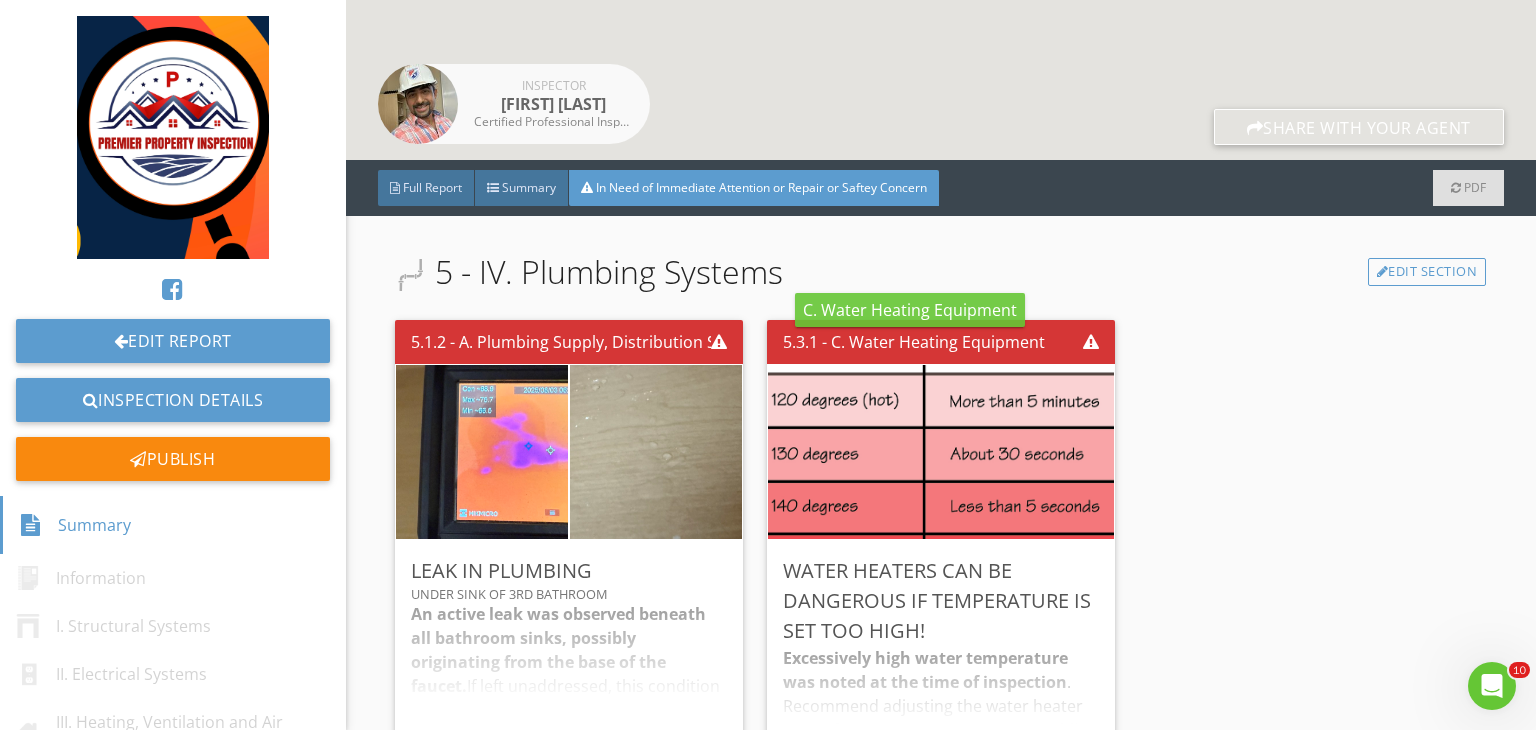 scroll, scrollTop: 322, scrollLeft: 0, axis: vertical 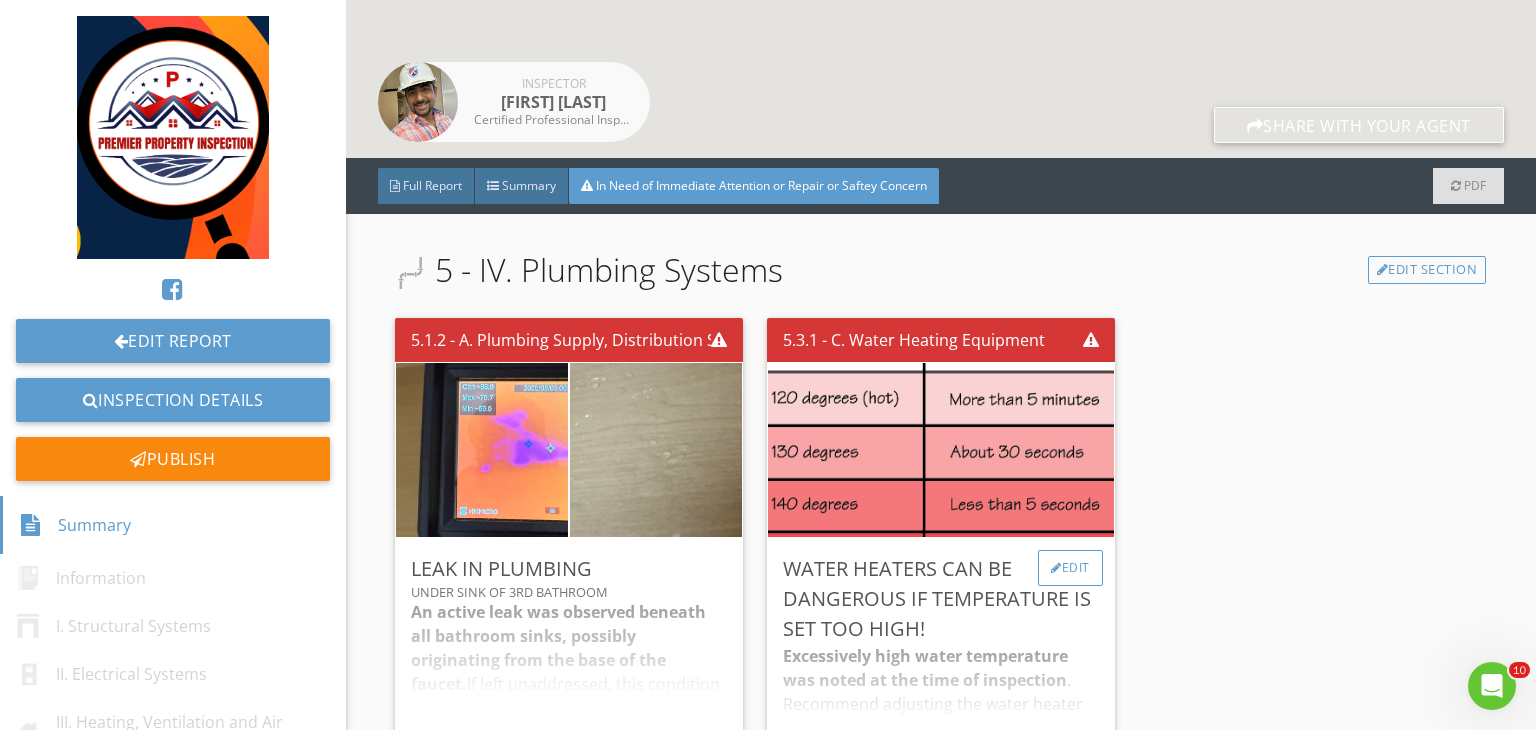 click at bounding box center (1056, 568) 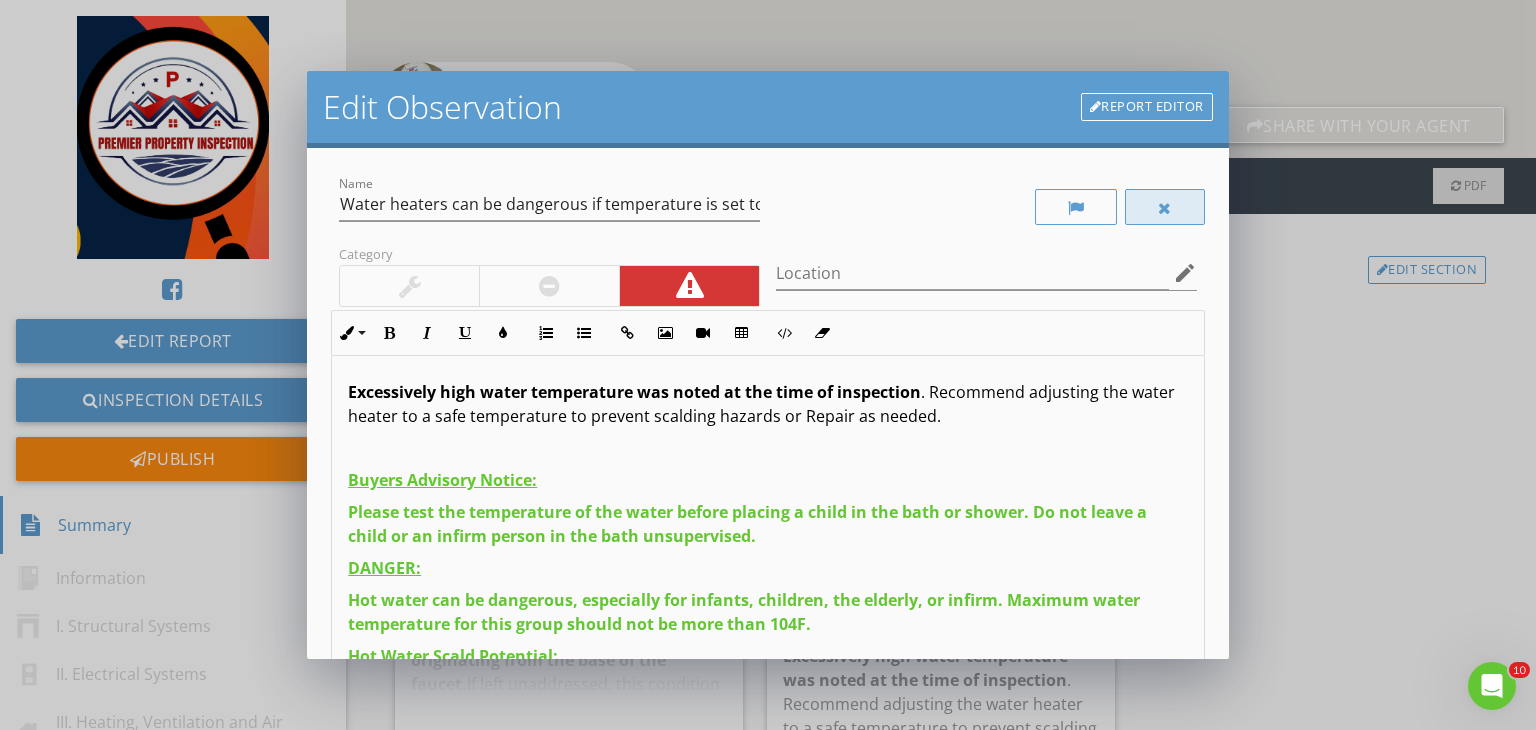 click at bounding box center (1165, 207) 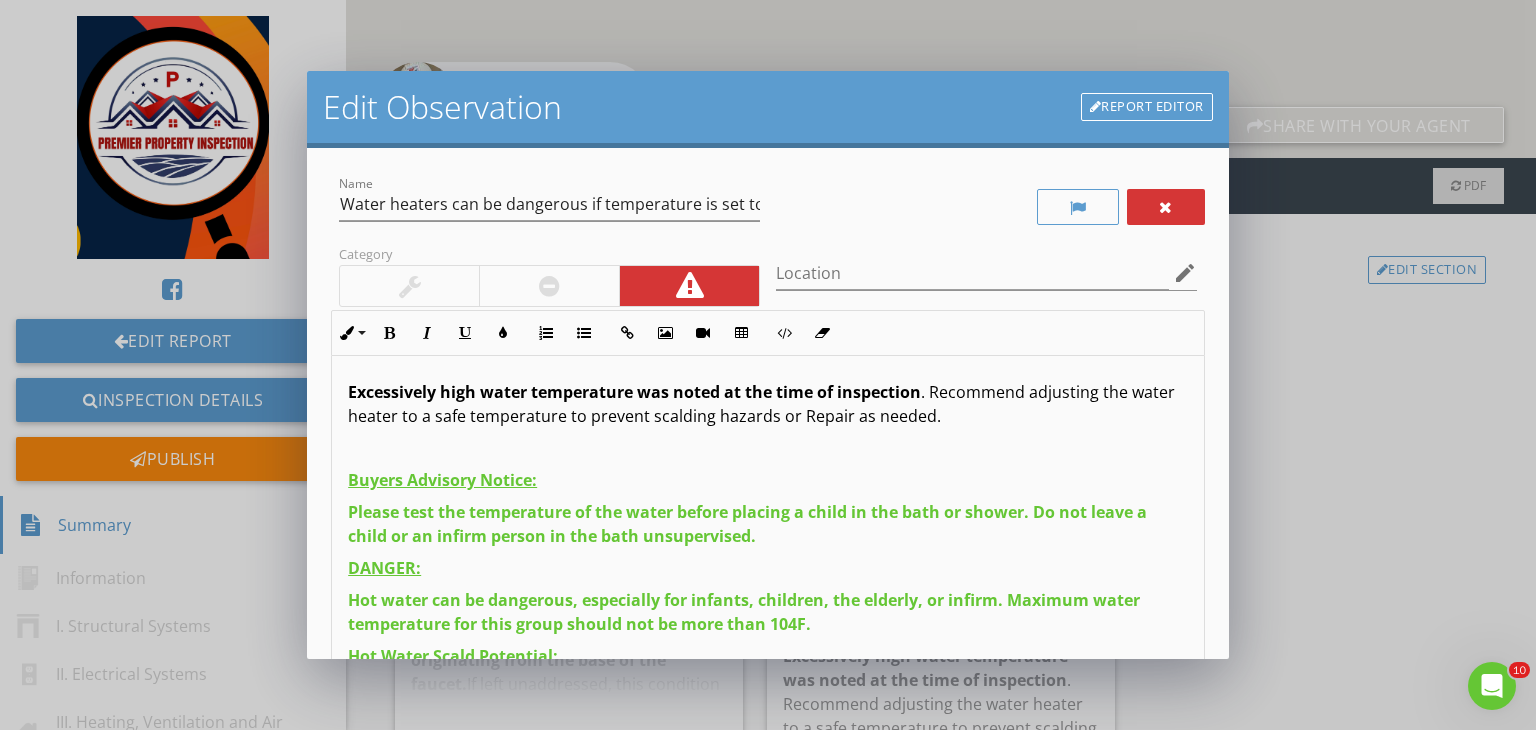scroll, scrollTop: 76, scrollLeft: 0, axis: vertical 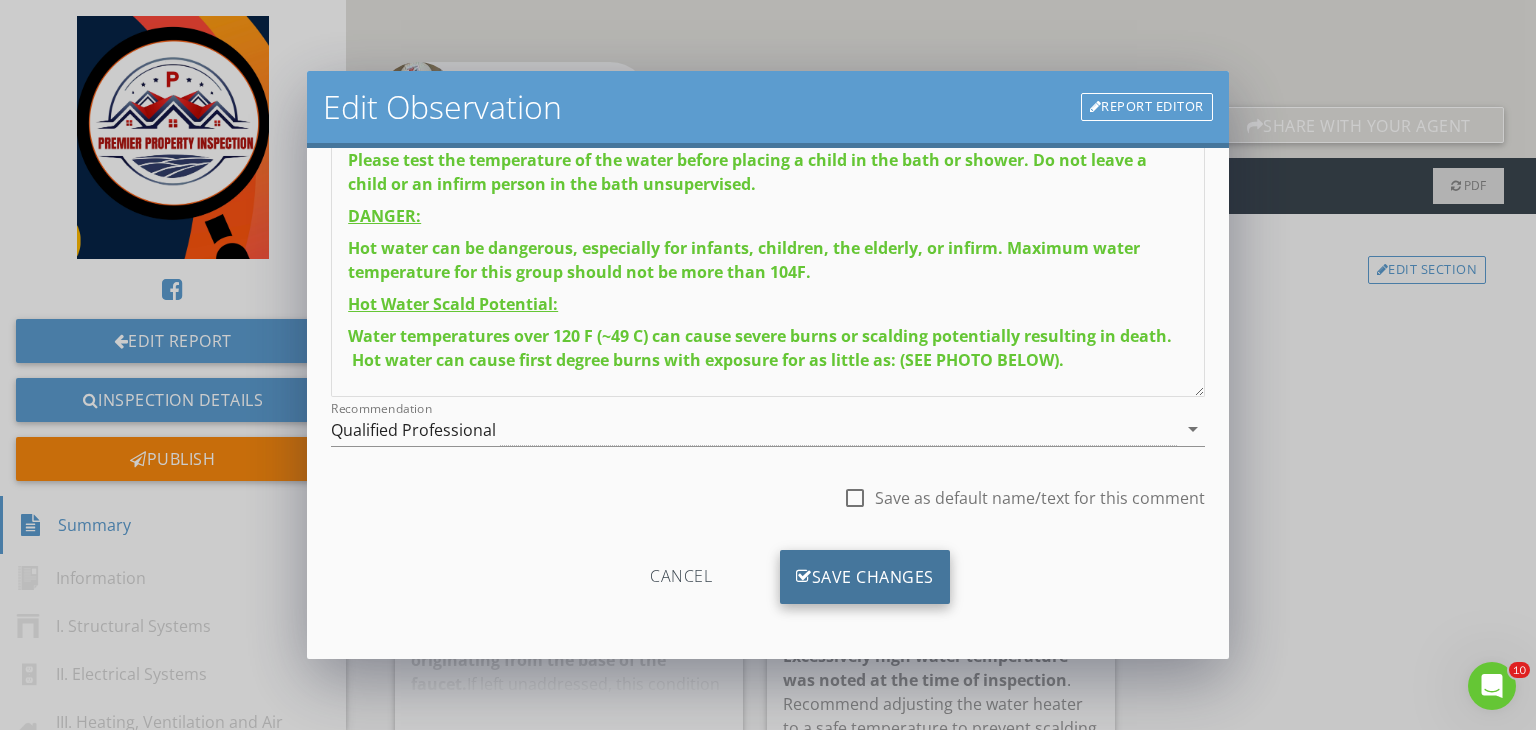 click on "Save Changes" at bounding box center [865, 577] 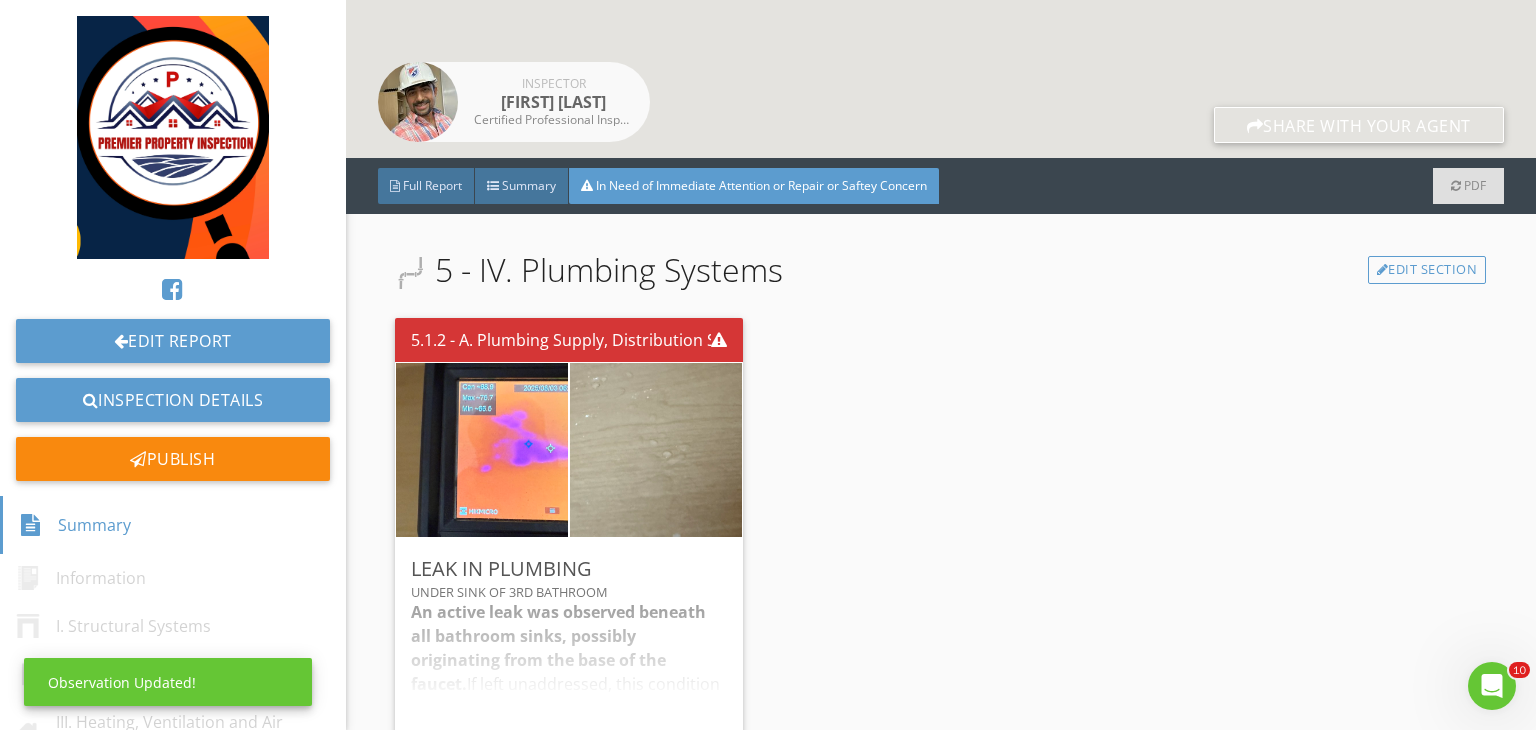 scroll, scrollTop: 39, scrollLeft: 0, axis: vertical 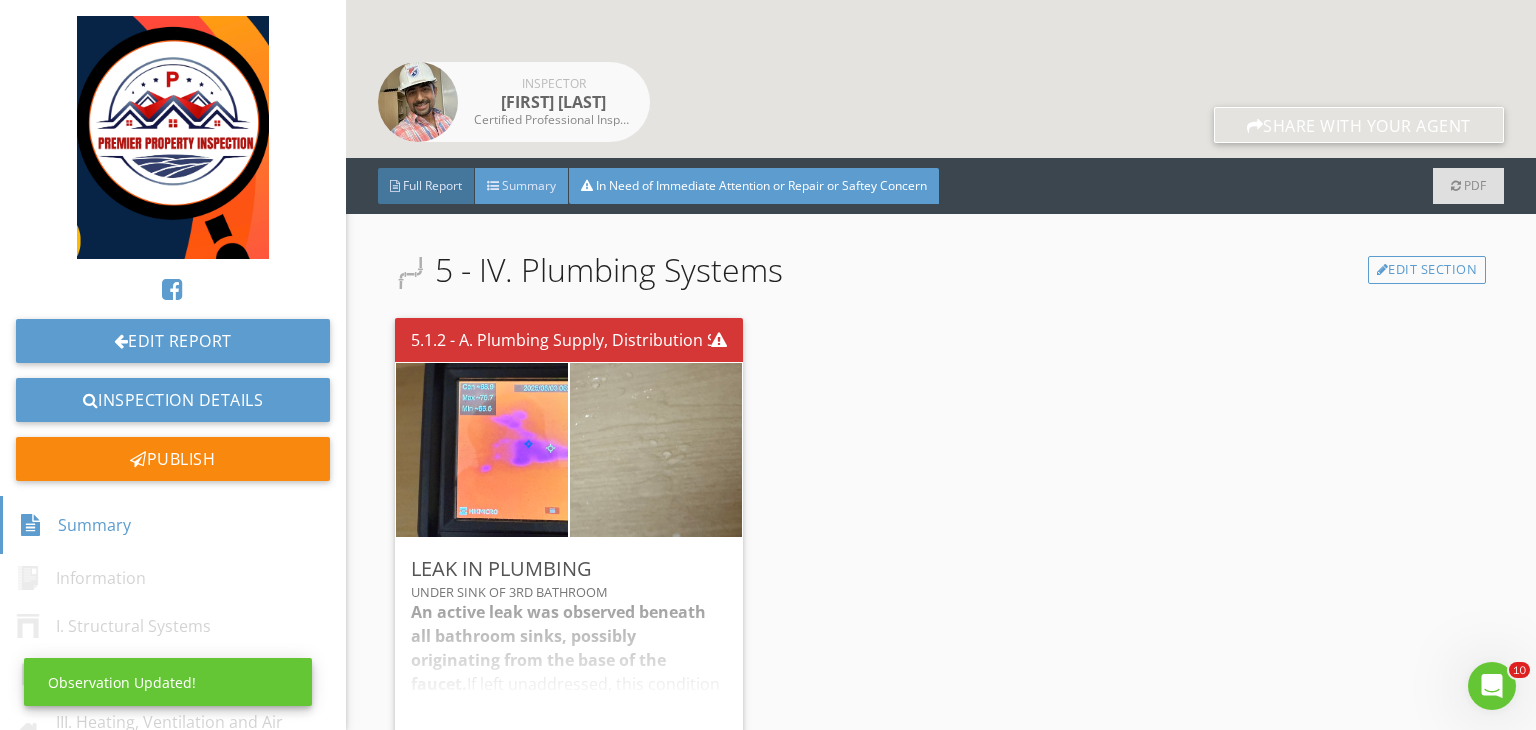 click on "Summary" at bounding box center (522, 186) 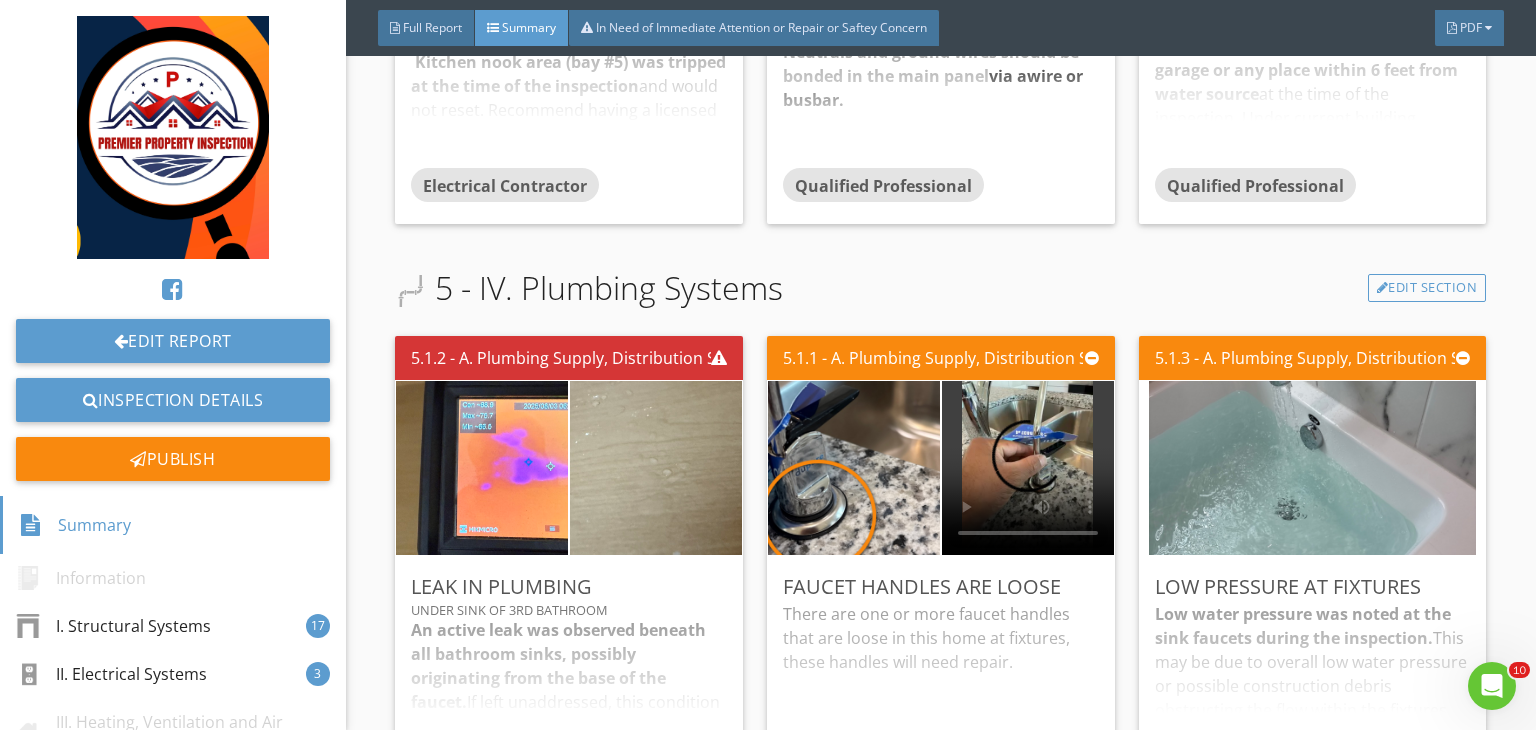 scroll, scrollTop: 4021, scrollLeft: 0, axis: vertical 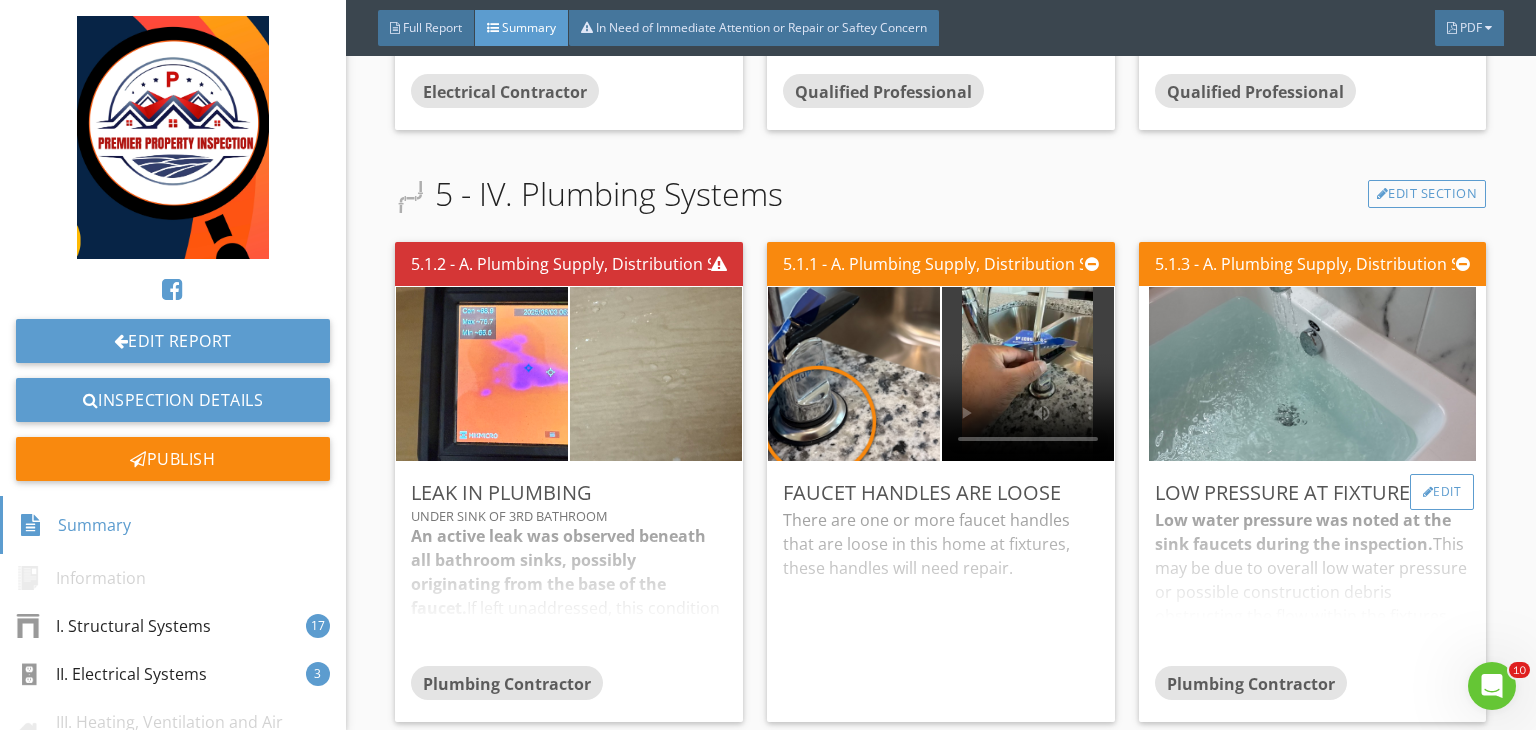 click on "Edit" at bounding box center [1442, 492] 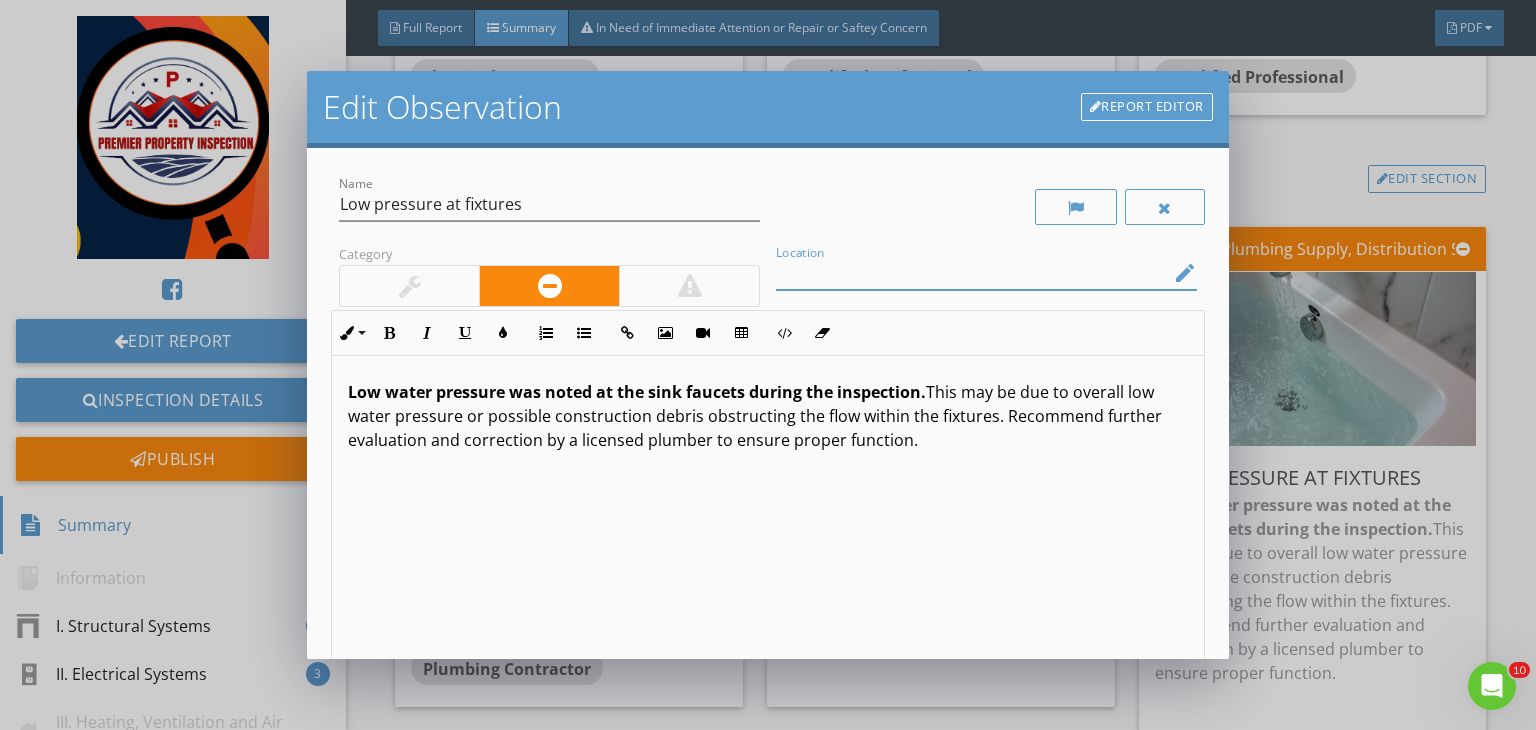click at bounding box center (972, 273) 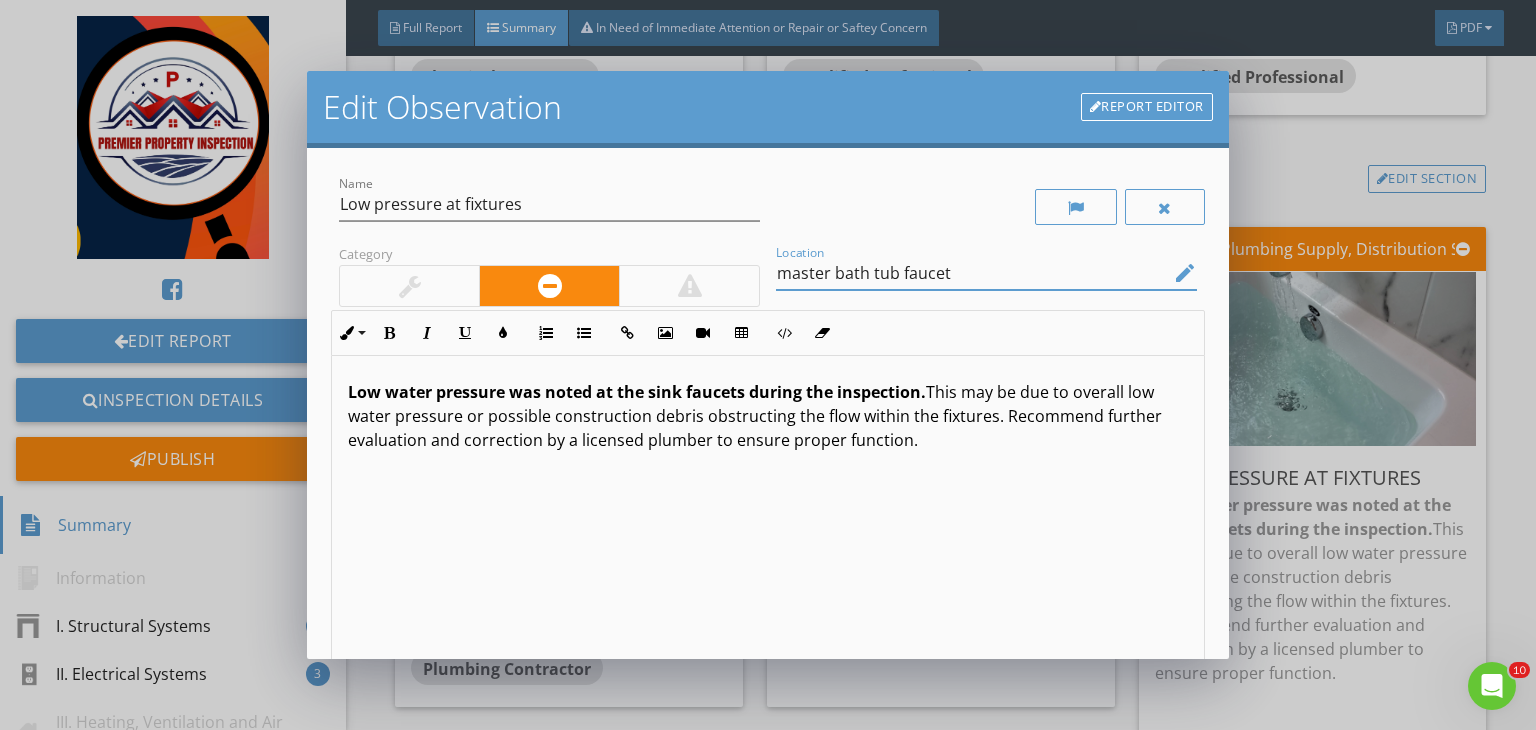 scroll, scrollTop: 0, scrollLeft: 0, axis: both 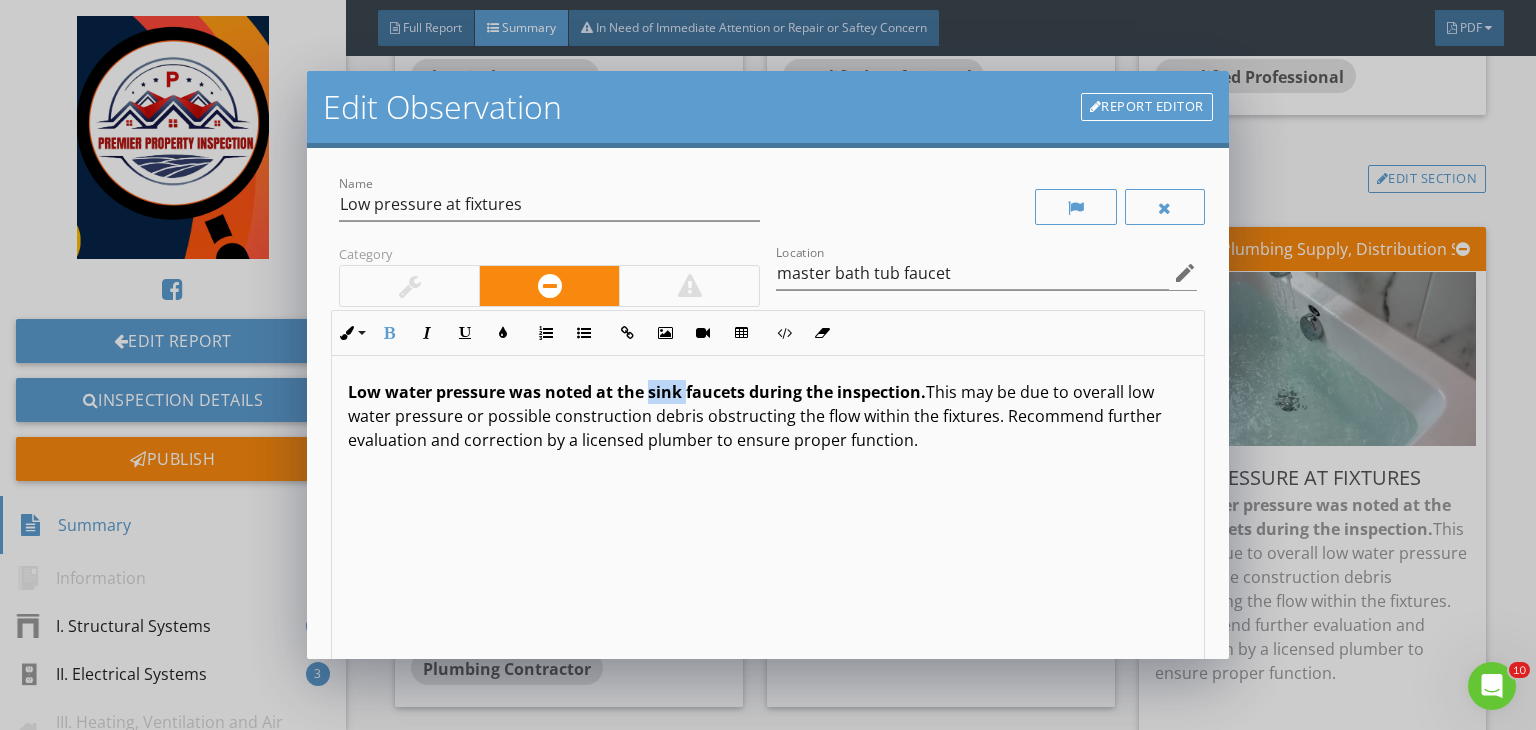 click on "Low water pressure was noted at the sink faucets during the inspection." at bounding box center [637, 392] 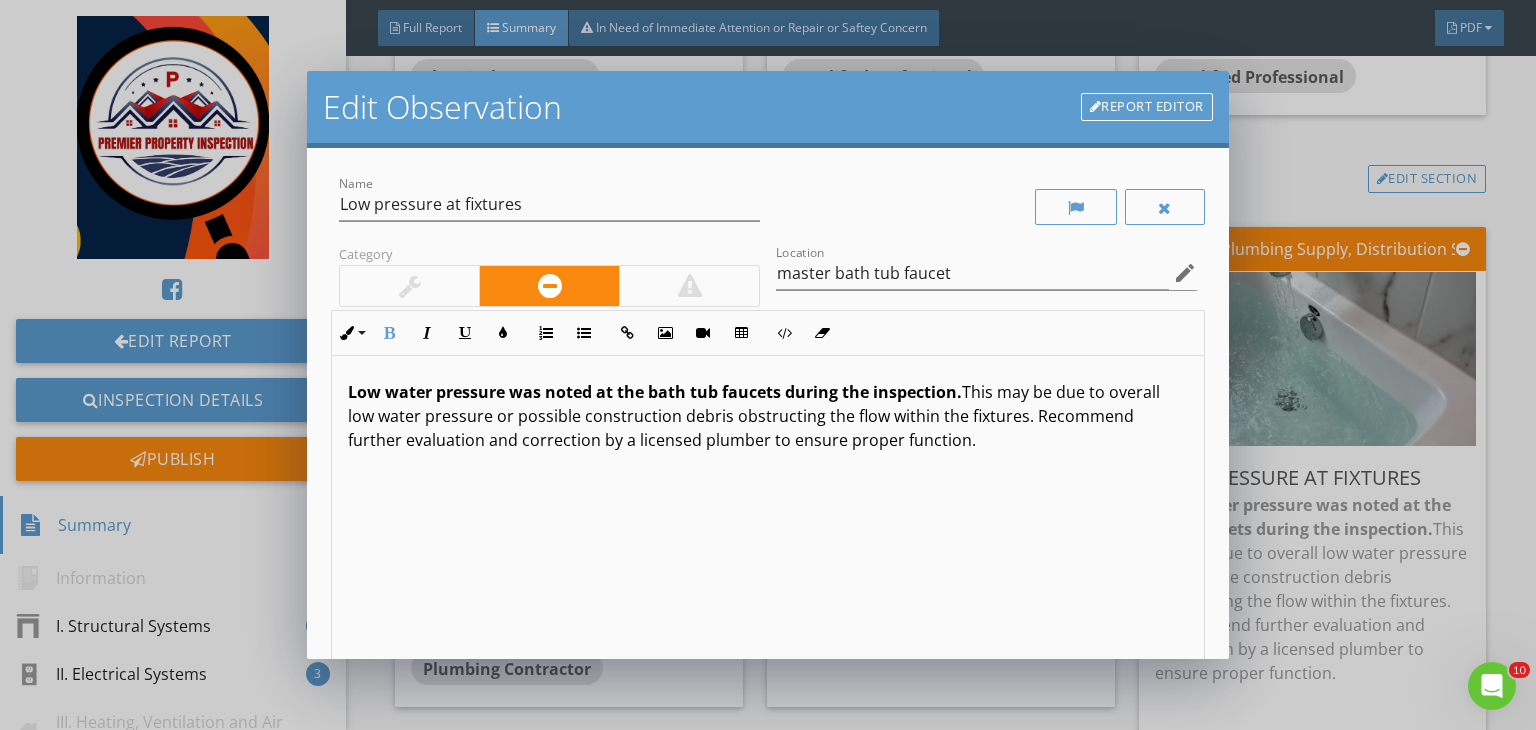 scroll, scrollTop: 276, scrollLeft: 0, axis: vertical 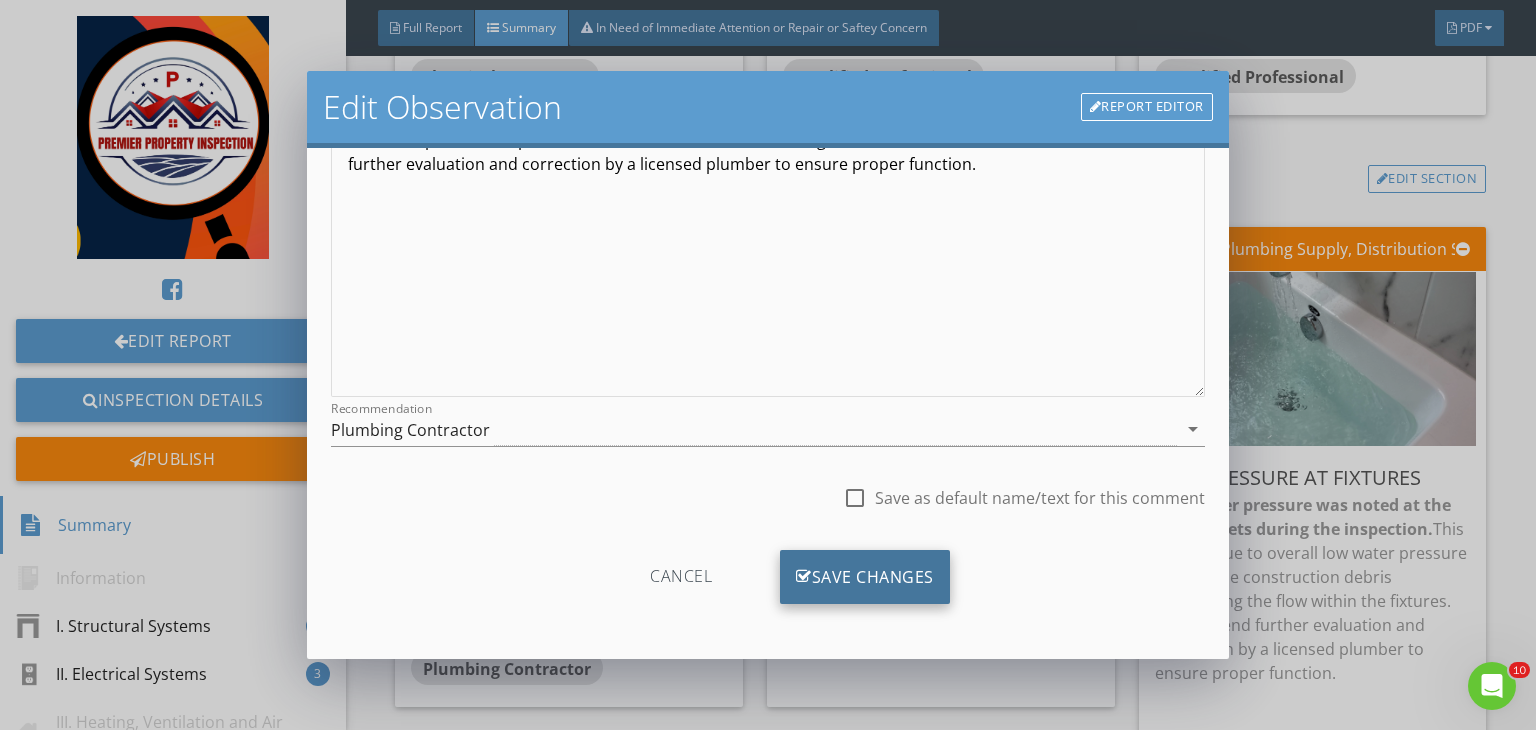 click on "Save Changes" at bounding box center (865, 577) 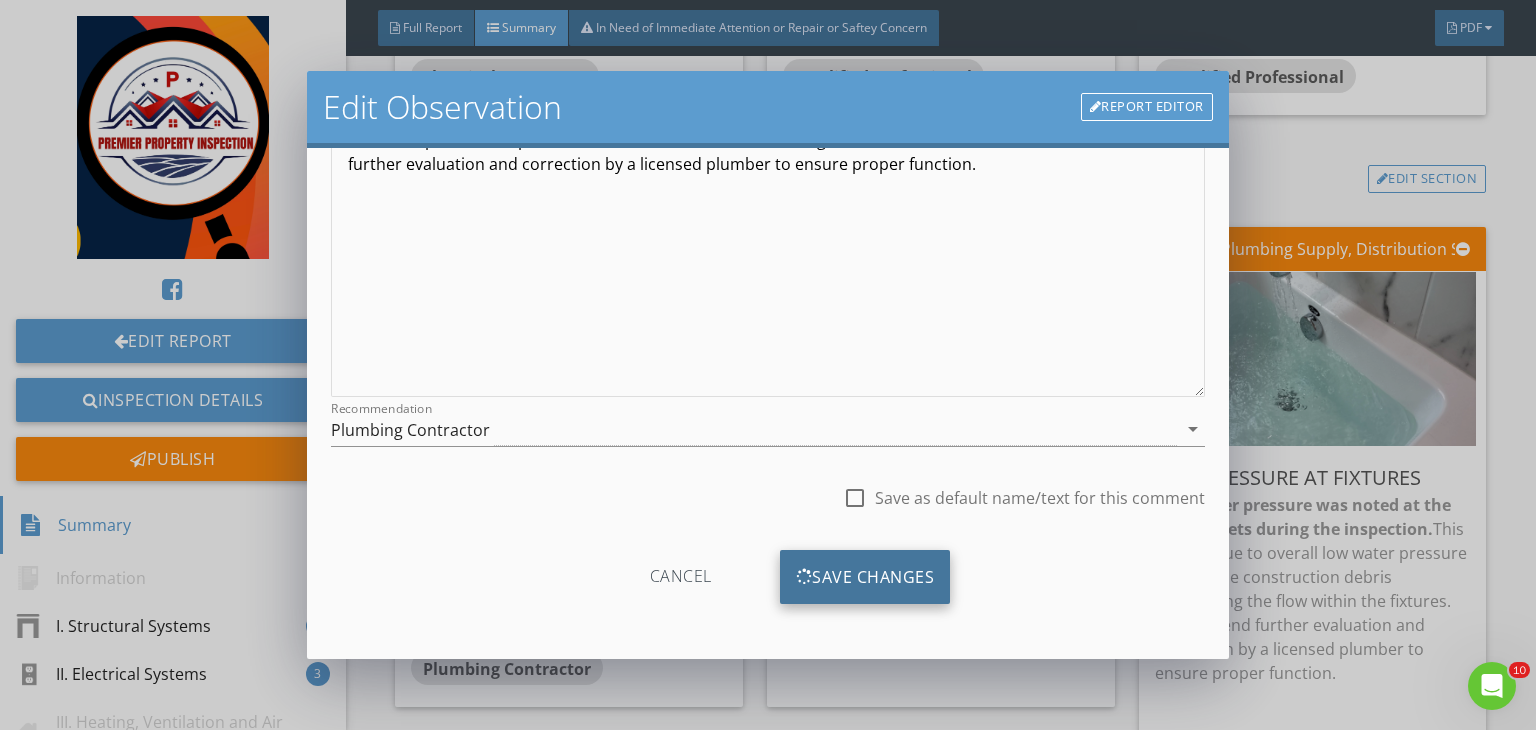 scroll, scrollTop: 39, scrollLeft: 0, axis: vertical 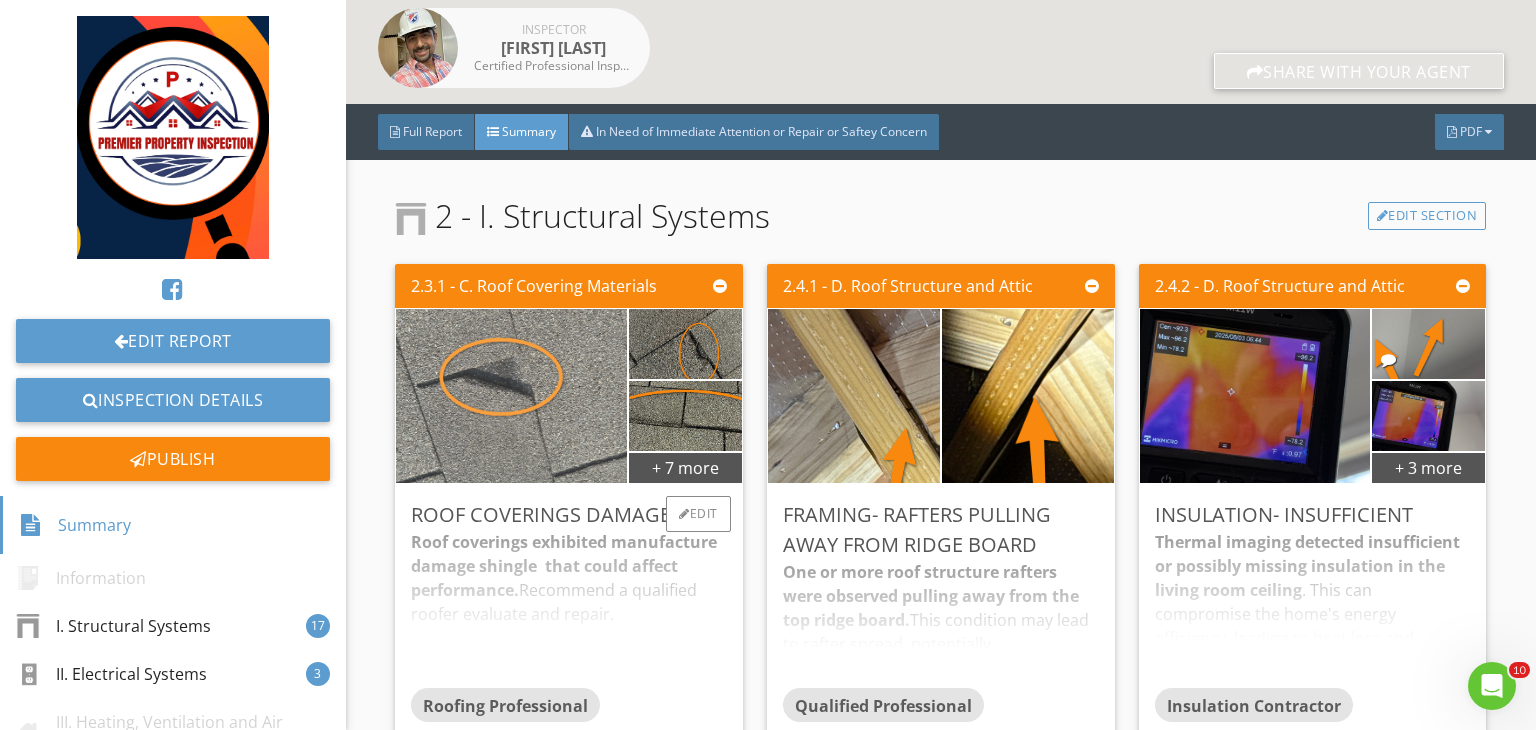 click at bounding box center [511, 396] 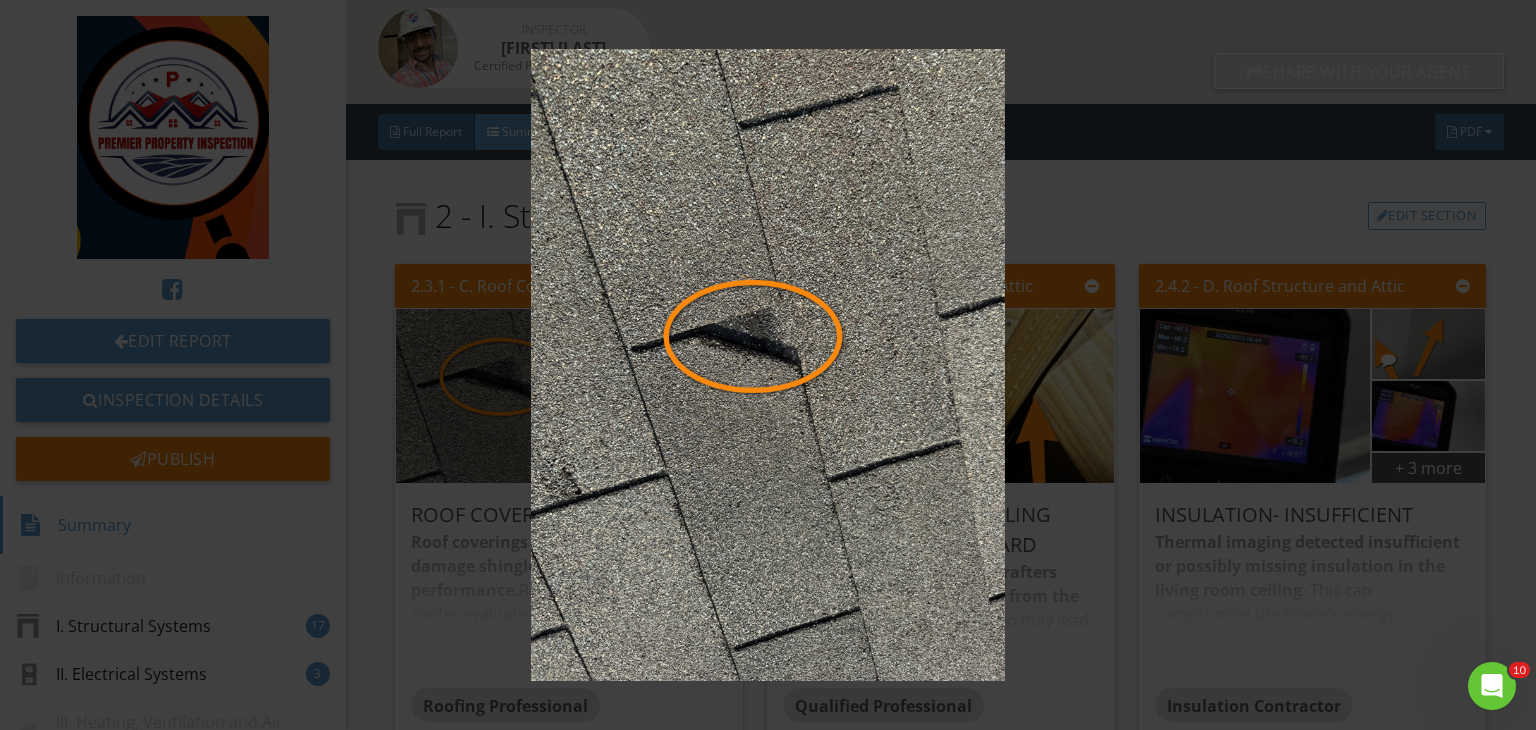 click at bounding box center (768, 365) 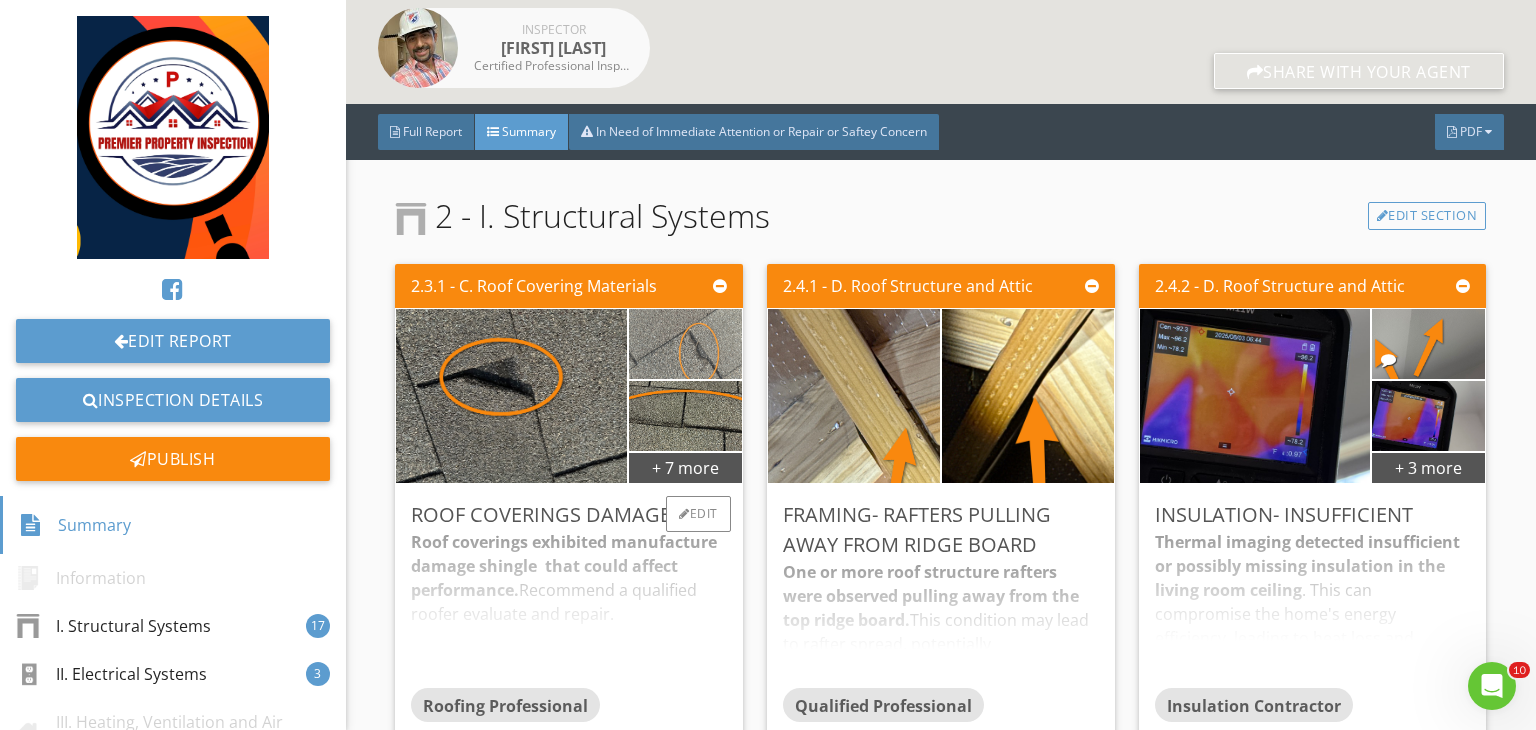 click at bounding box center (685, 344) 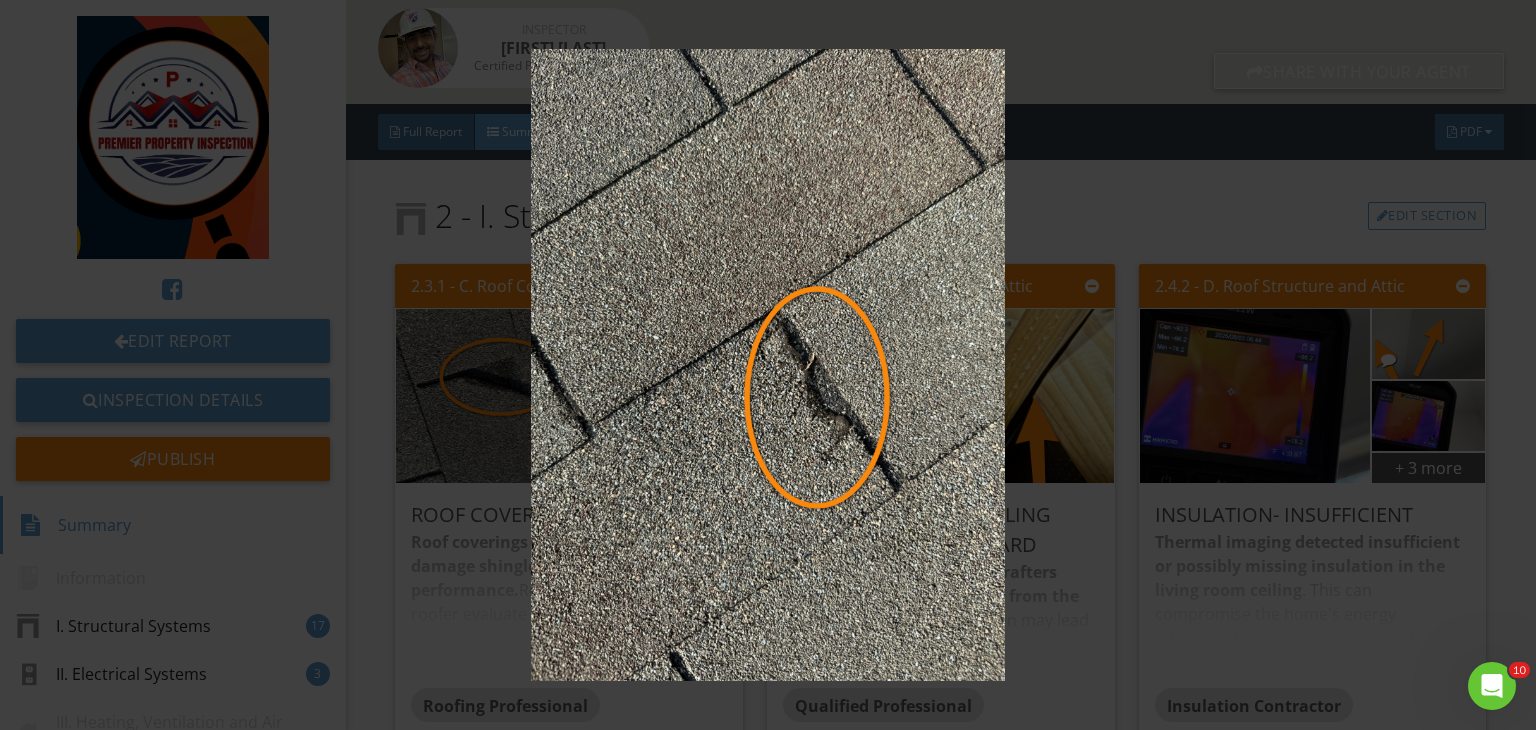 click at bounding box center (768, 365) 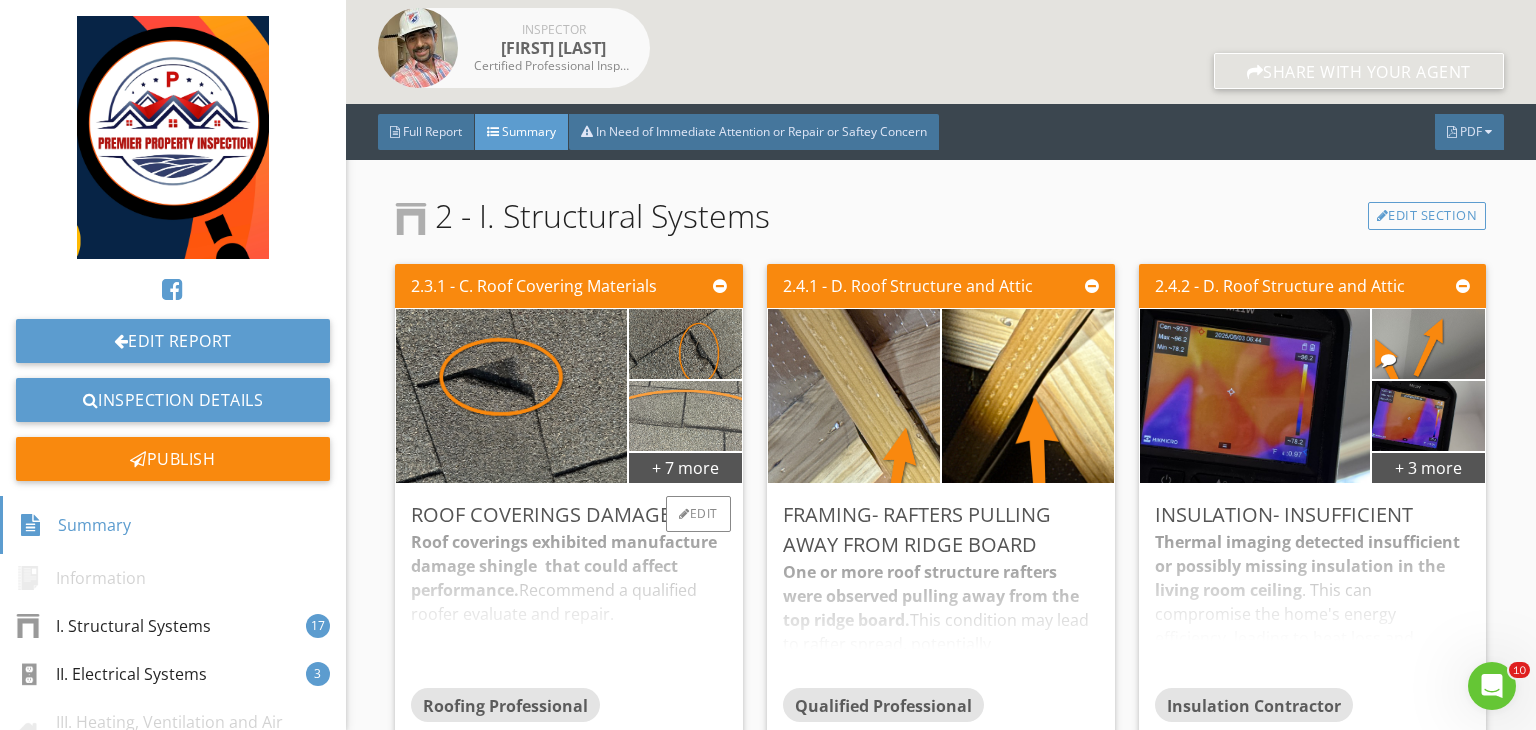 click at bounding box center (685, 416) 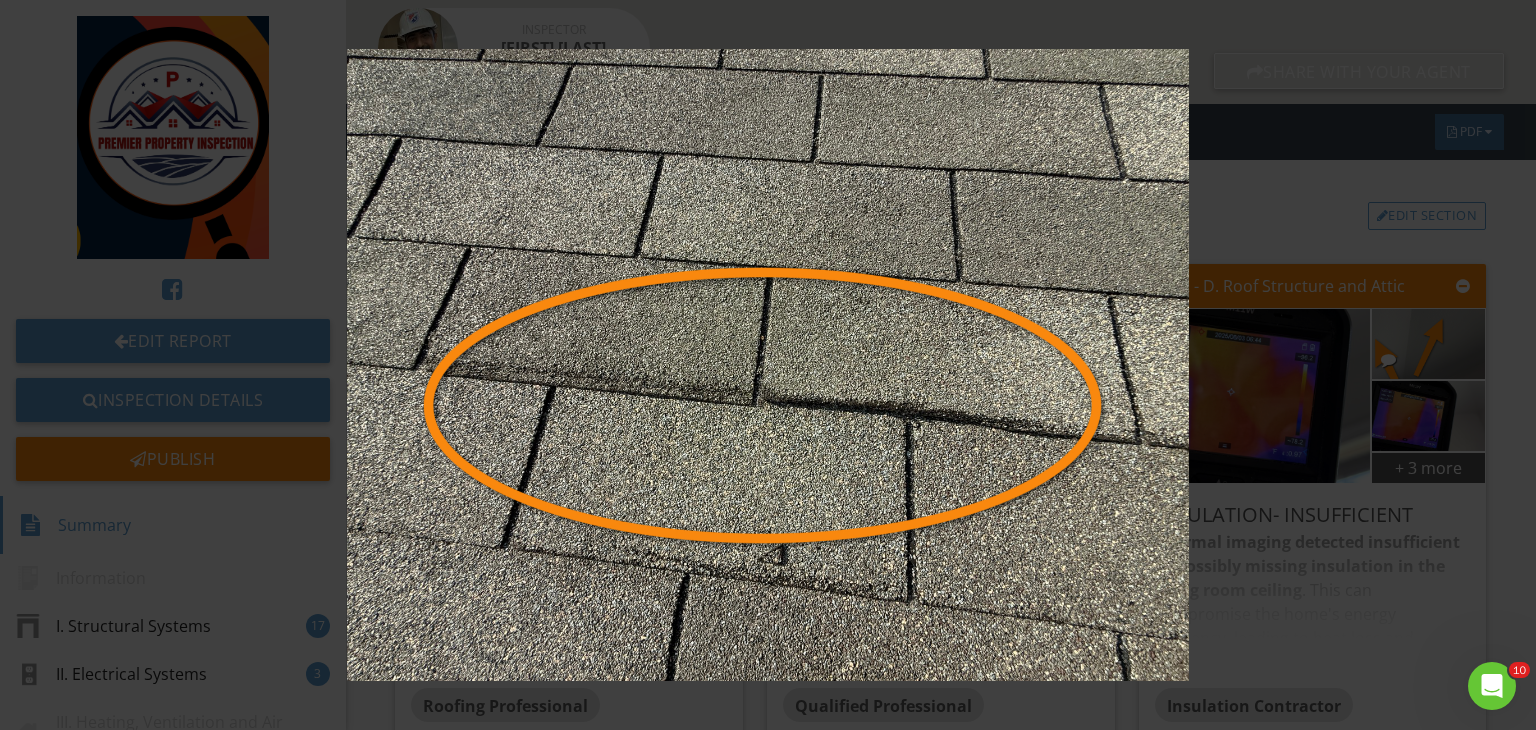 click at bounding box center [768, 365] 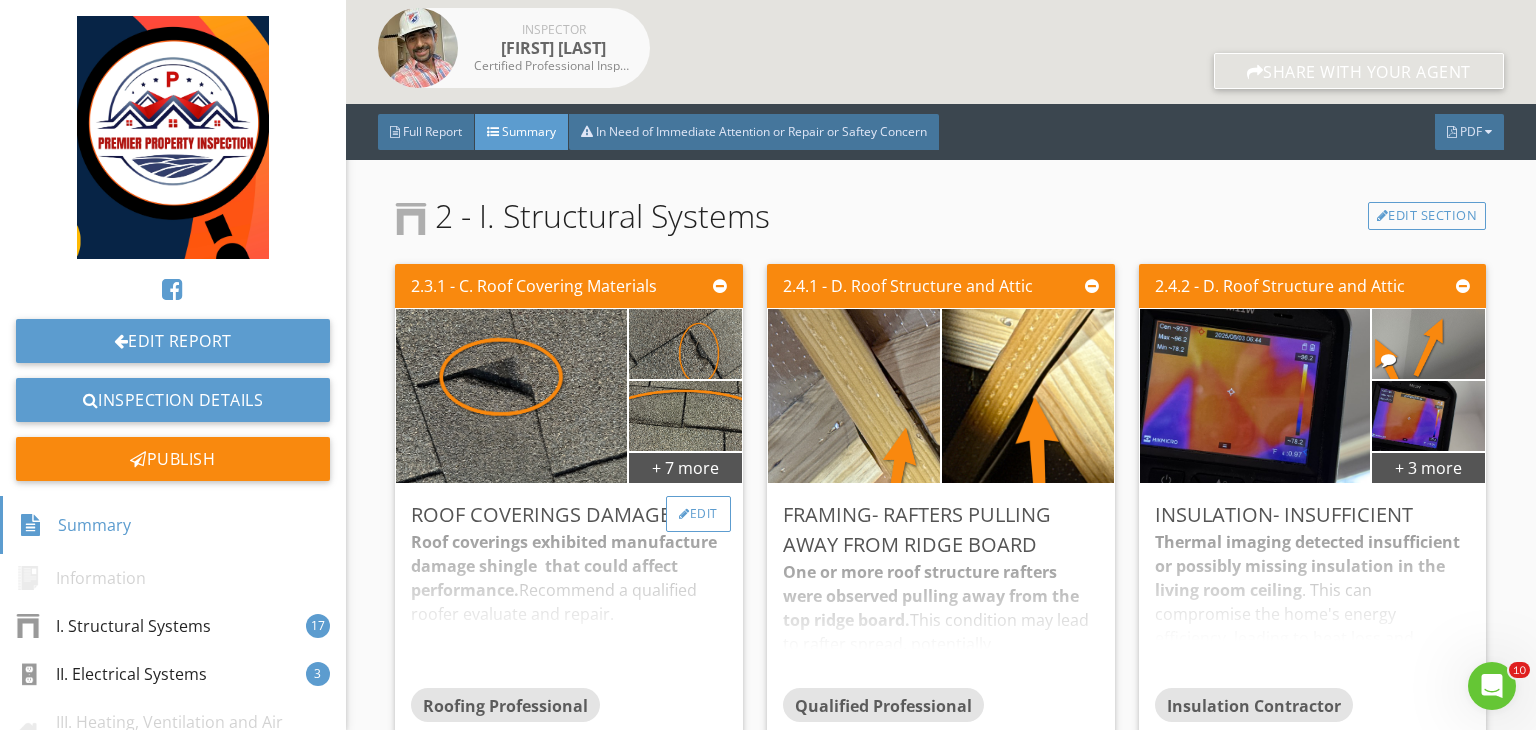 click on "Edit" at bounding box center (698, 514) 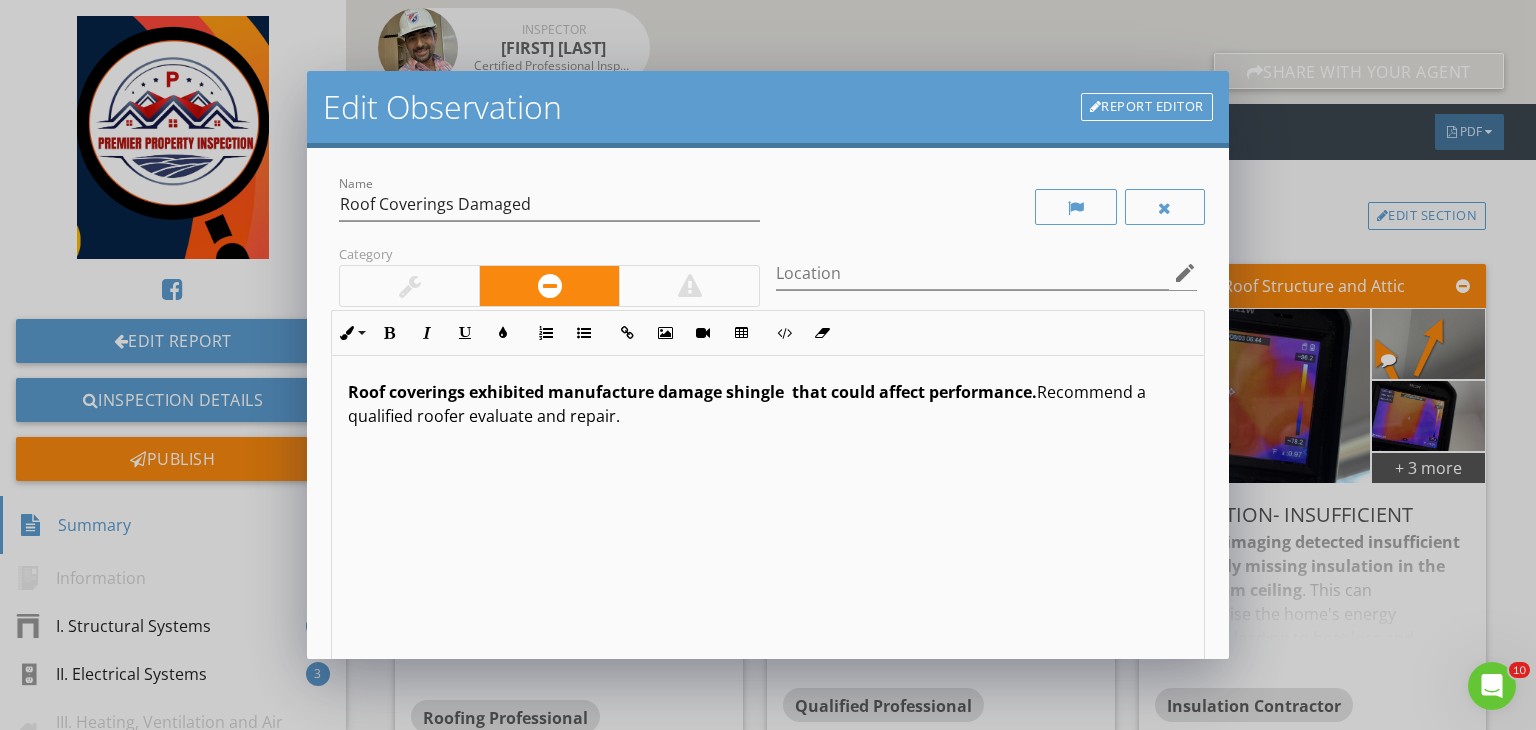 click on "Roof coverings exhibited manufacture damage shingle  that could affect performance.  Recommend a qualified roofer evaluate and repair." at bounding box center [768, 404] 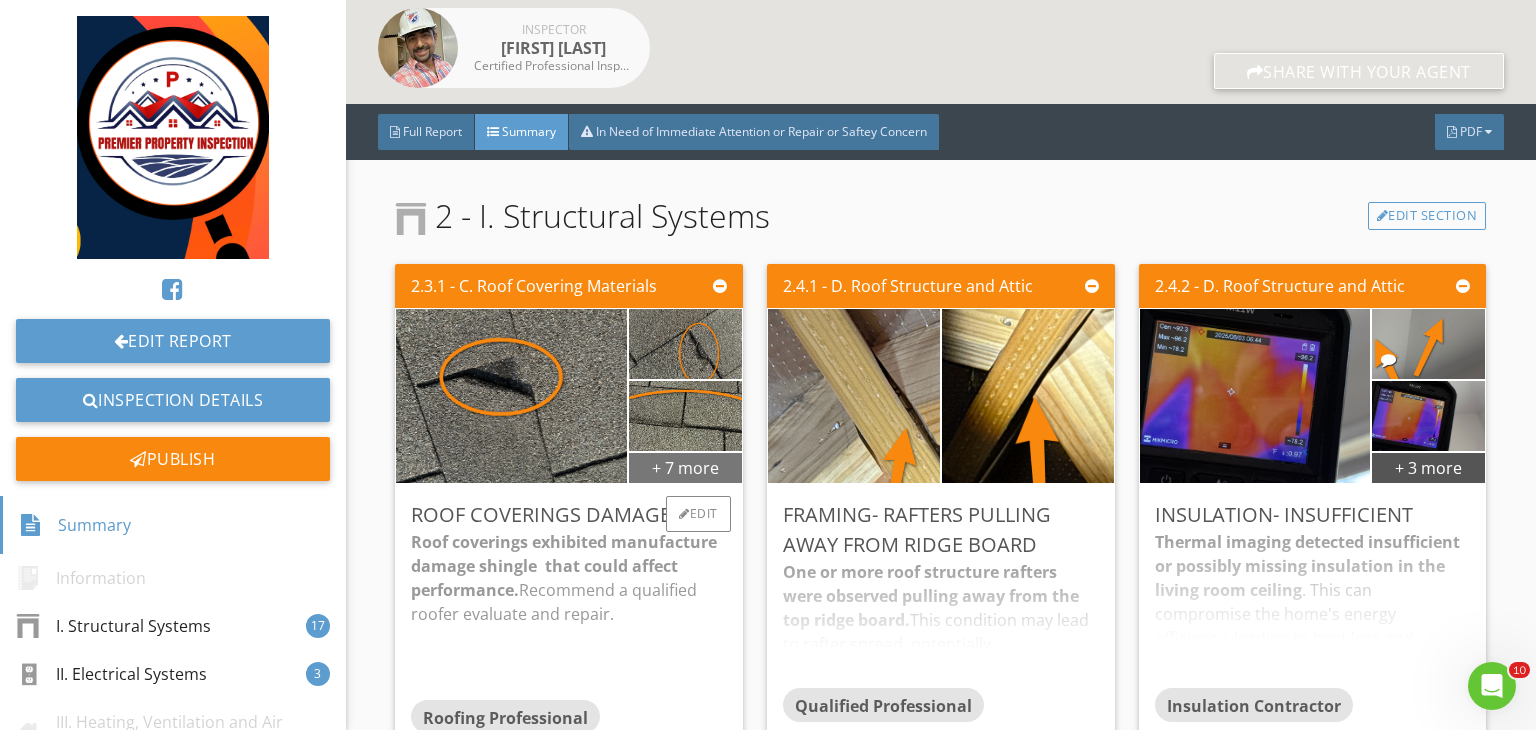 click on "+ 7 more" at bounding box center [685, 467] 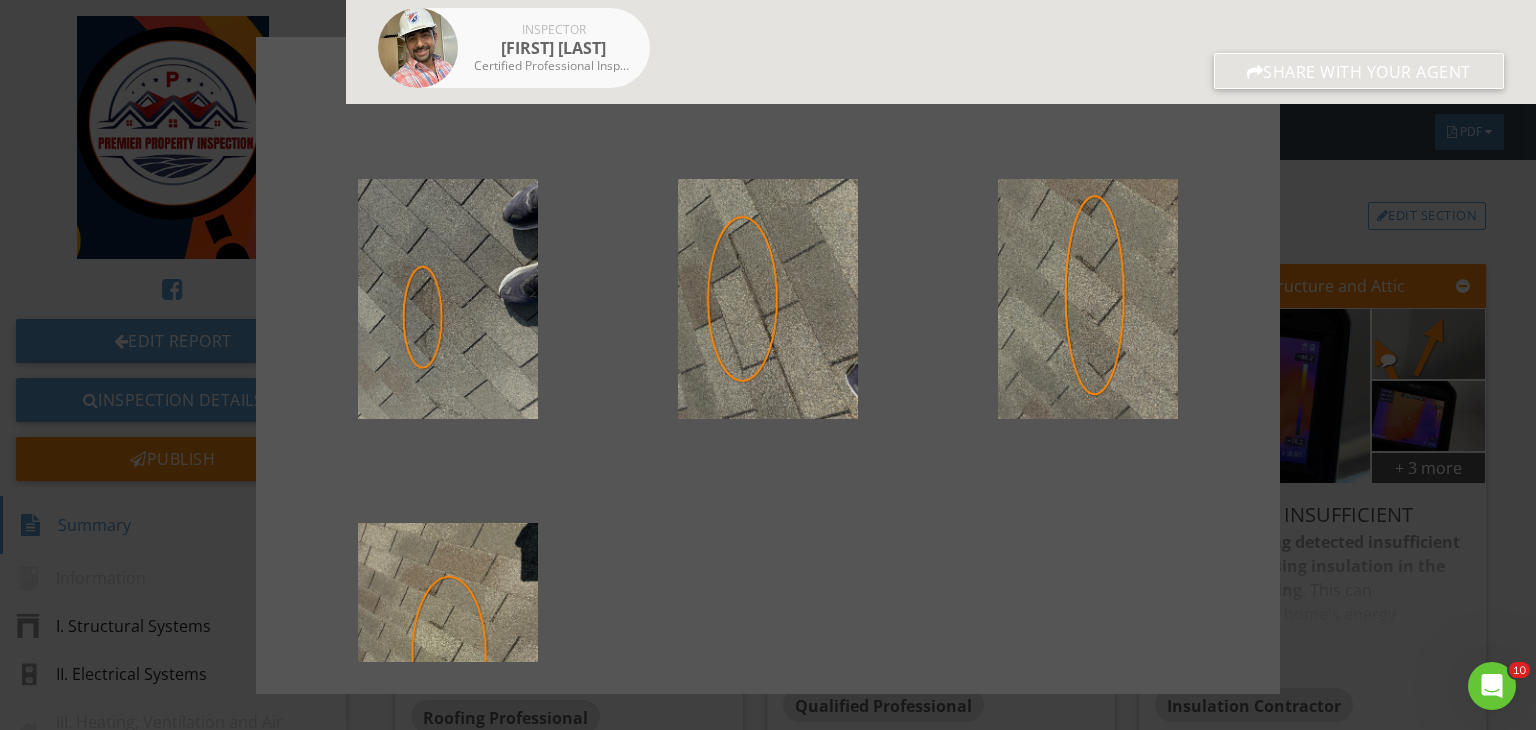 scroll, scrollTop: 783, scrollLeft: 0, axis: vertical 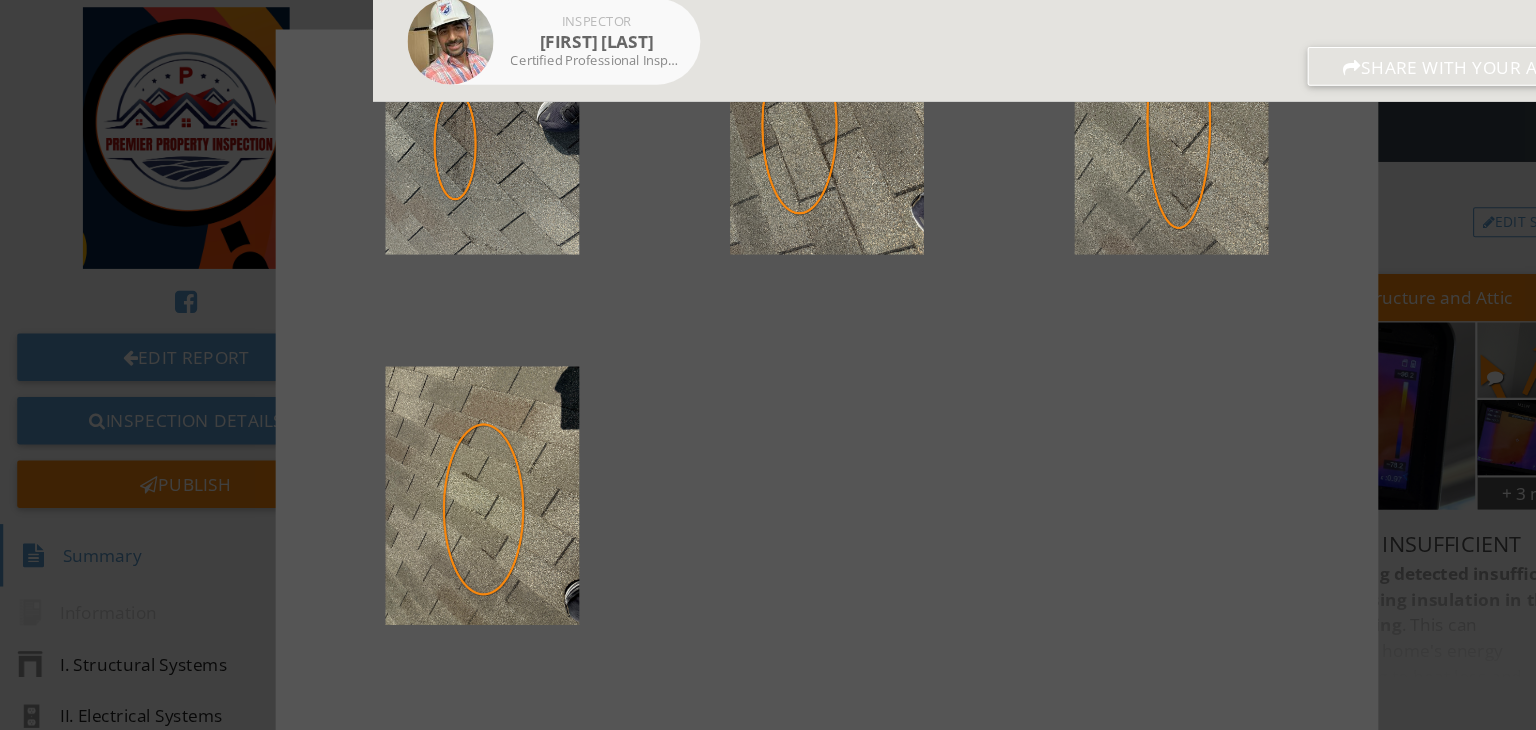 click at bounding box center [768, 365] 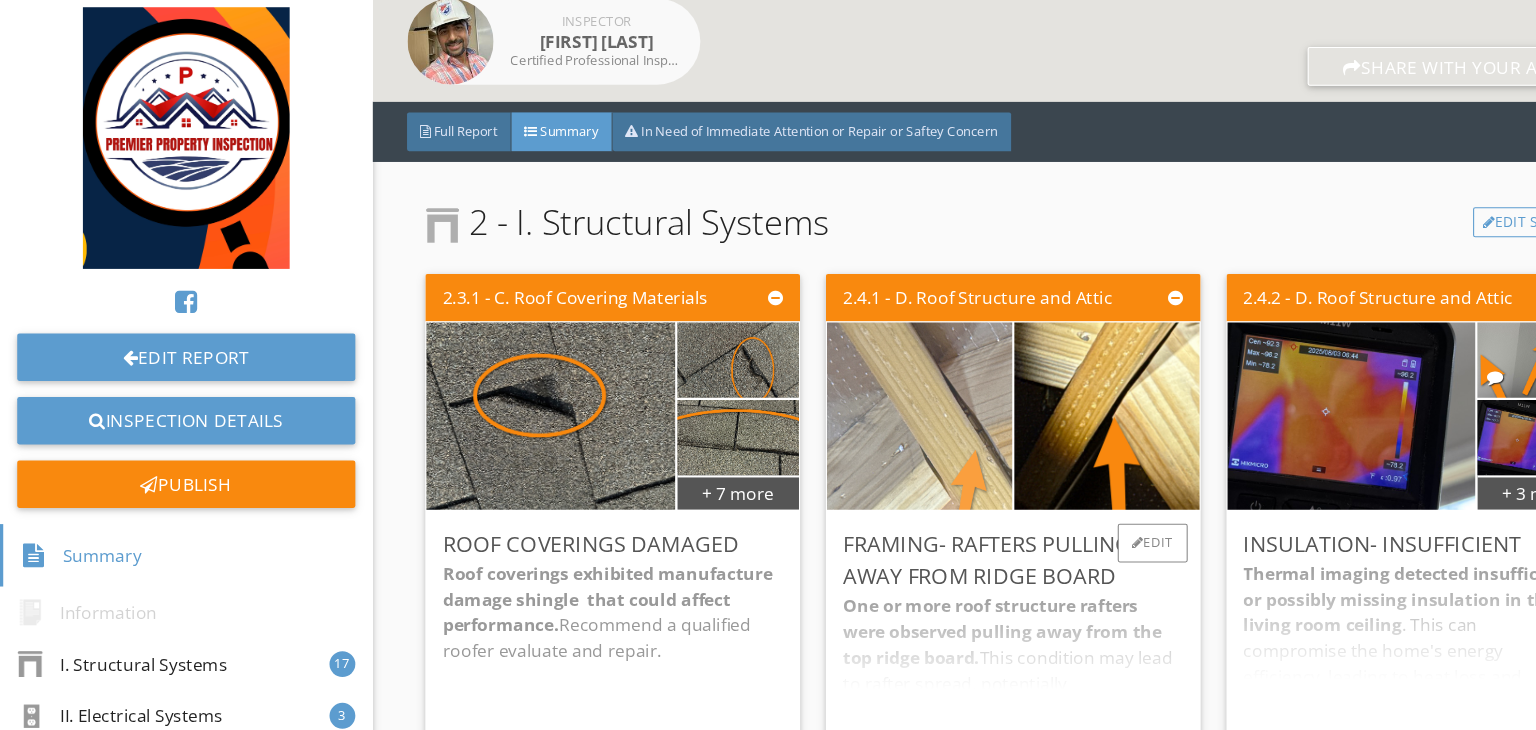 click at bounding box center [854, 396] 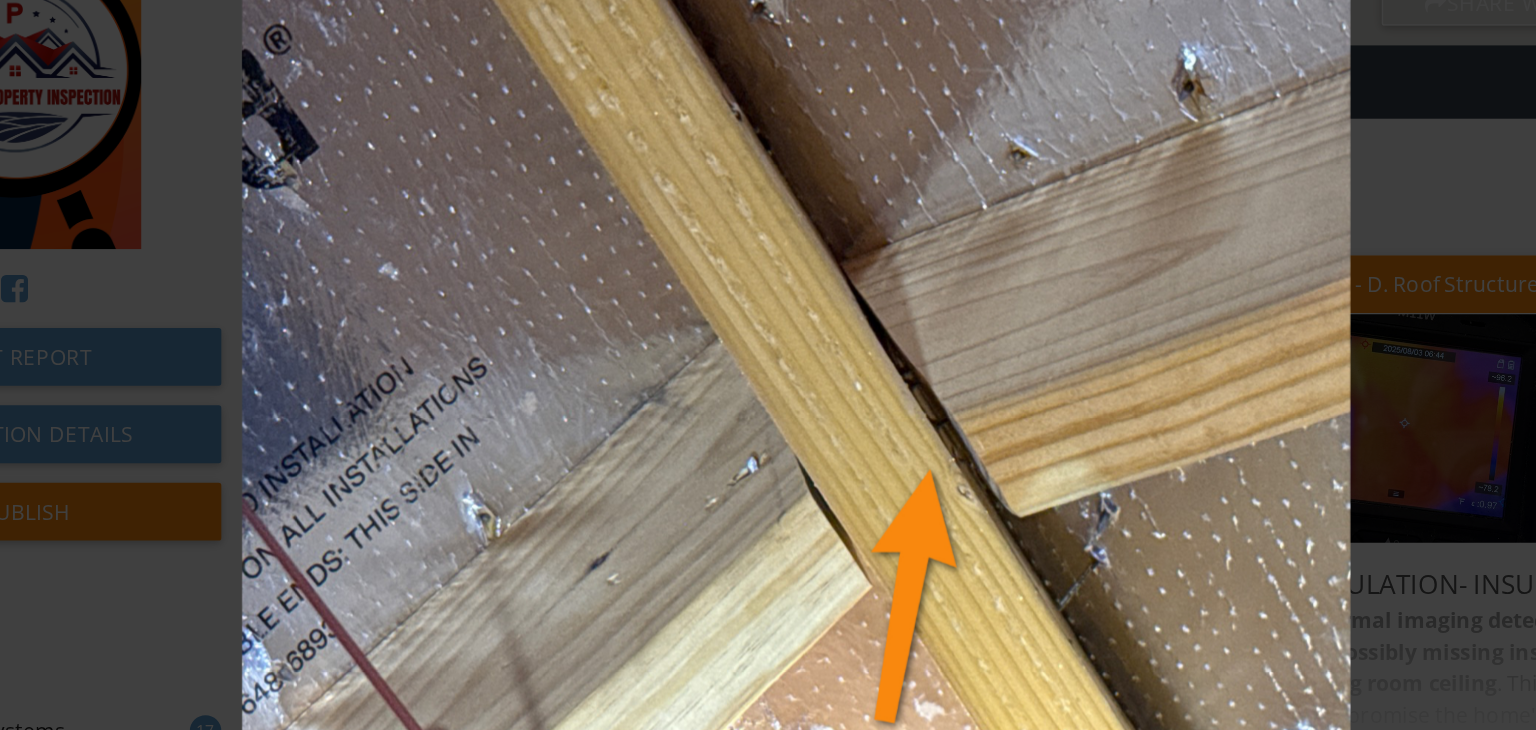 click at bounding box center (768, 365) 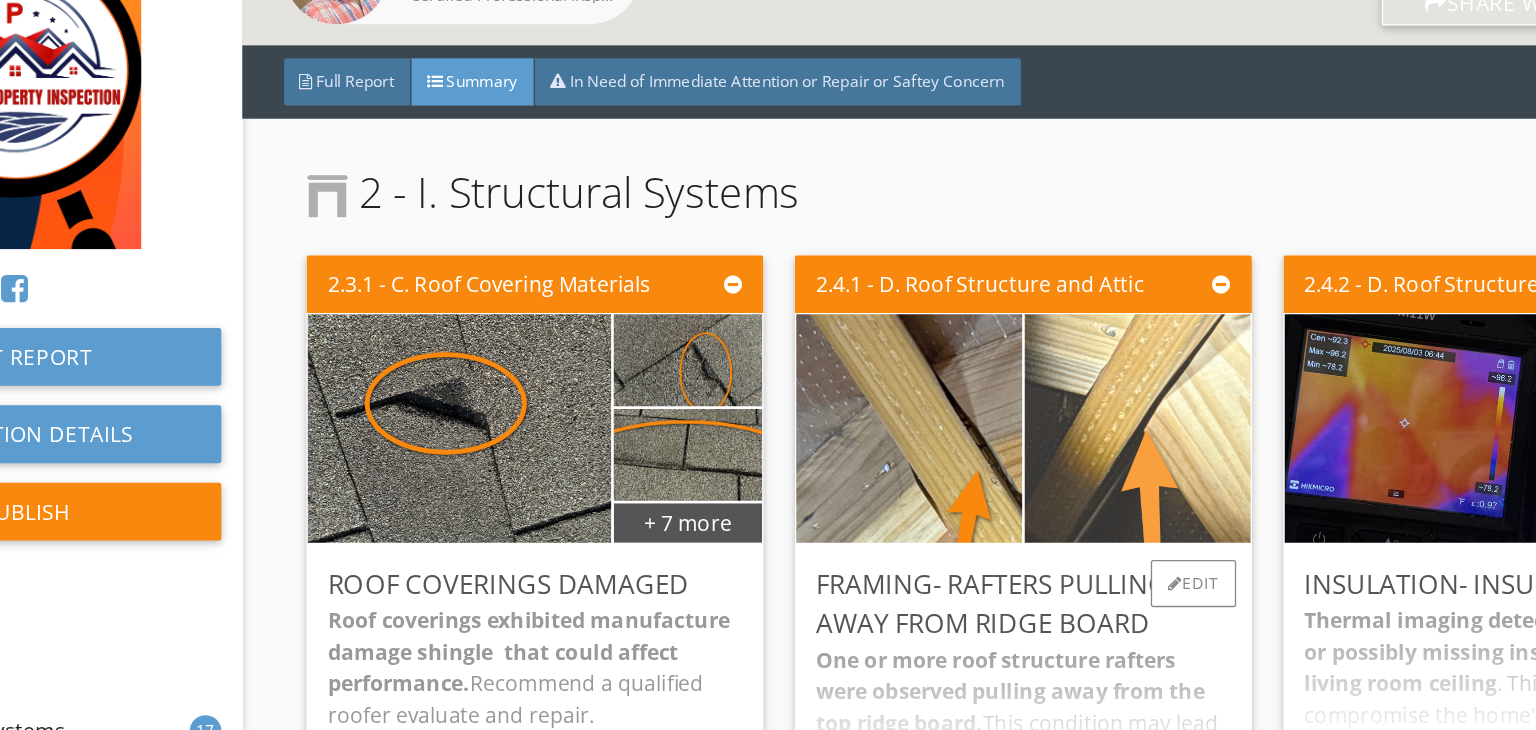 click at bounding box center [1028, 396] 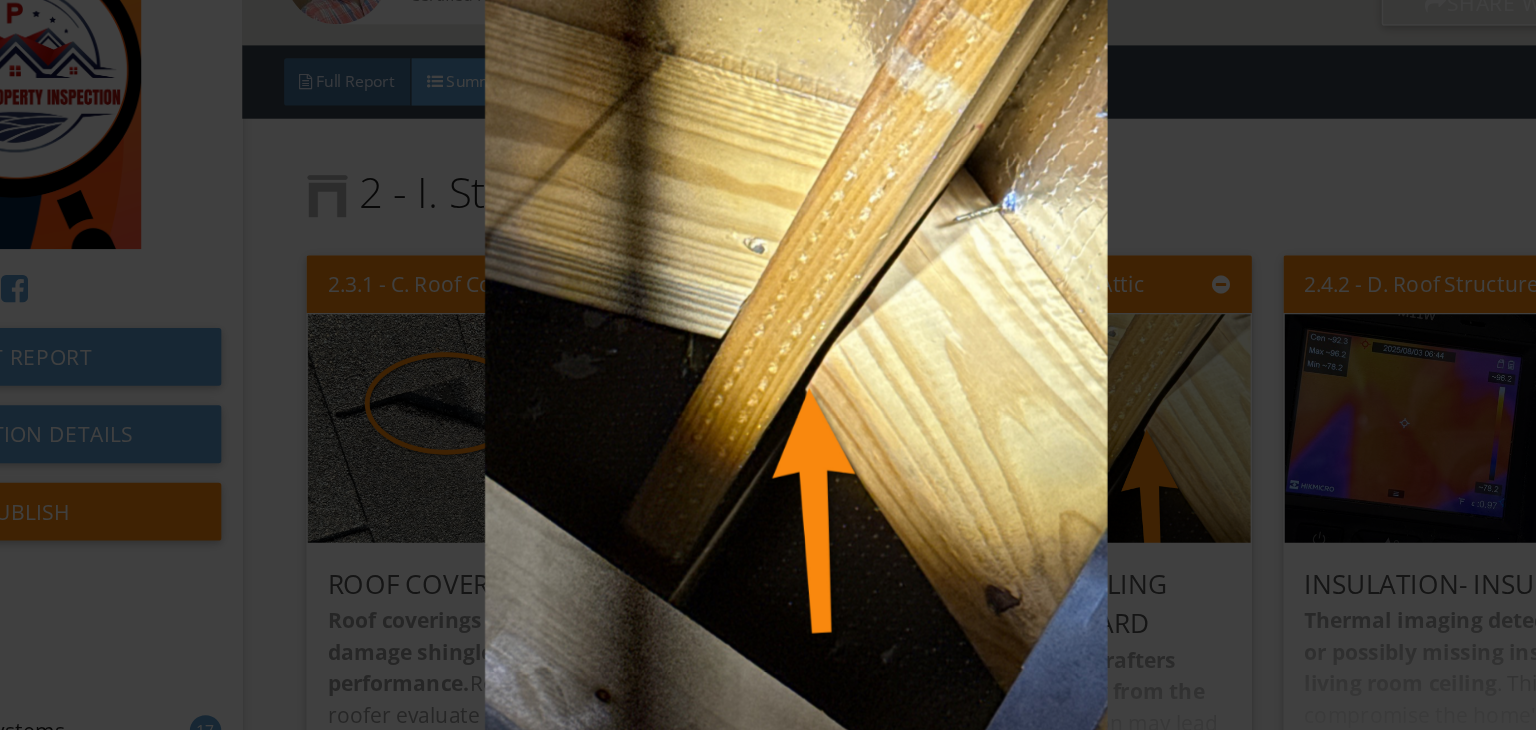 click at bounding box center [768, 365] 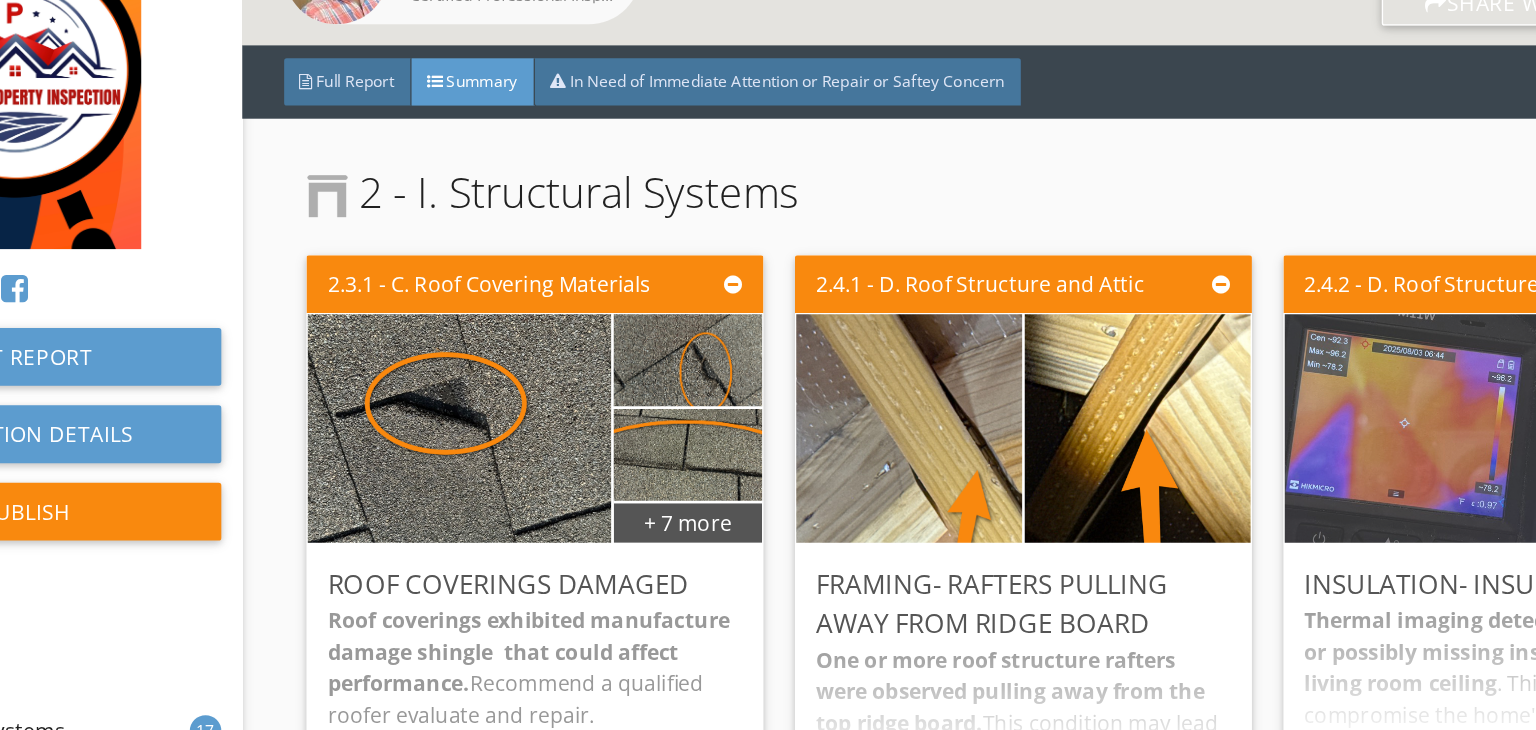 click at bounding box center [1255, 396] 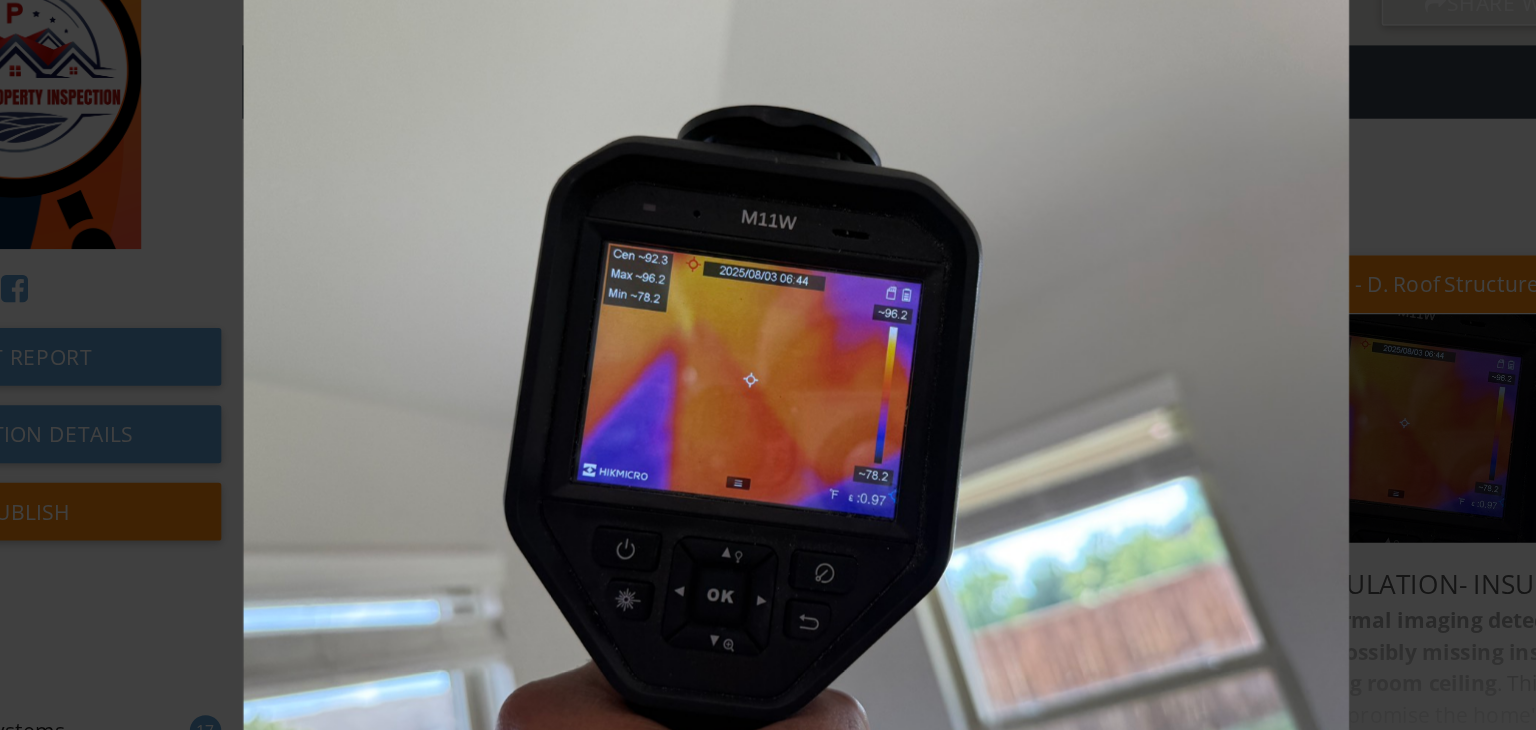 click at bounding box center [768, 365] 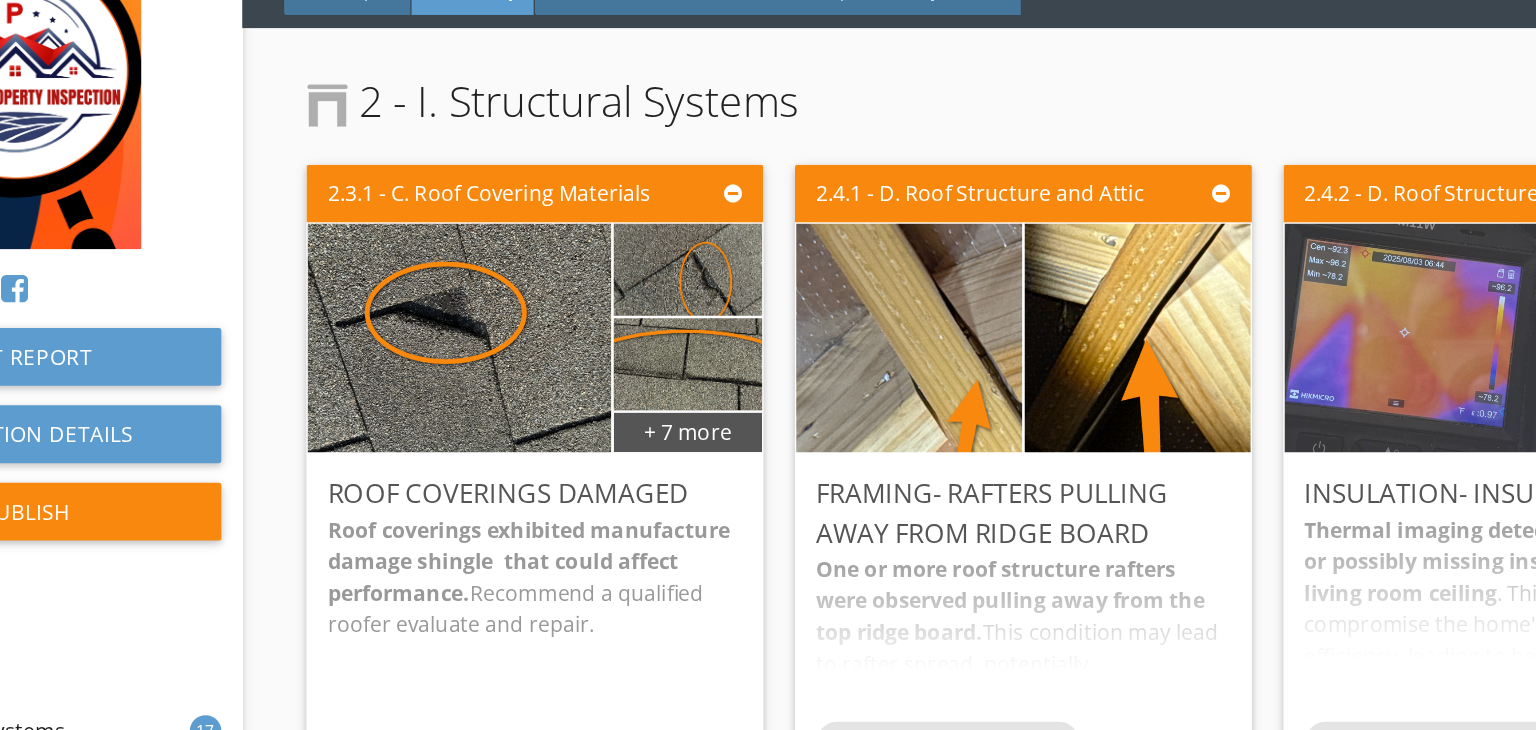 scroll, scrollTop: 443, scrollLeft: 0, axis: vertical 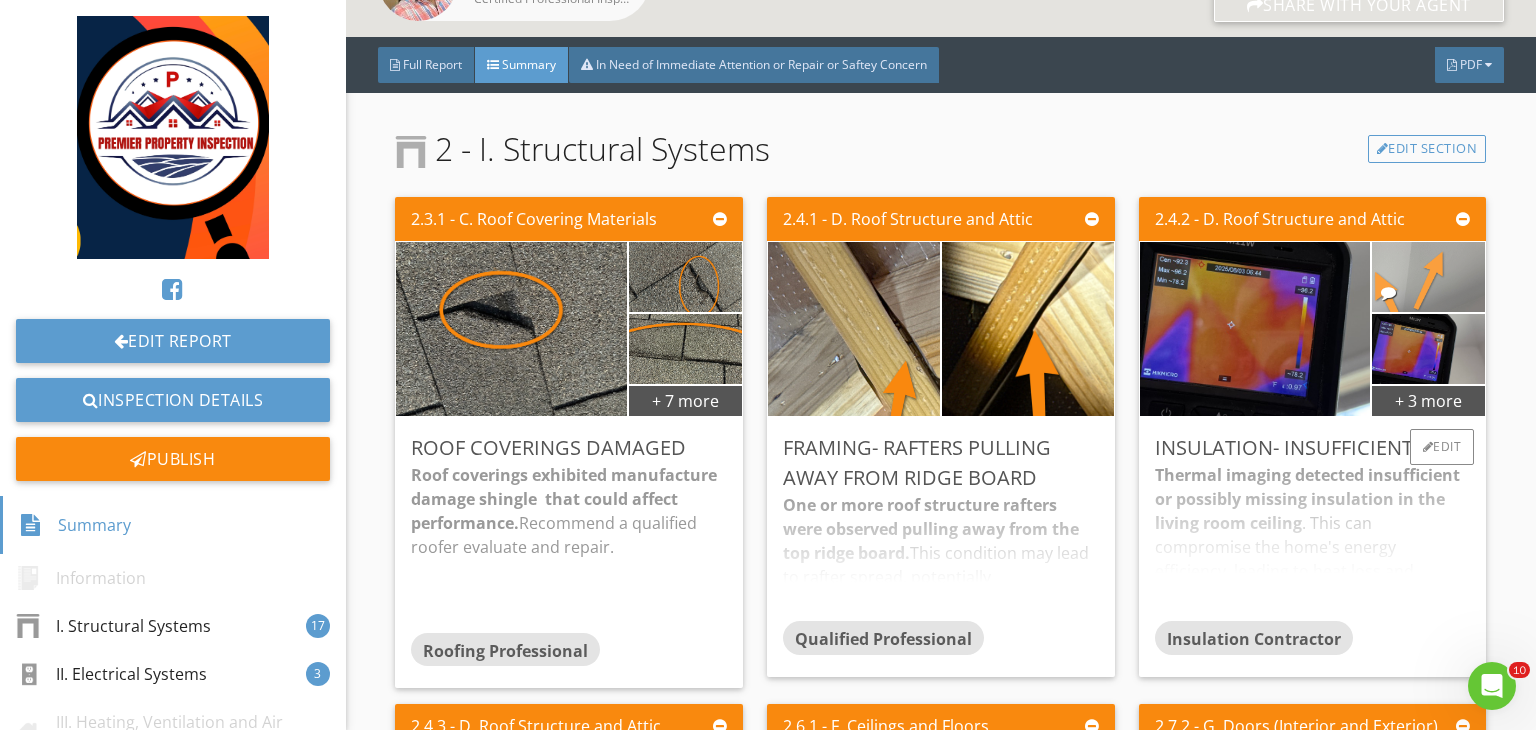 click at bounding box center [1428, 277] 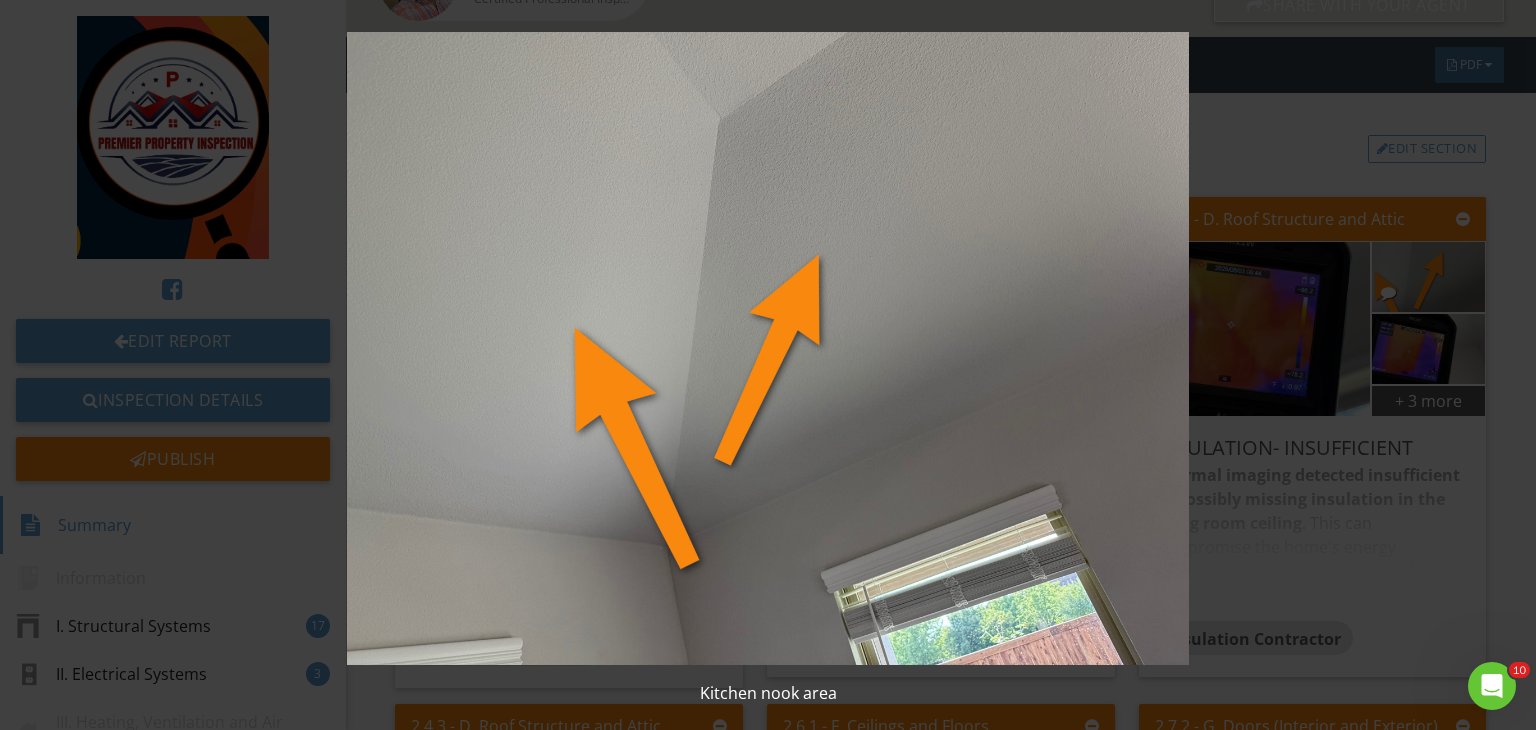 click at bounding box center (768, 348) 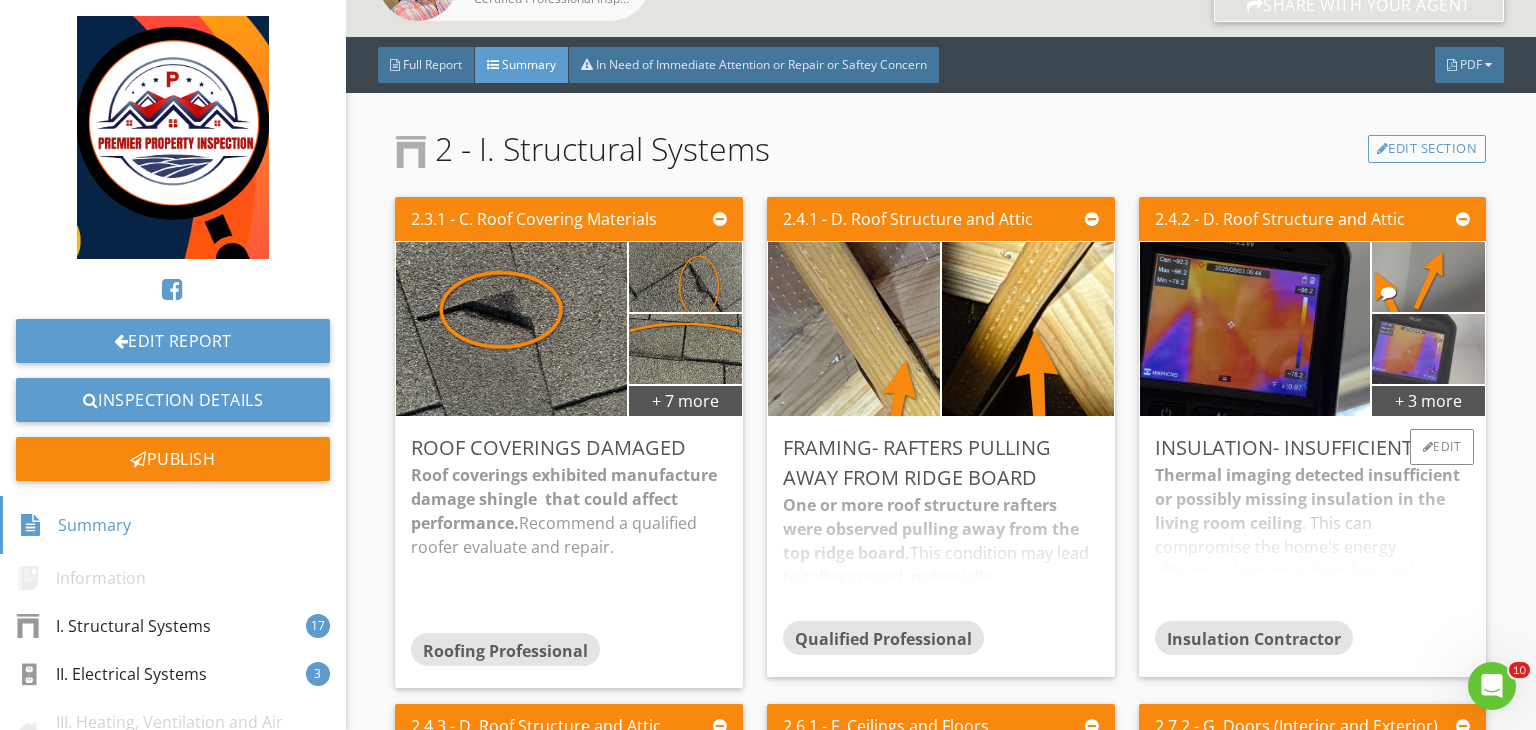 click at bounding box center [1428, 349] 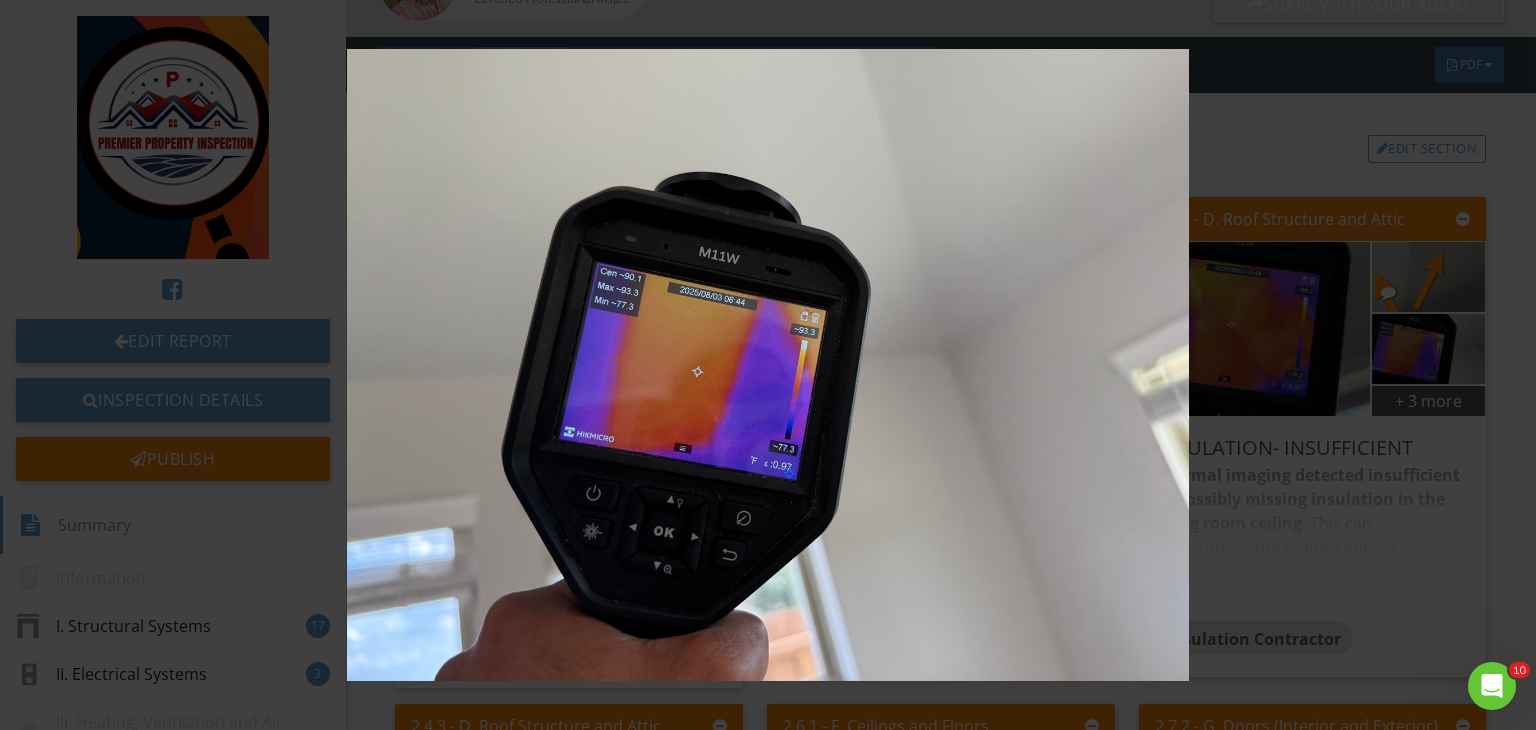 click at bounding box center (768, 365) 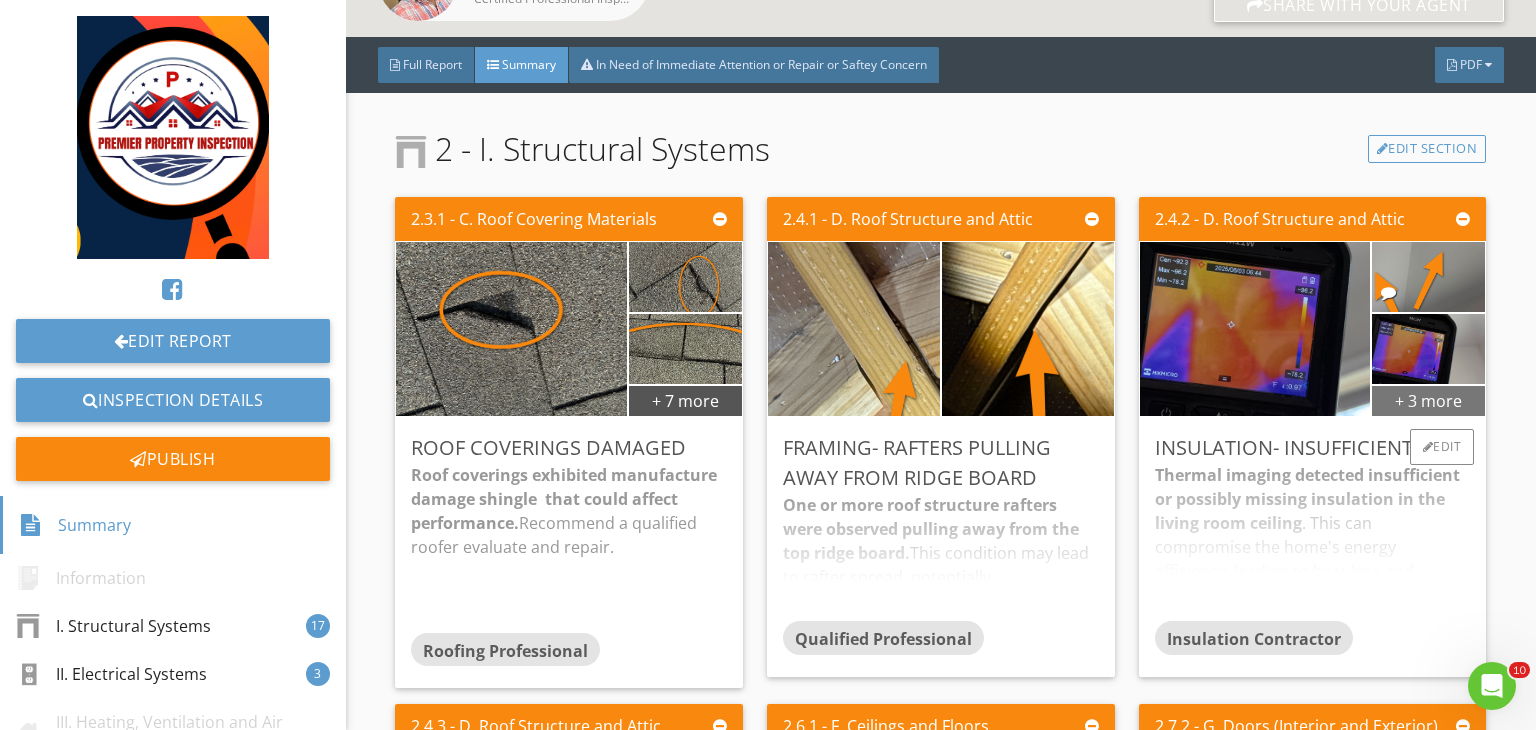 click on "+ 3 more" at bounding box center [1428, 400] 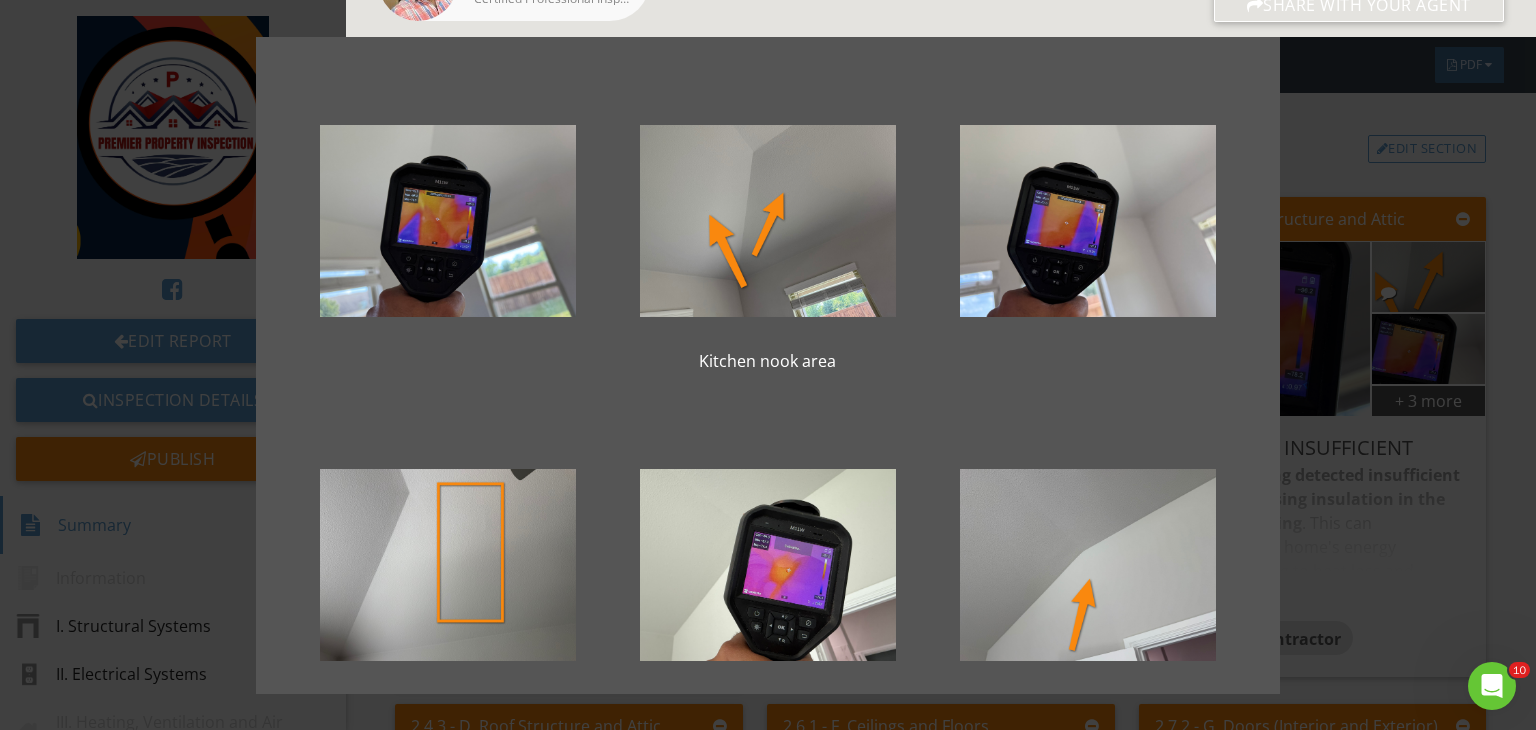 click on "Kitchen nook area
Master Bedroom
Master Bedroom" at bounding box center [768, 365] 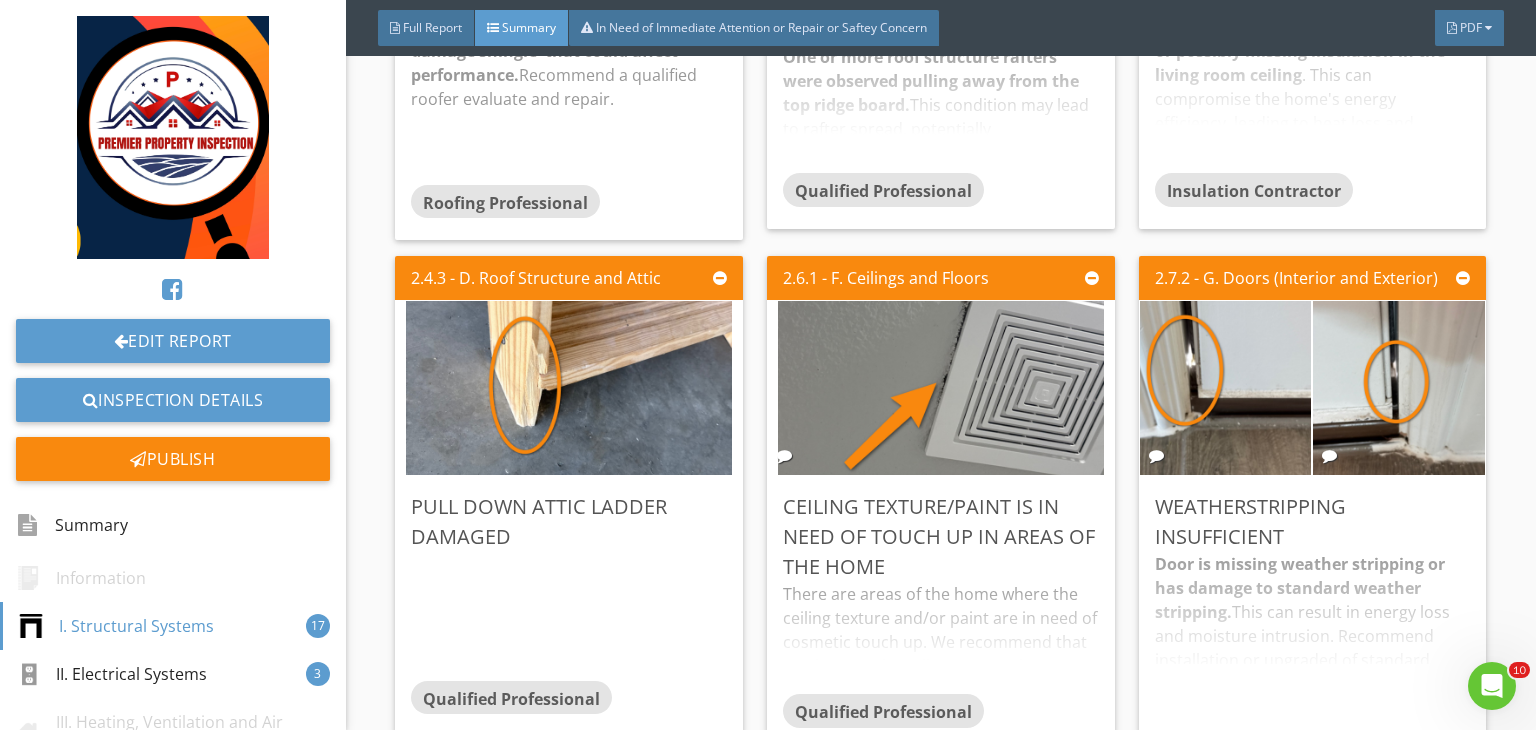 scroll, scrollTop: 893, scrollLeft: 0, axis: vertical 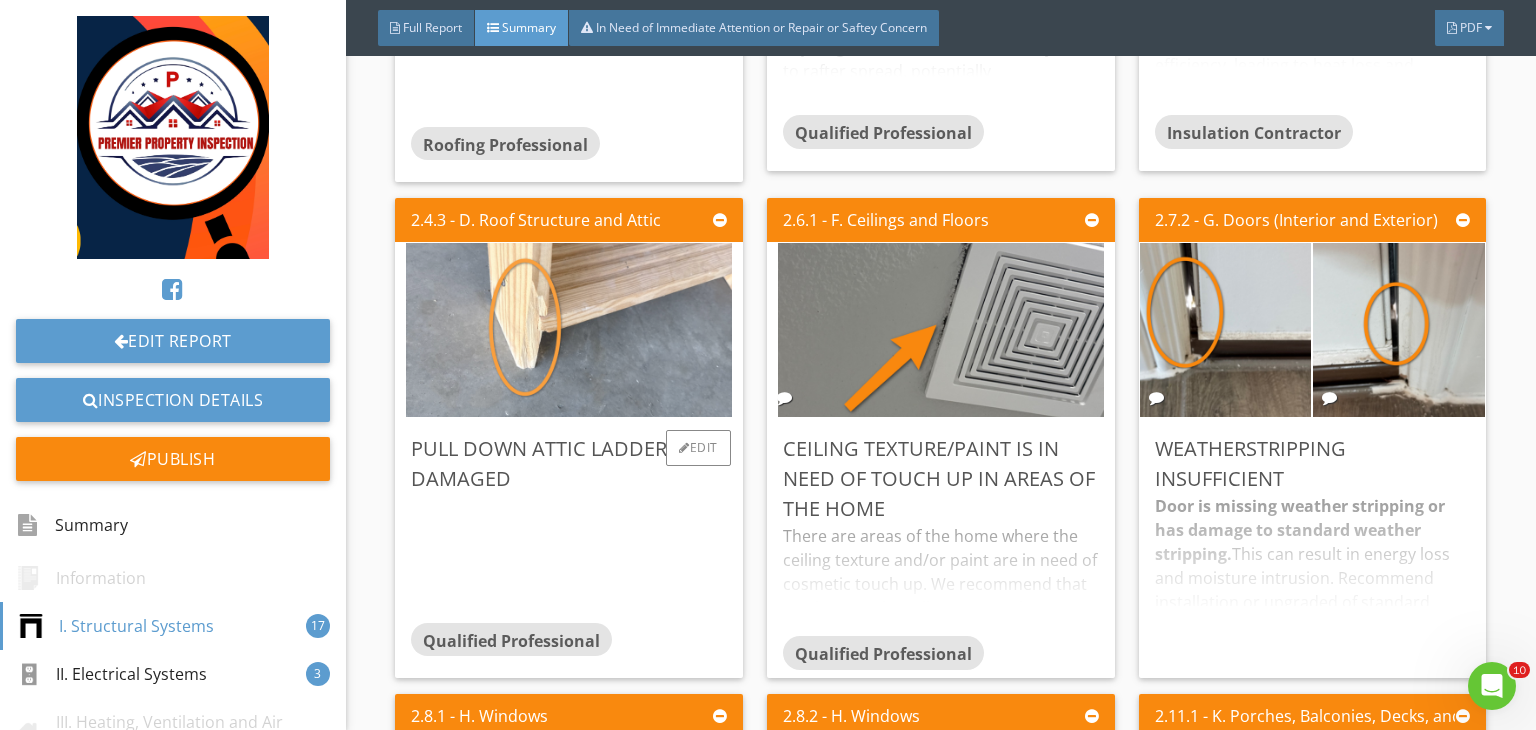 click at bounding box center (569, 330) 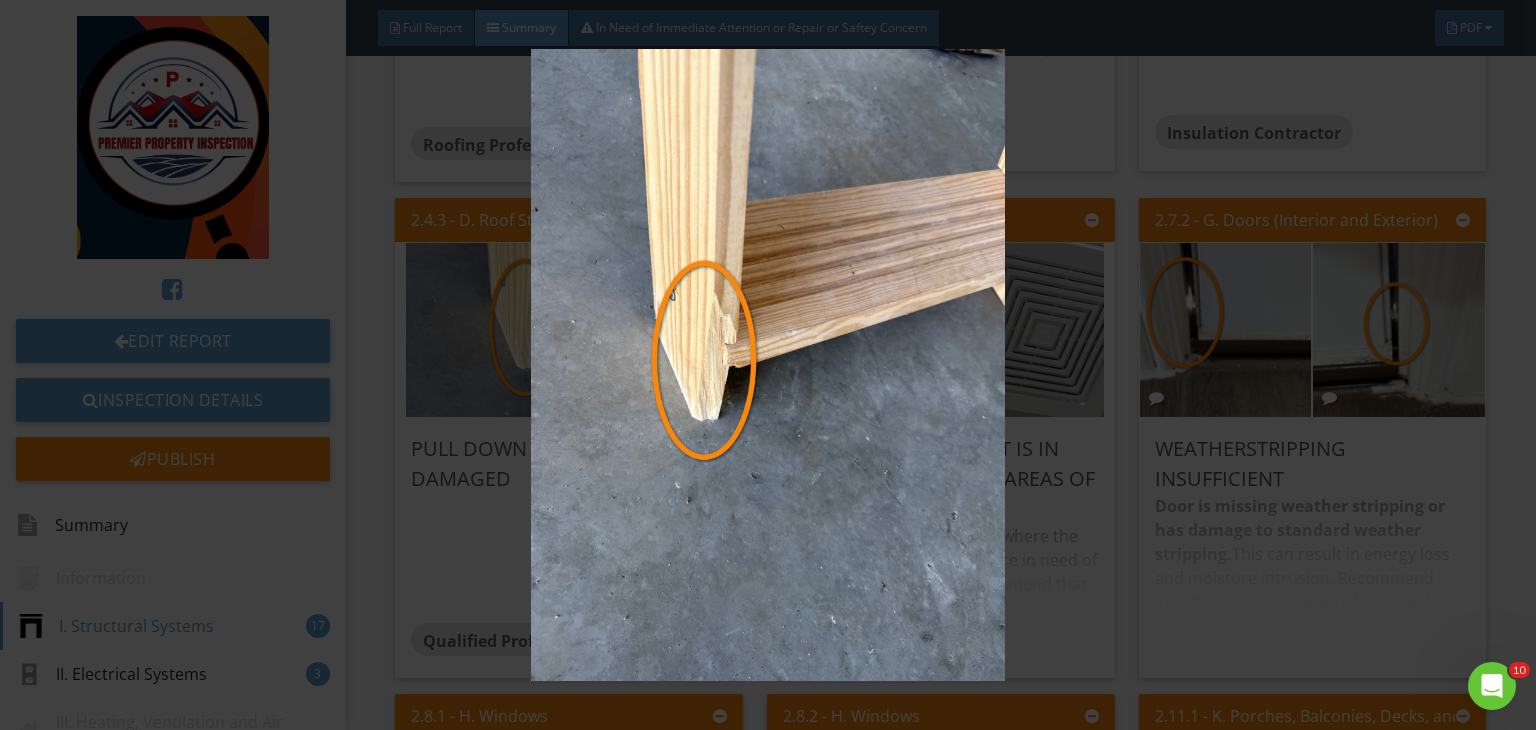 click at bounding box center (768, 365) 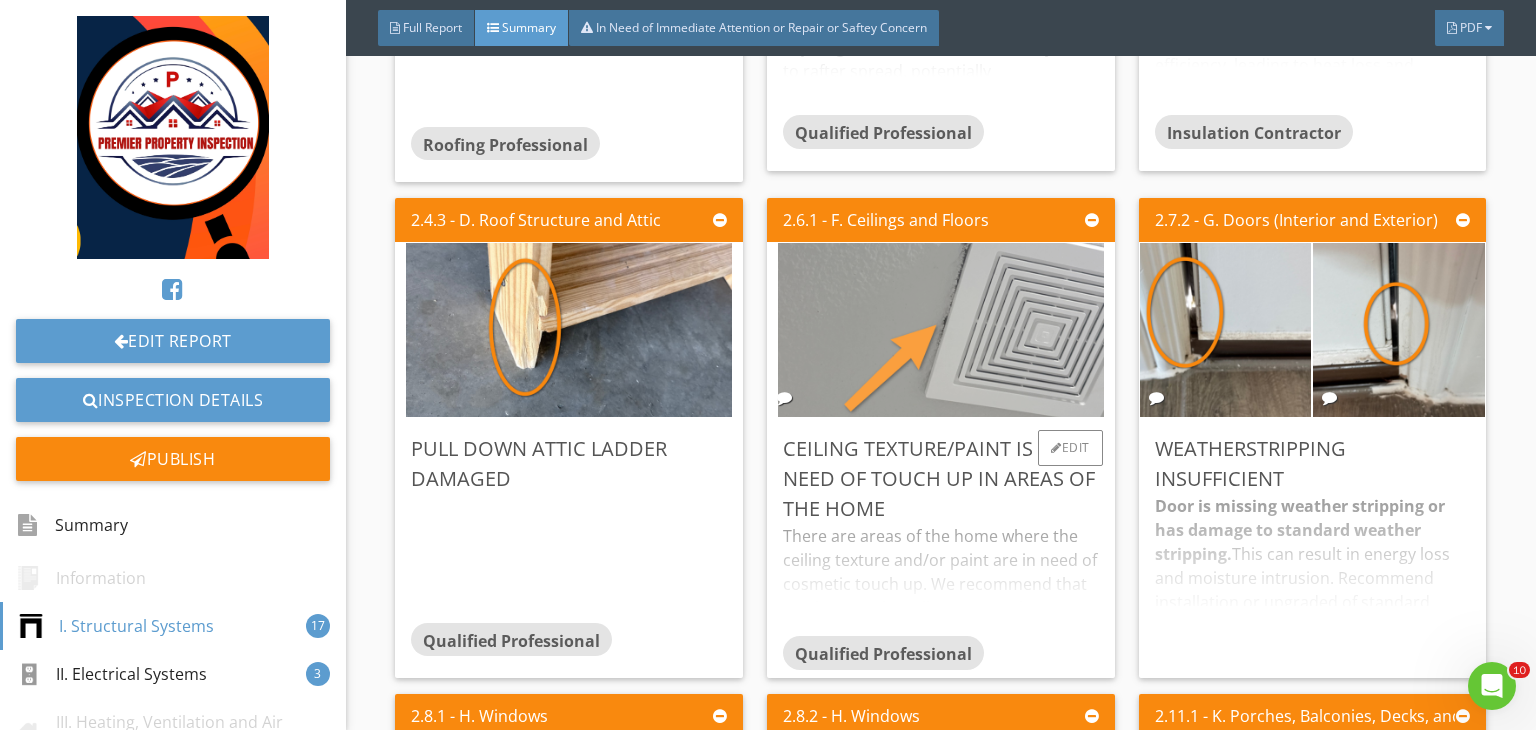 click at bounding box center (941, 330) 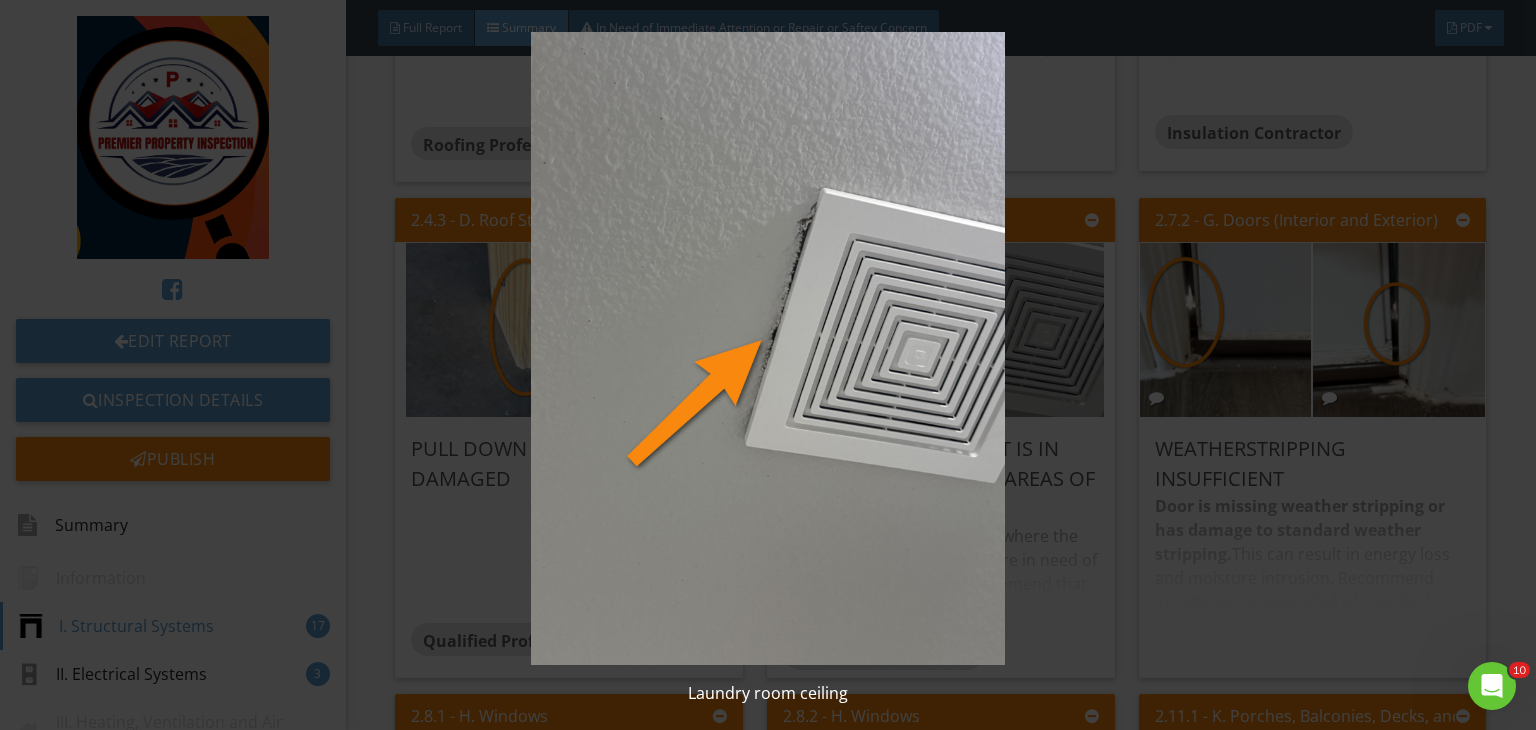 click at bounding box center (768, 348) 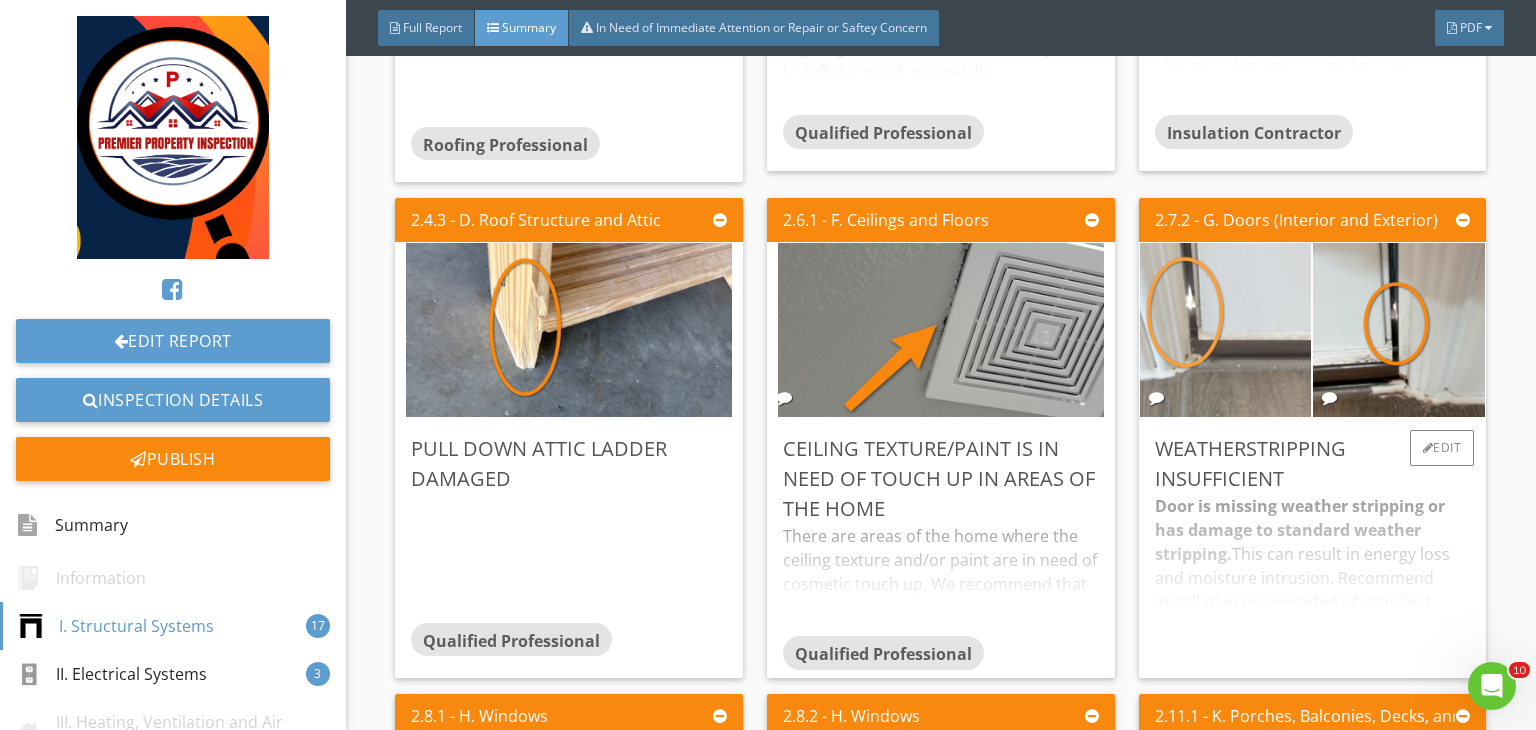 click at bounding box center (1225, 330) 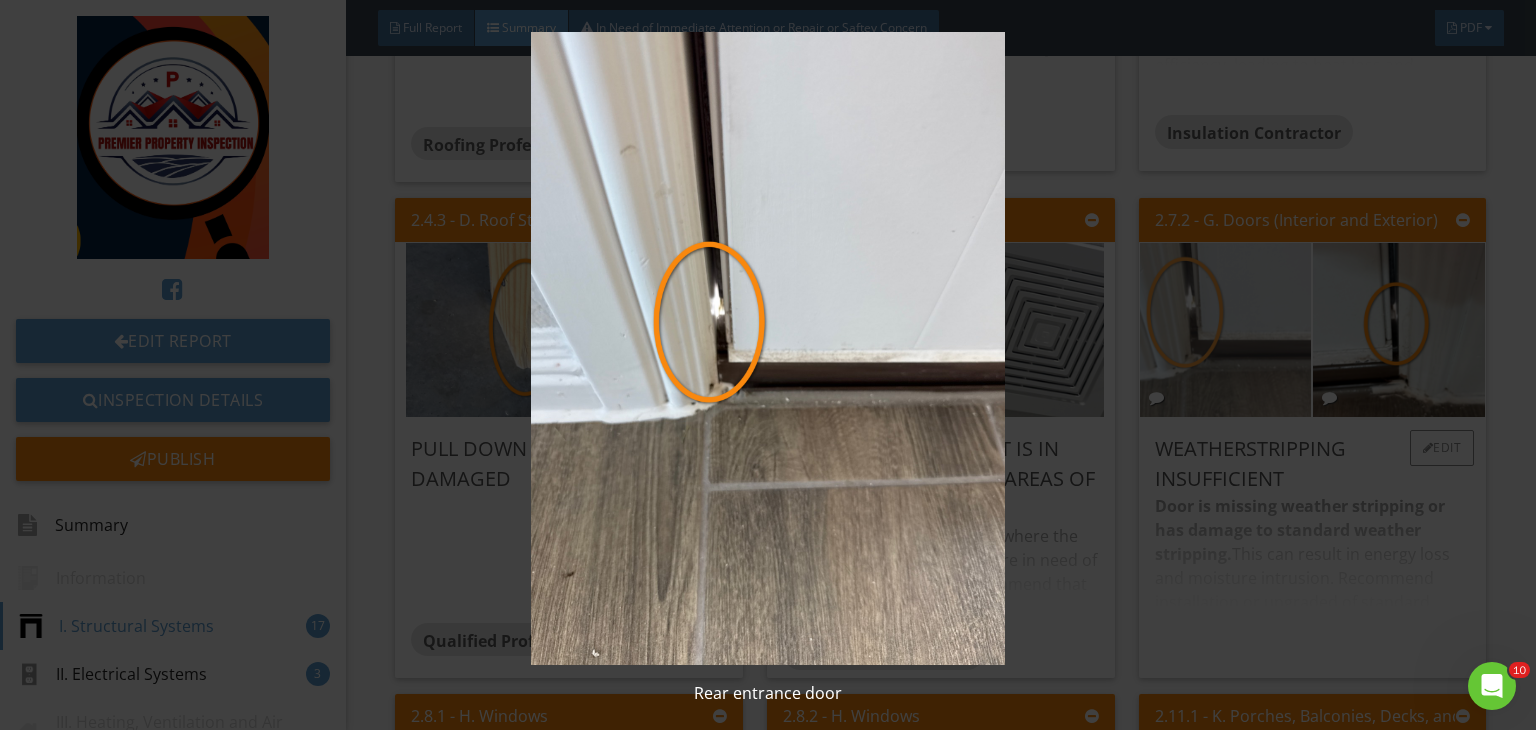 click at bounding box center [768, 348] 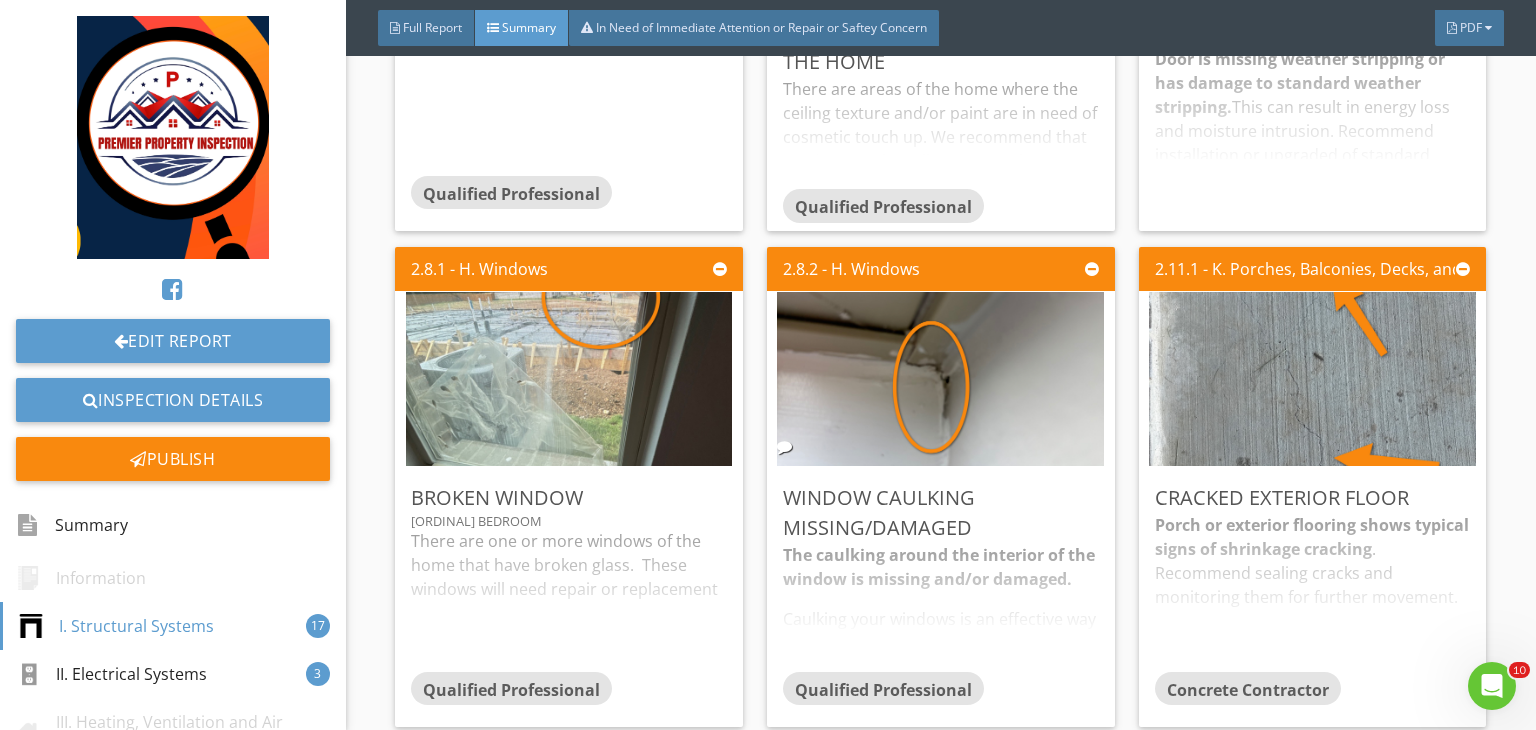 scroll, scrollTop: 1341, scrollLeft: 0, axis: vertical 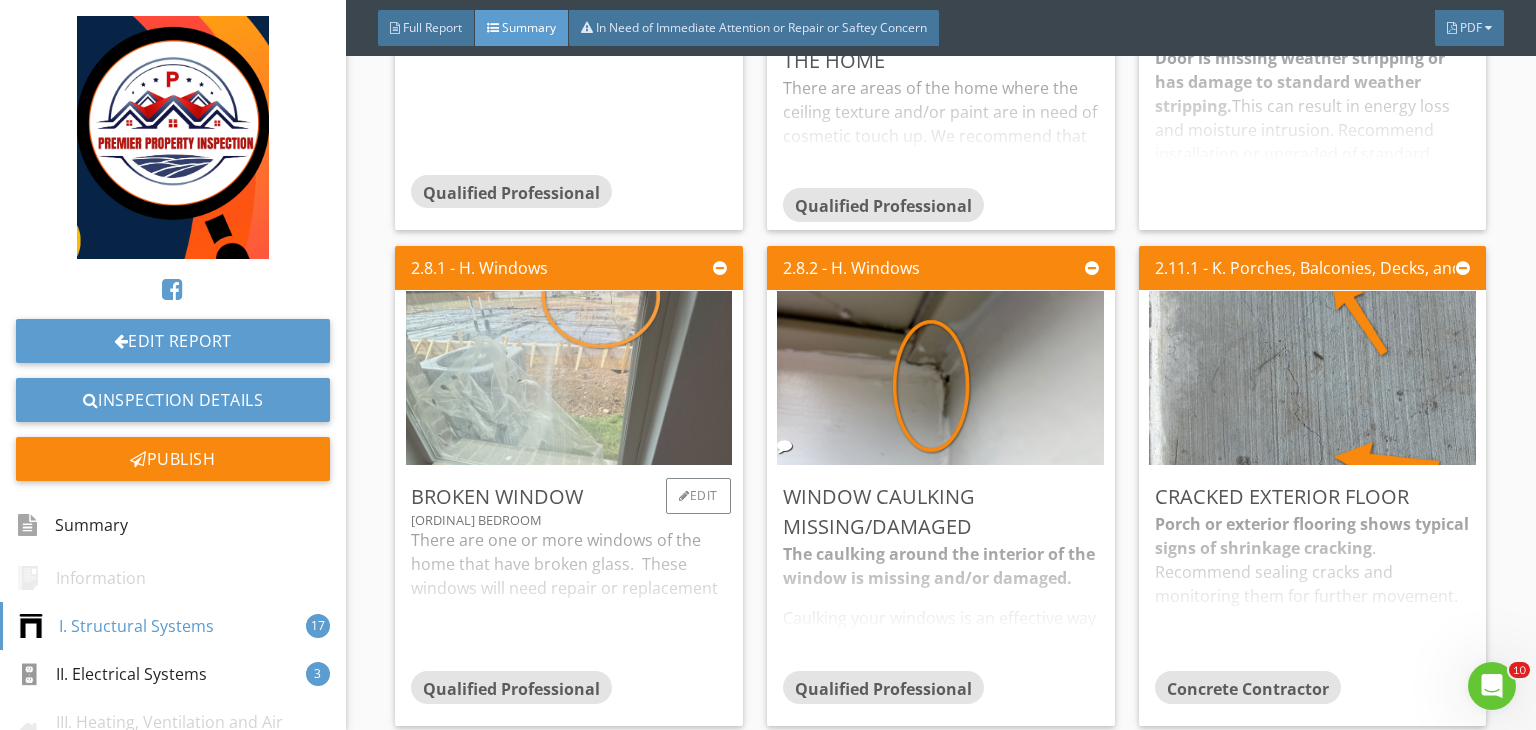 click at bounding box center (569, 378) 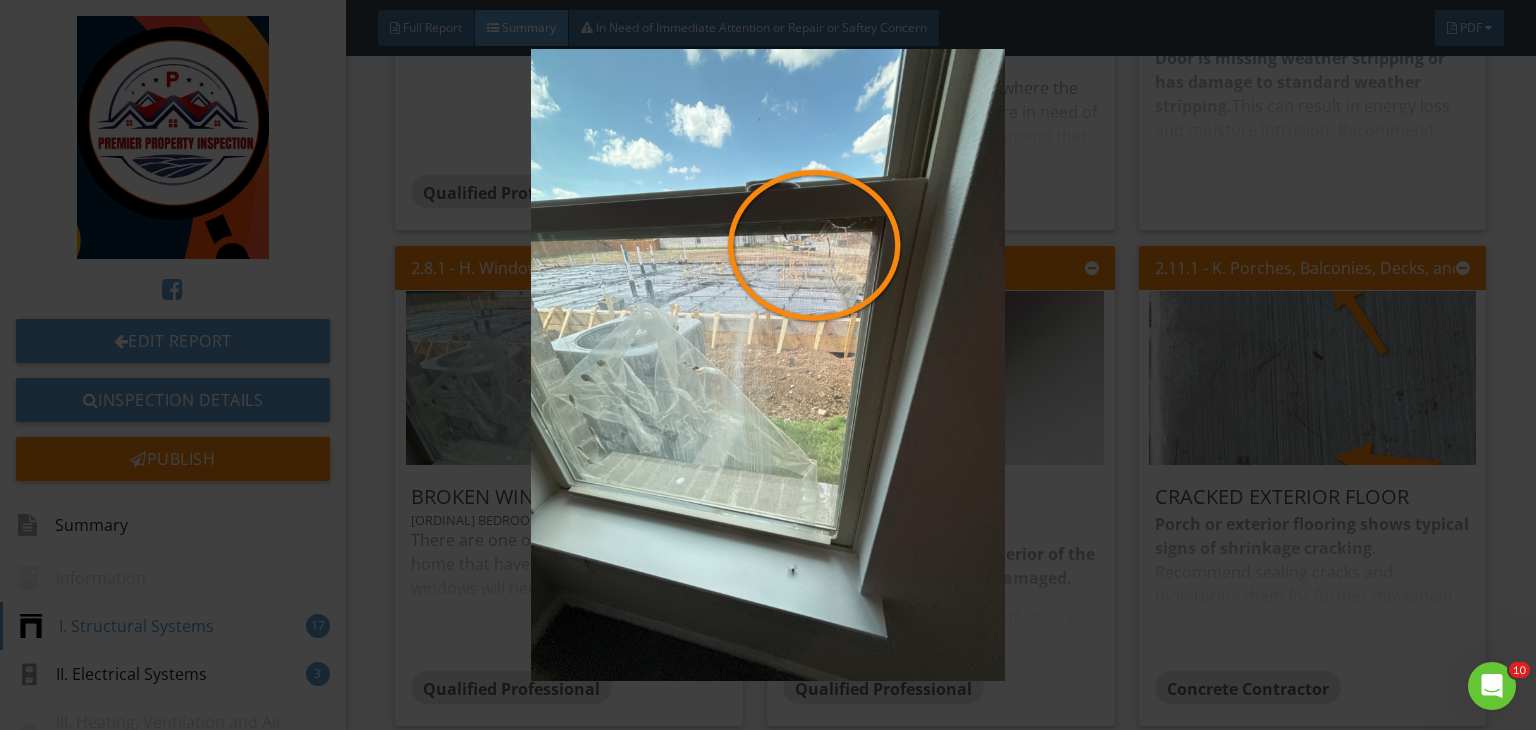 click at bounding box center (768, 365) 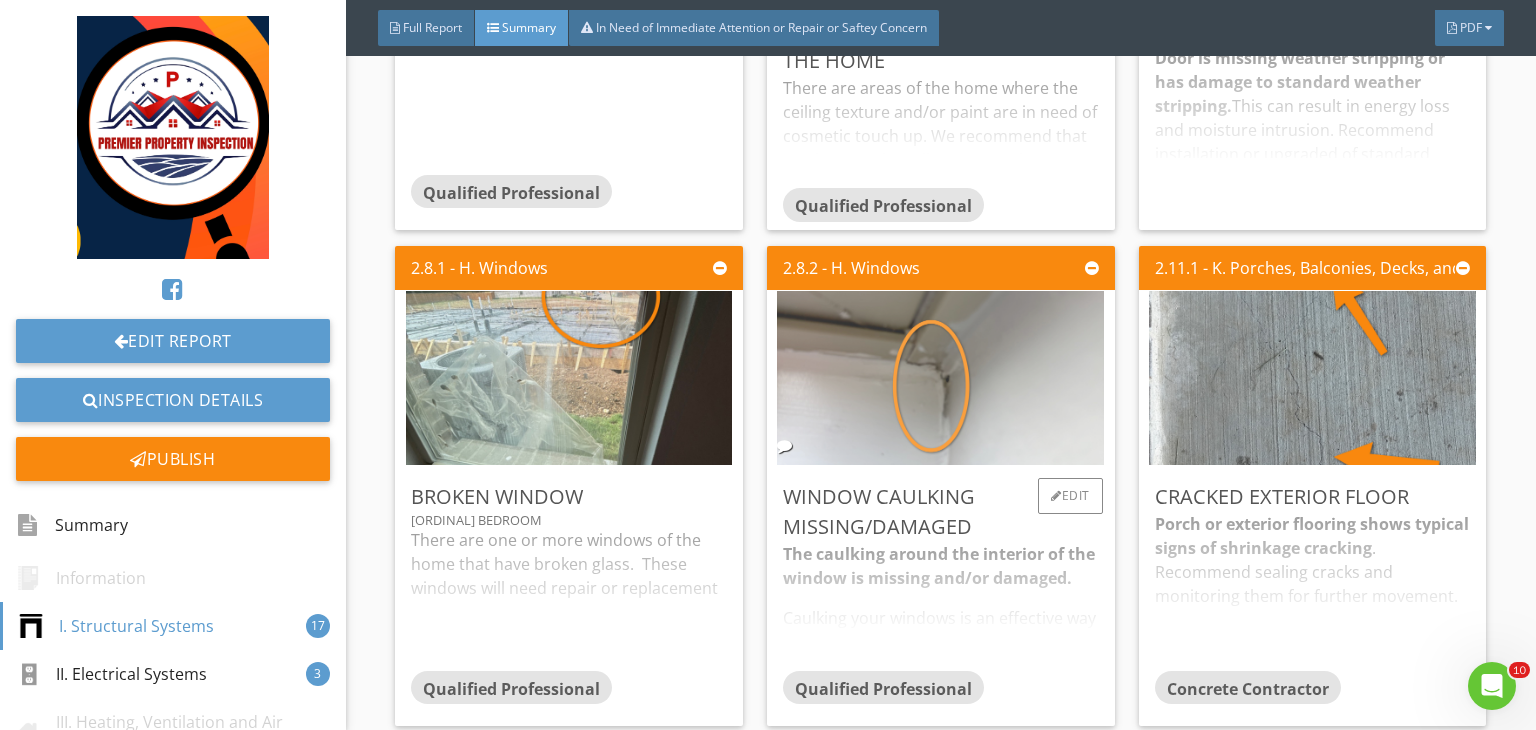 click at bounding box center (940, 378) 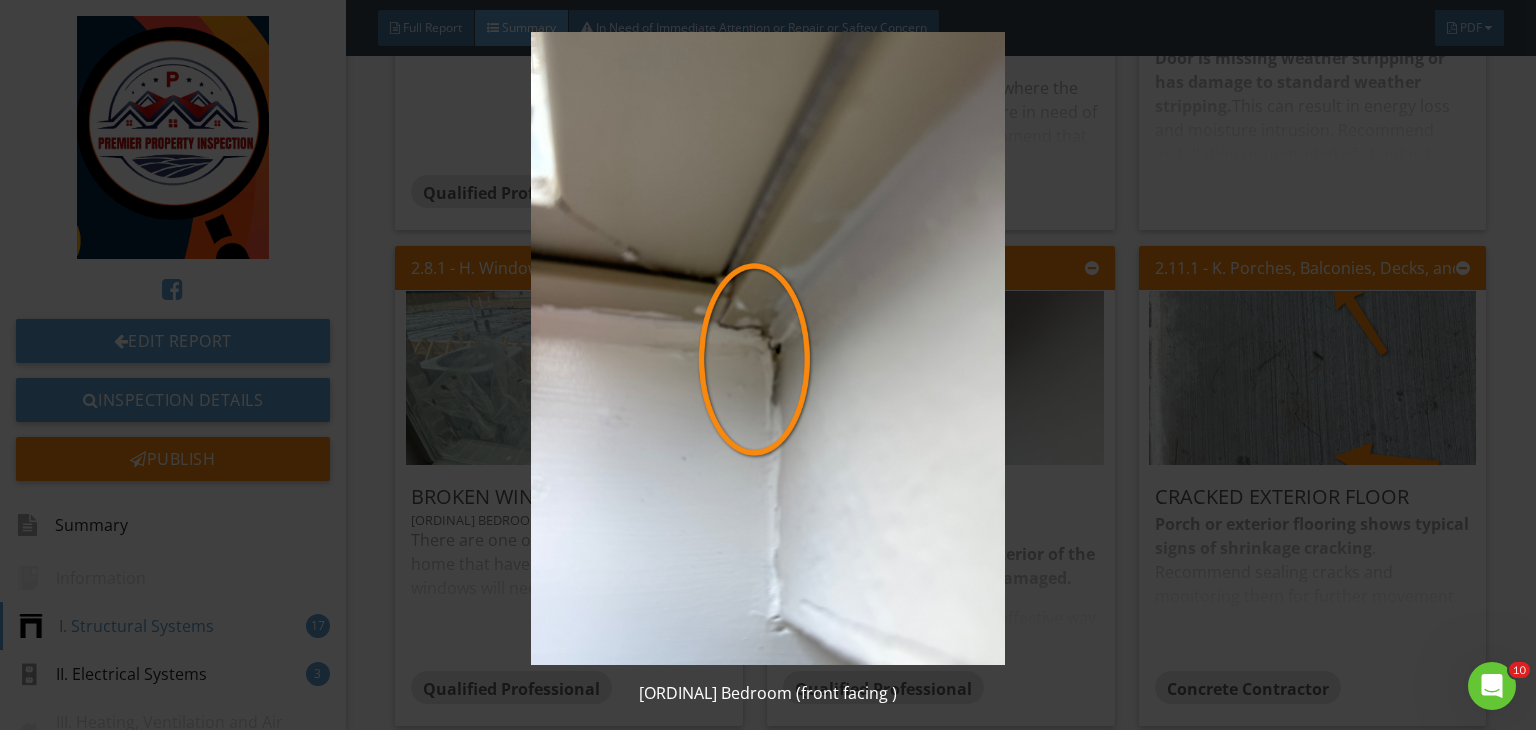 click at bounding box center [768, 348] 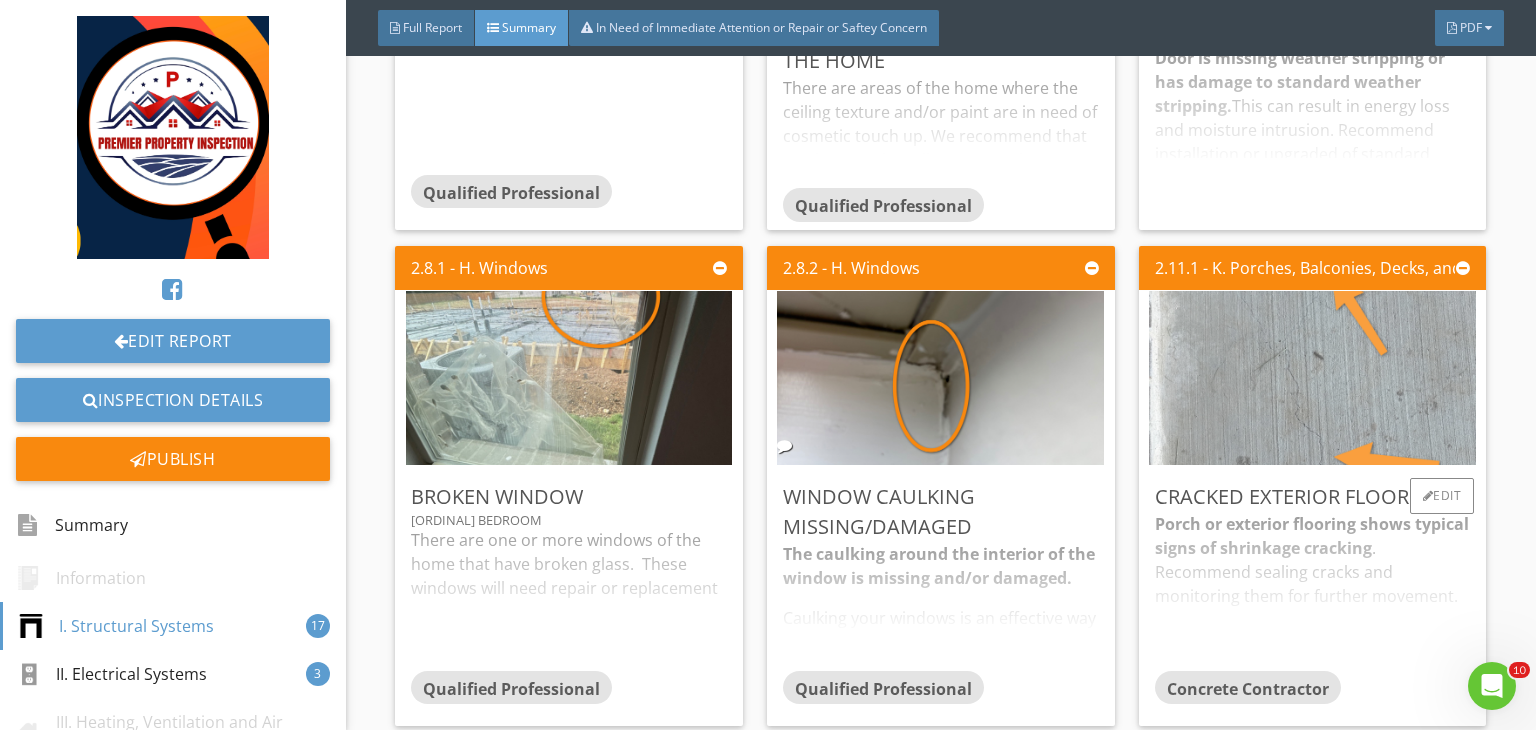click at bounding box center [1312, 378] 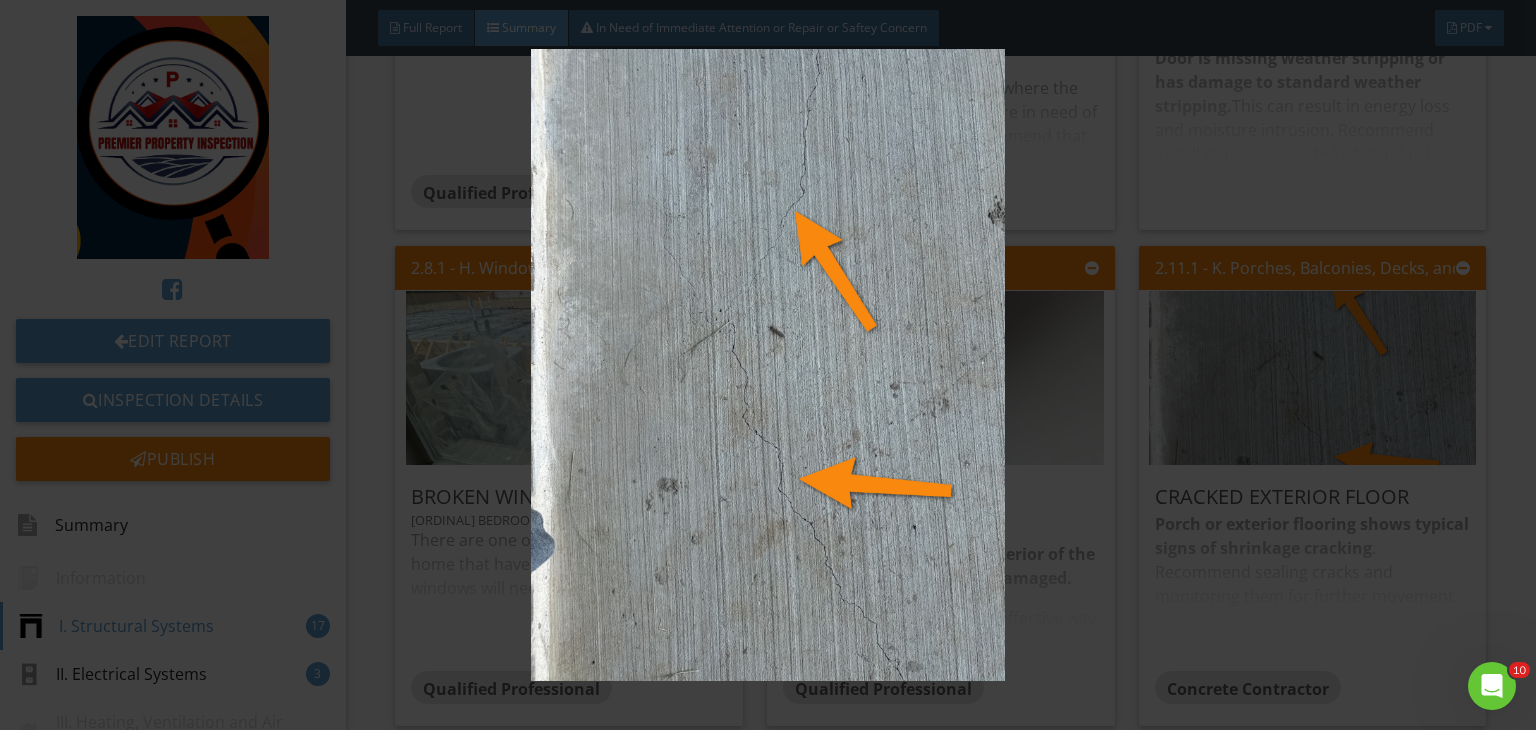 click at bounding box center (768, 365) 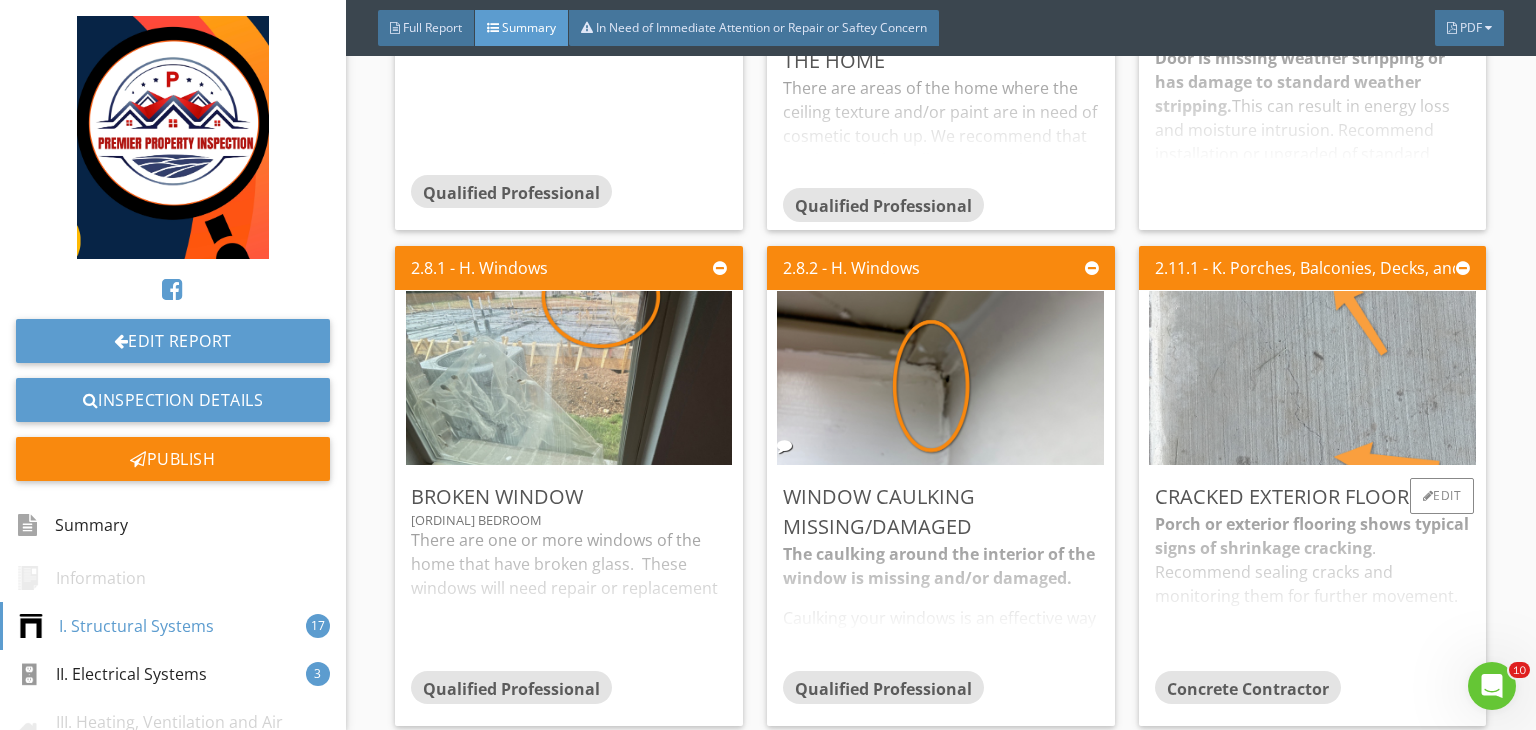 click at bounding box center [1312, 378] 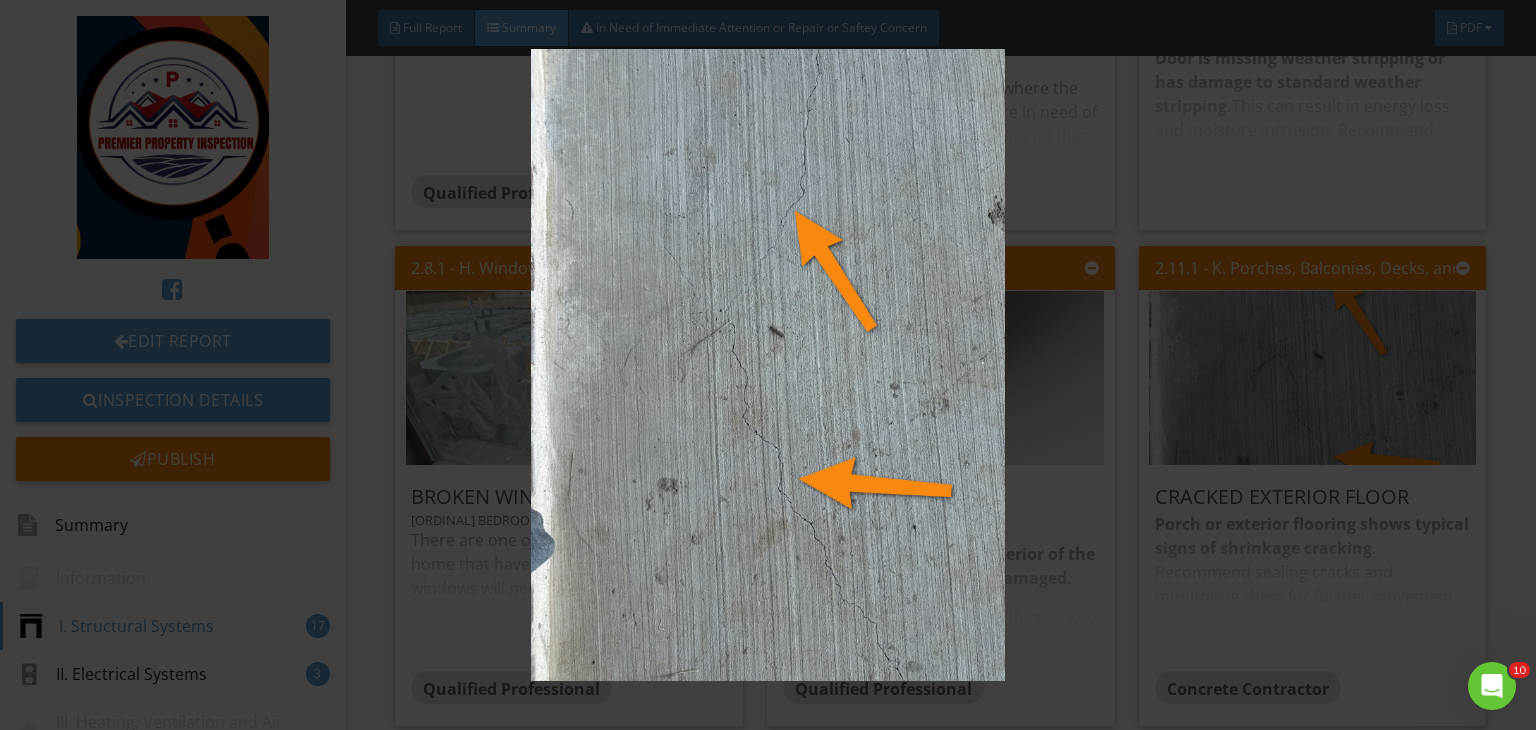 click at bounding box center [768, 365] 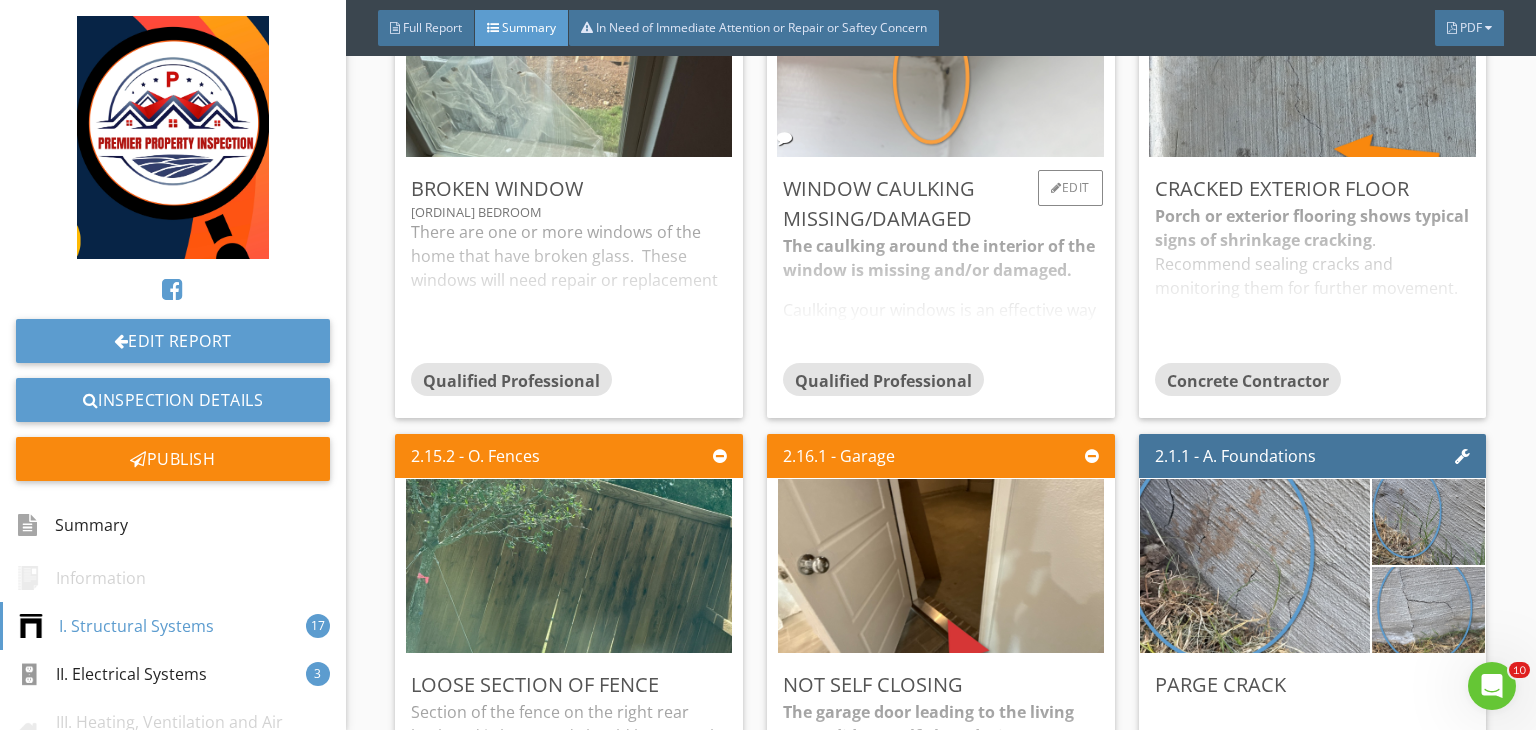 scroll, scrollTop: 1889, scrollLeft: 0, axis: vertical 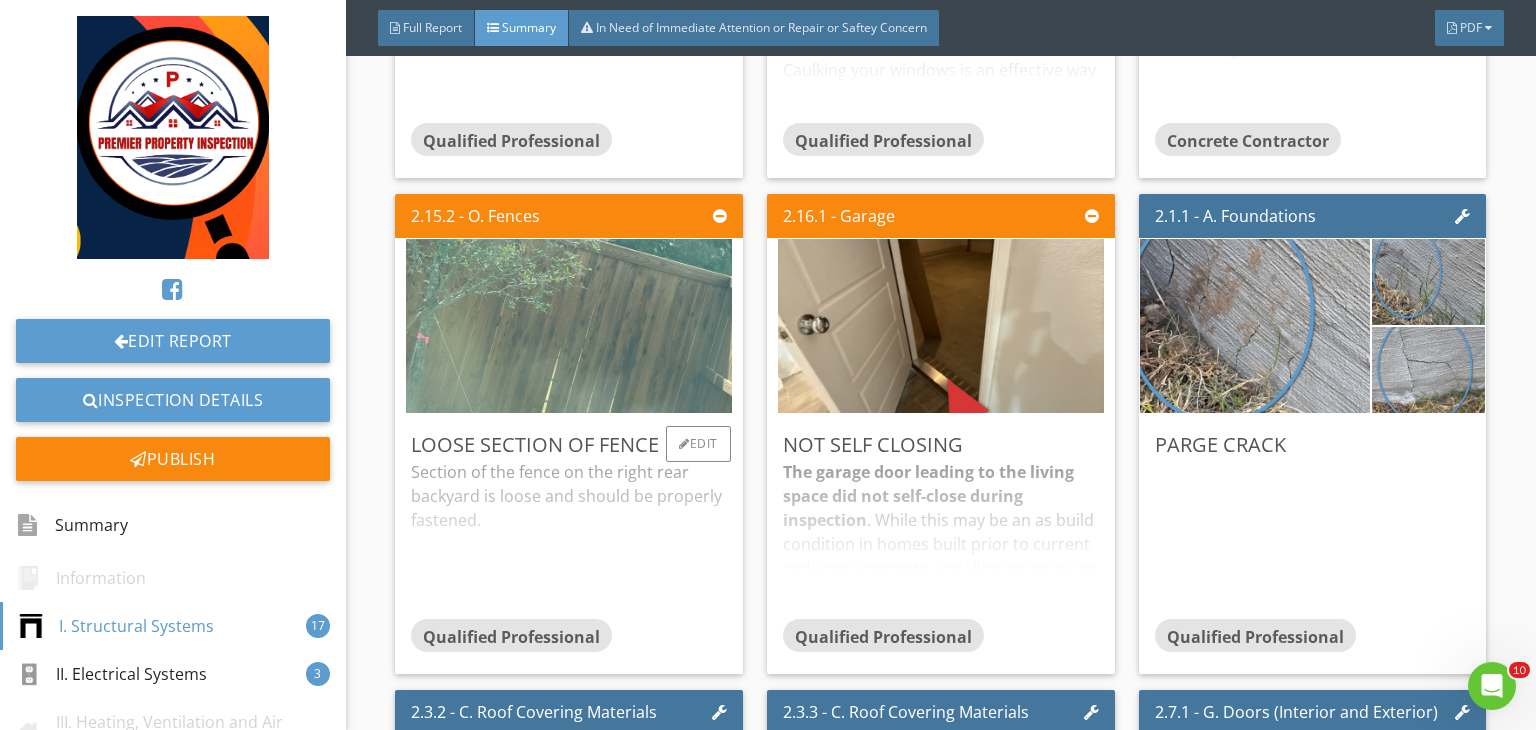click at bounding box center (569, 326) 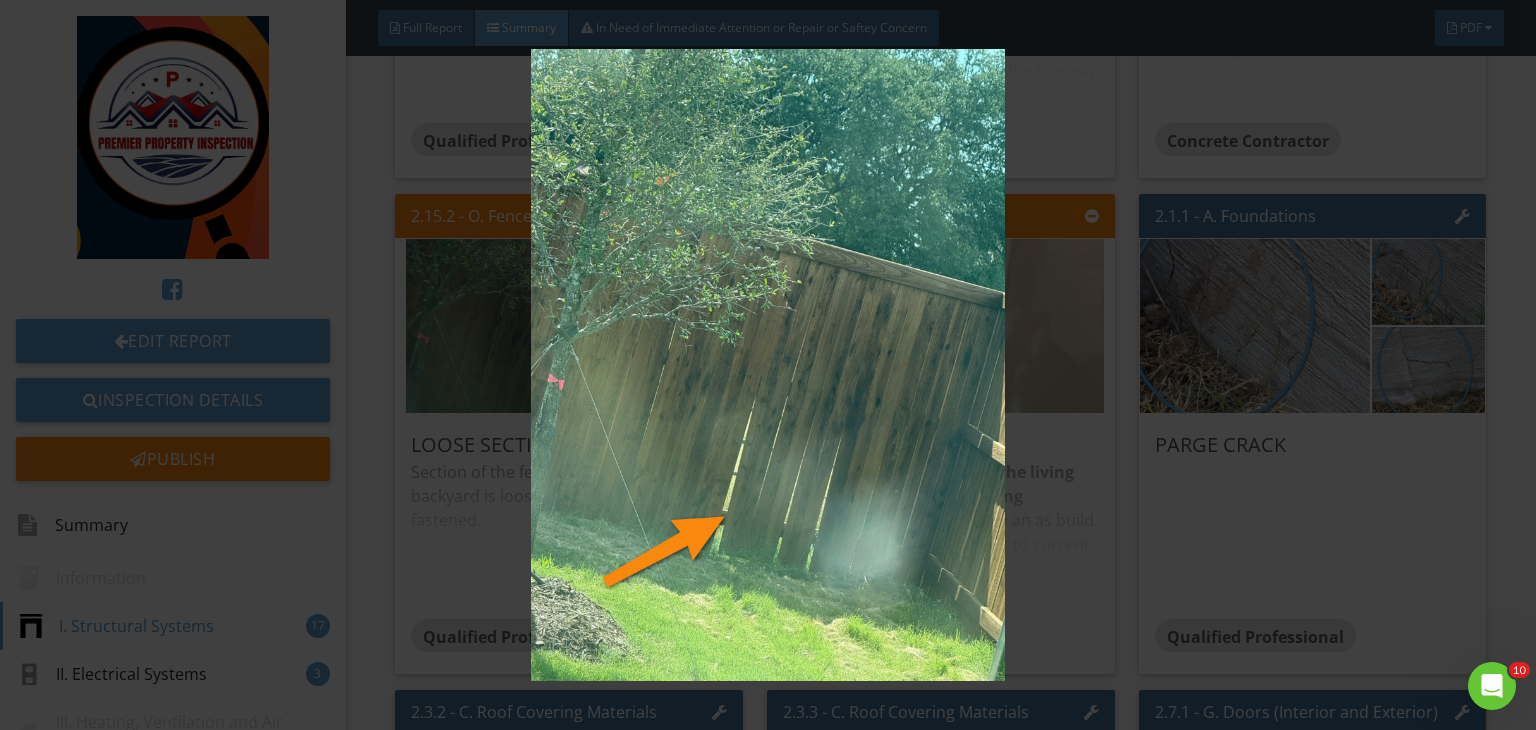 click at bounding box center [768, 365] 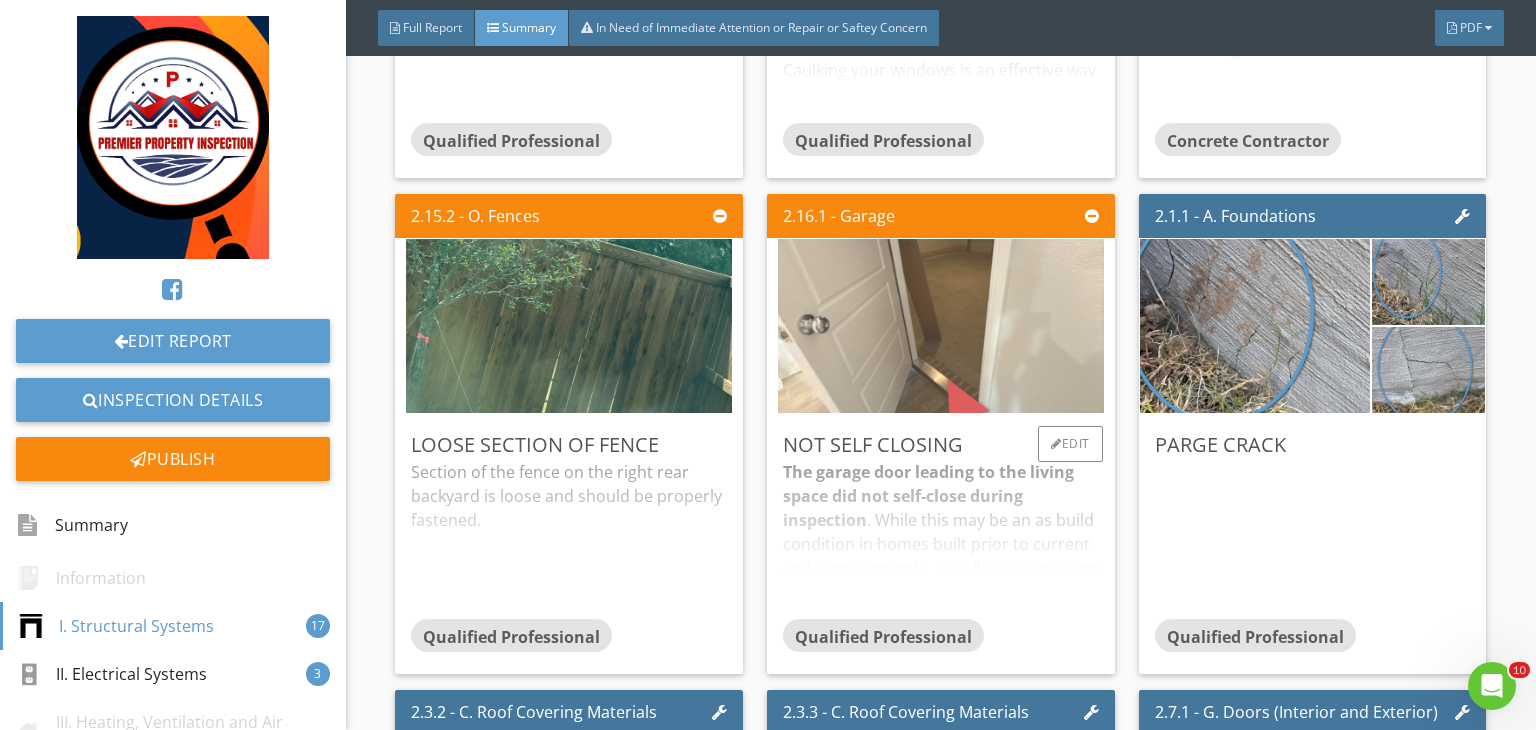 click at bounding box center (941, 326) 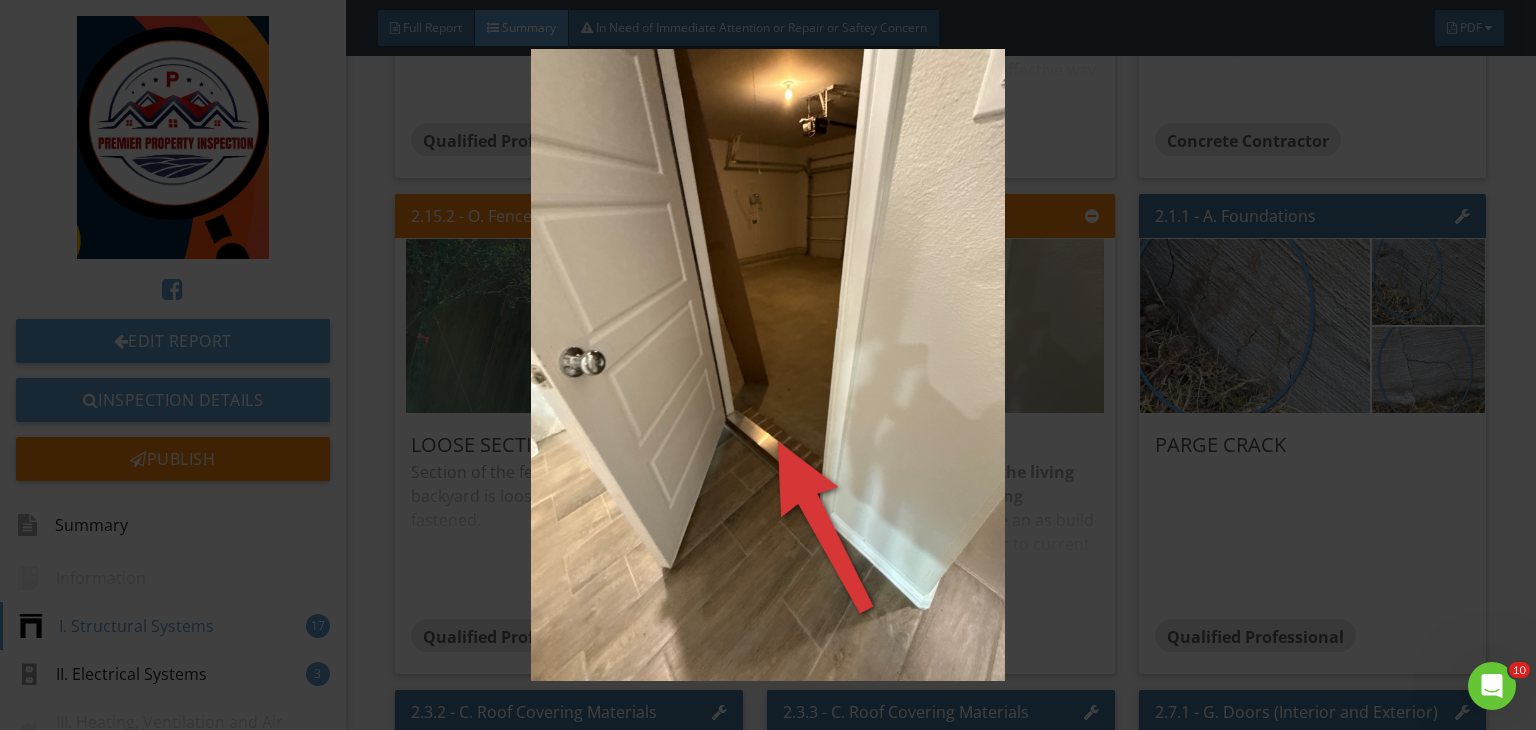 click at bounding box center (768, 365) 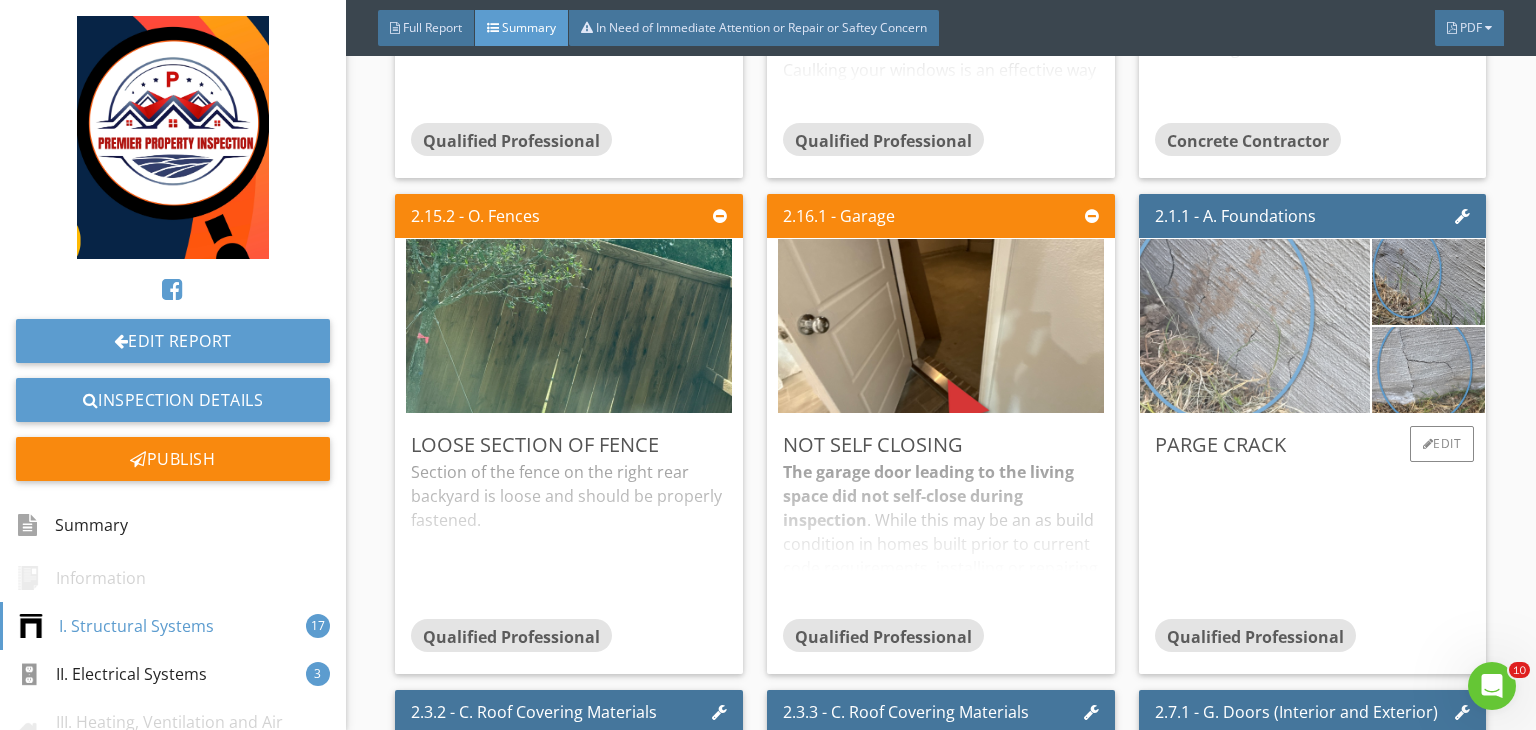 click at bounding box center (1255, 326) 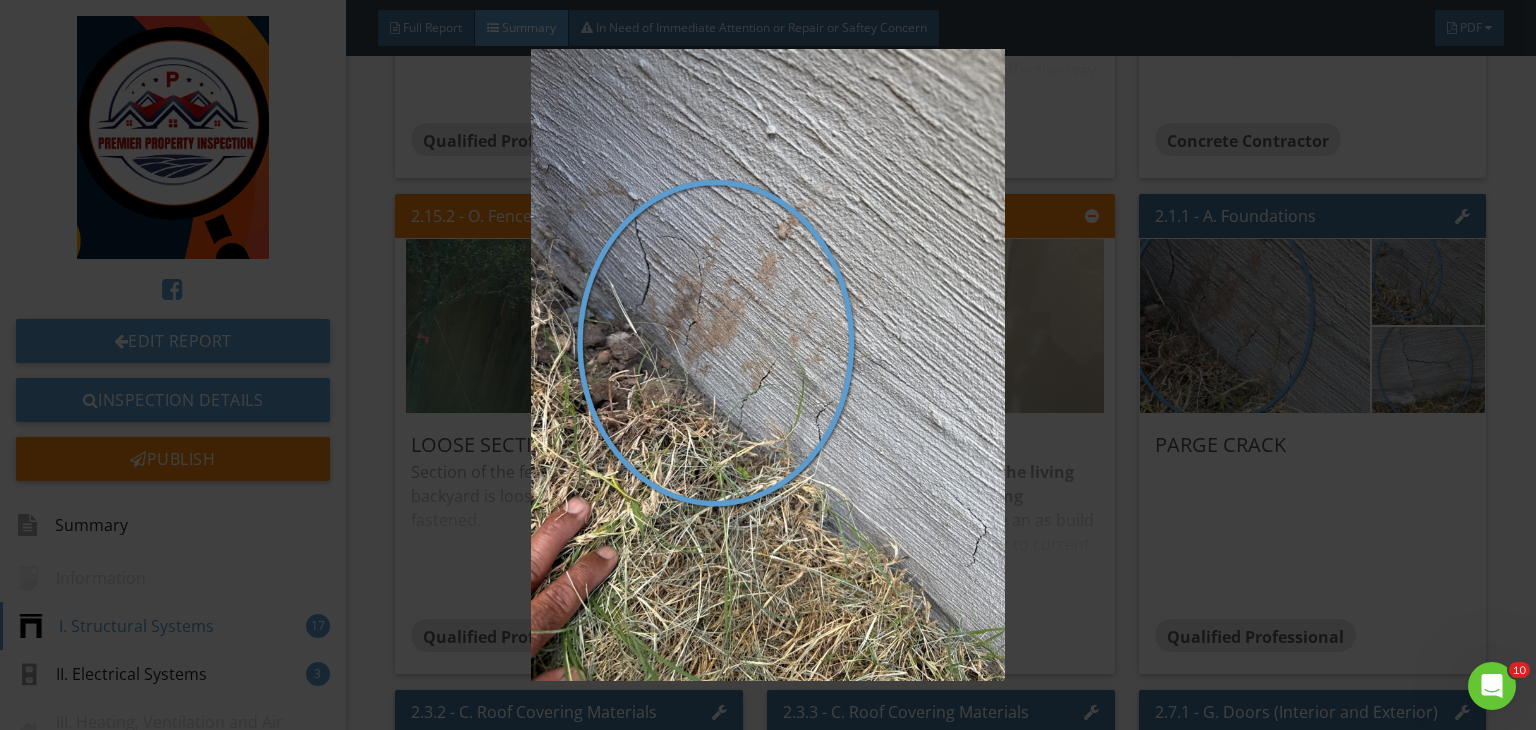 click at bounding box center (768, 365) 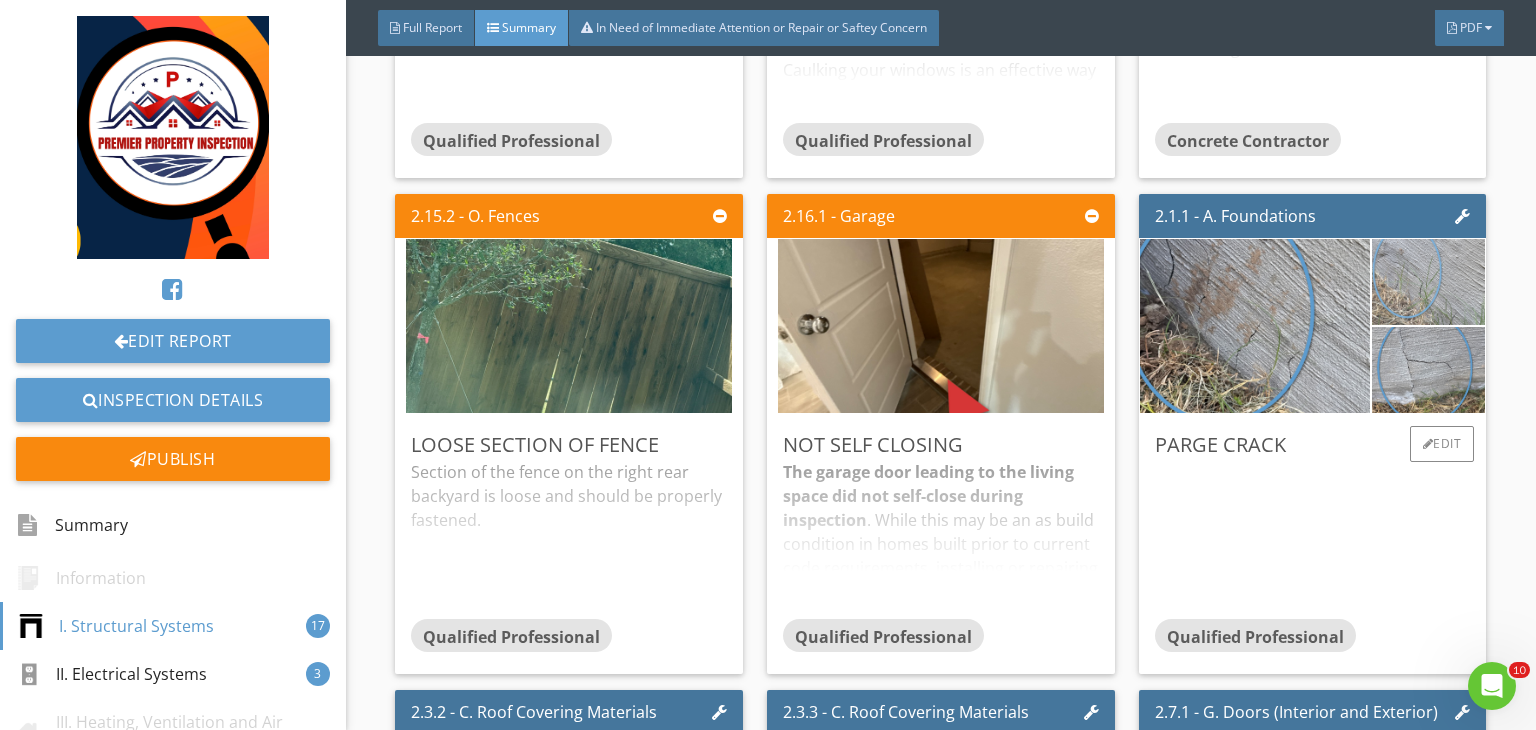 click at bounding box center (1428, 282) 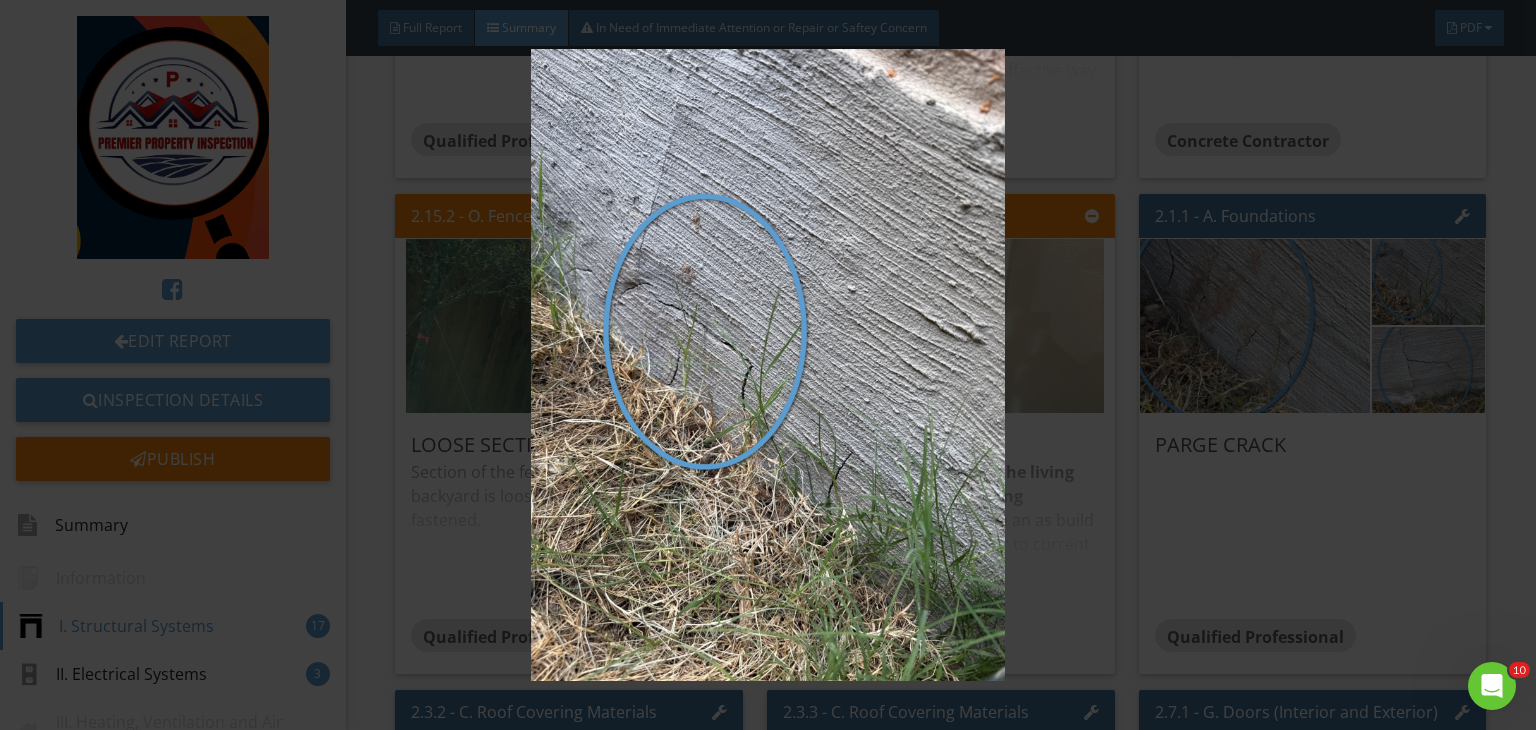 click at bounding box center (768, 365) 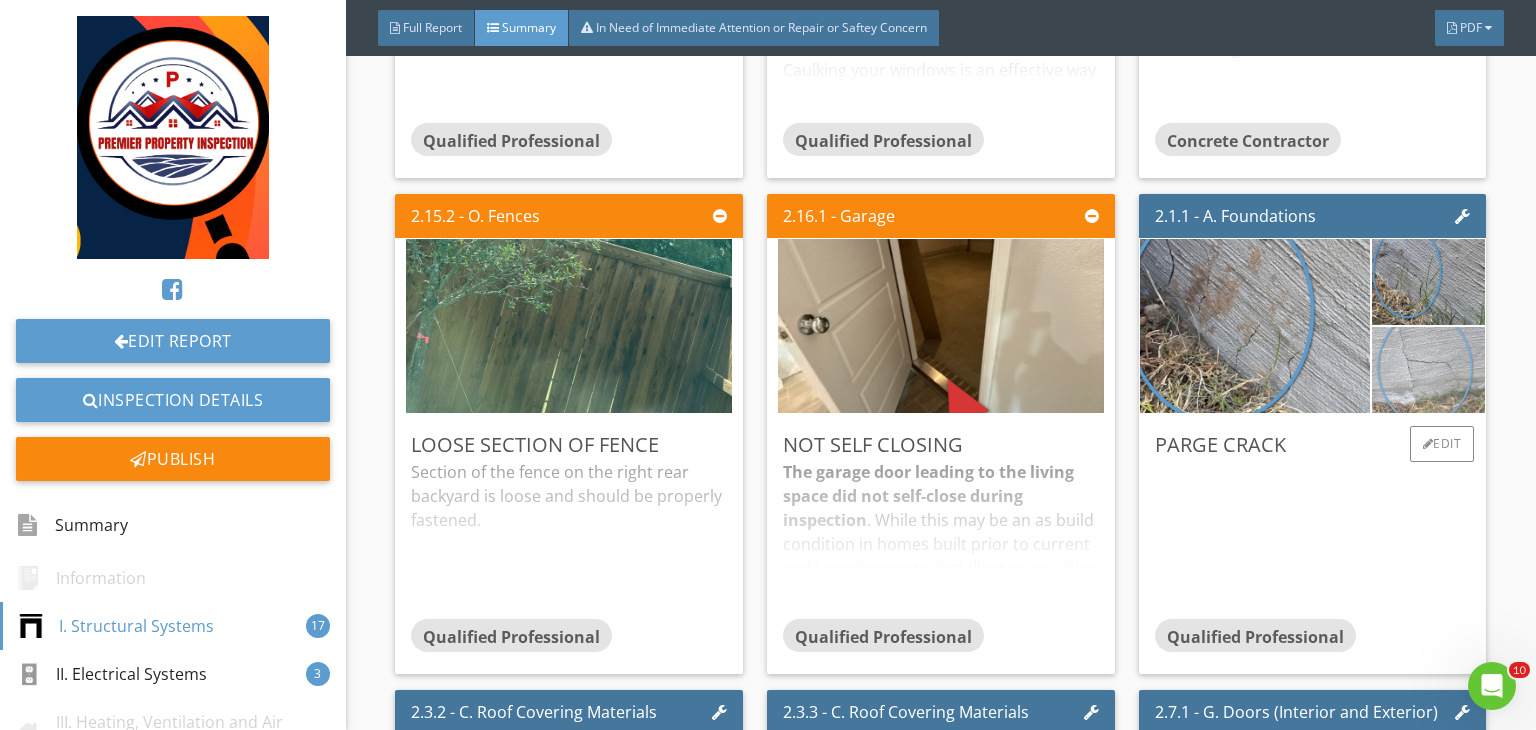 click at bounding box center [1428, 370] 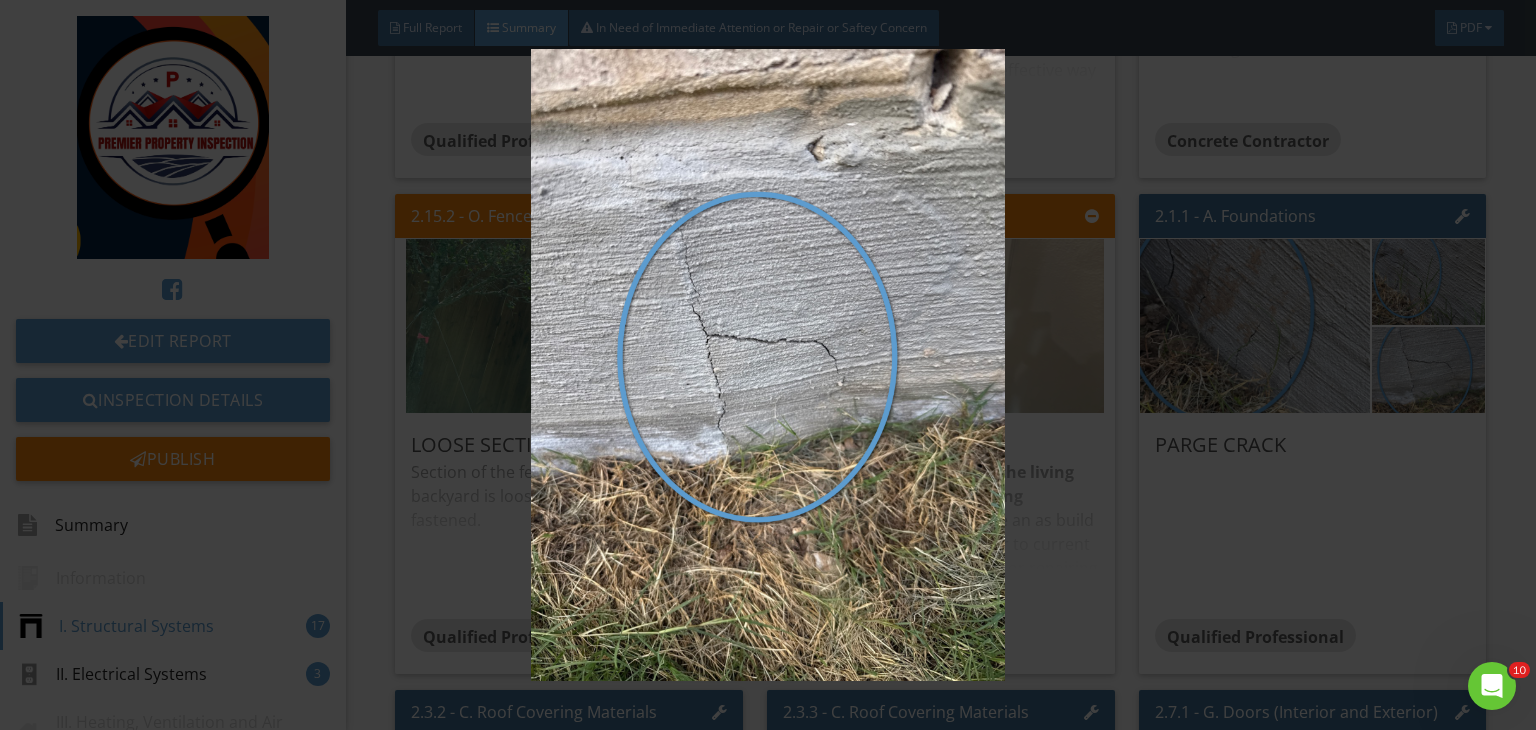 click at bounding box center [768, 365] 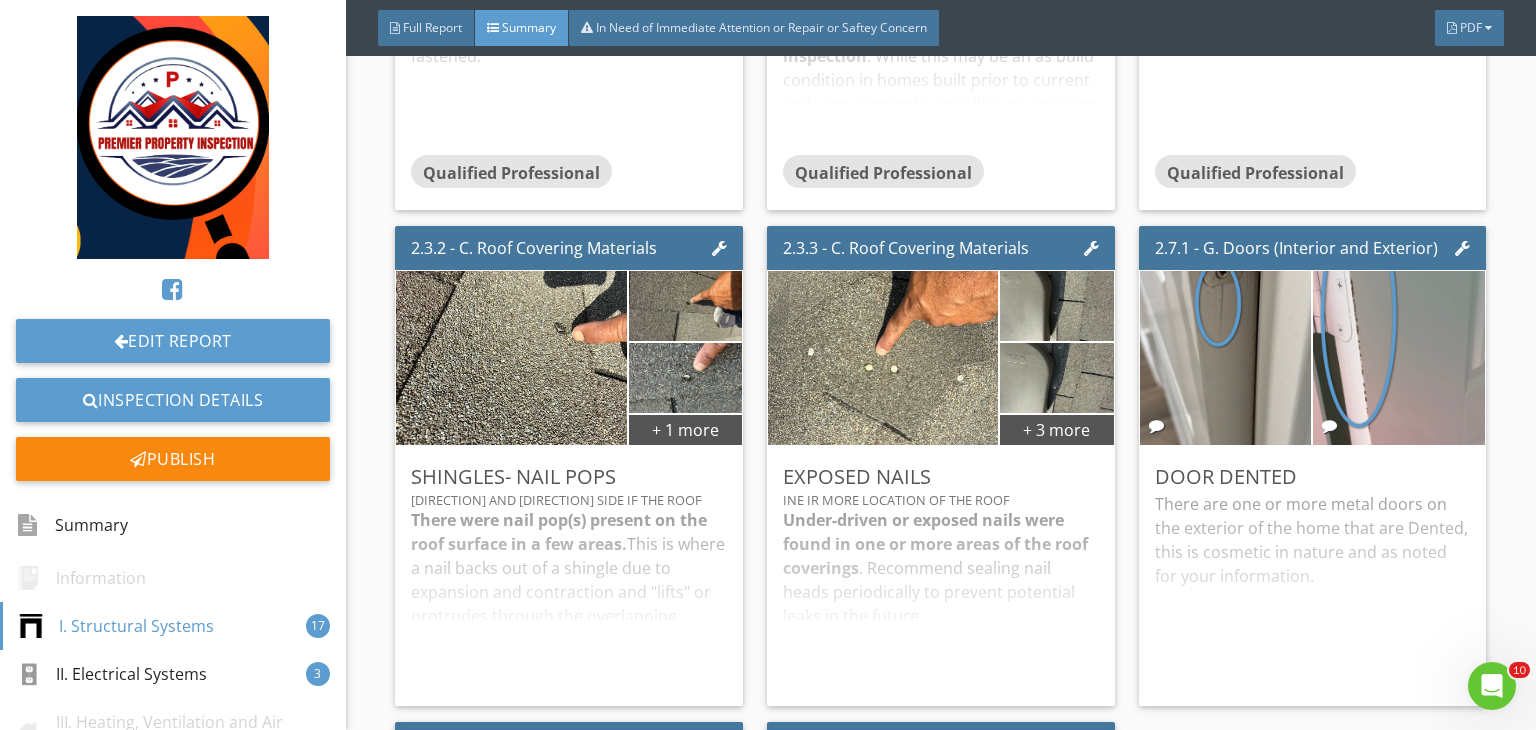 scroll, scrollTop: 2354, scrollLeft: 0, axis: vertical 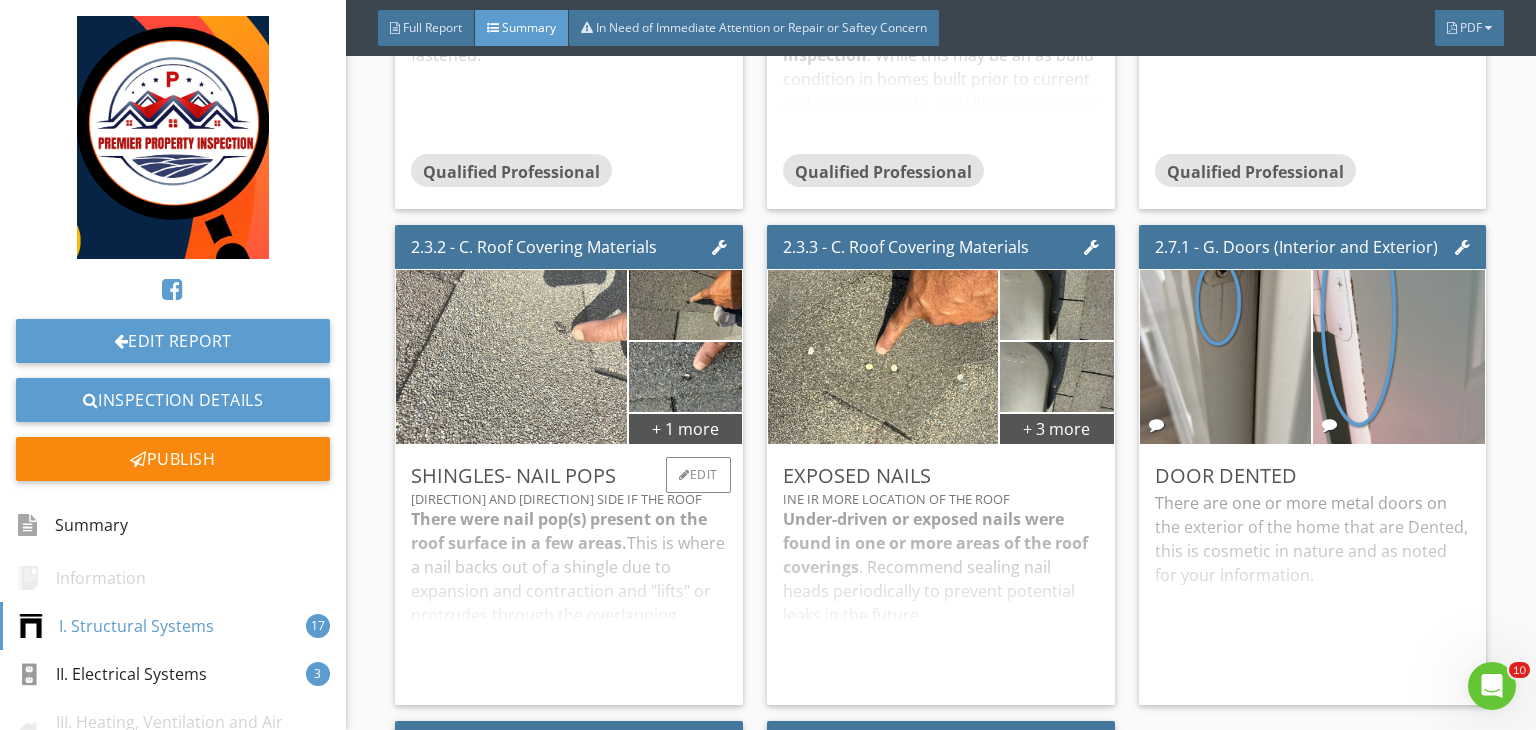 click at bounding box center (511, 357) 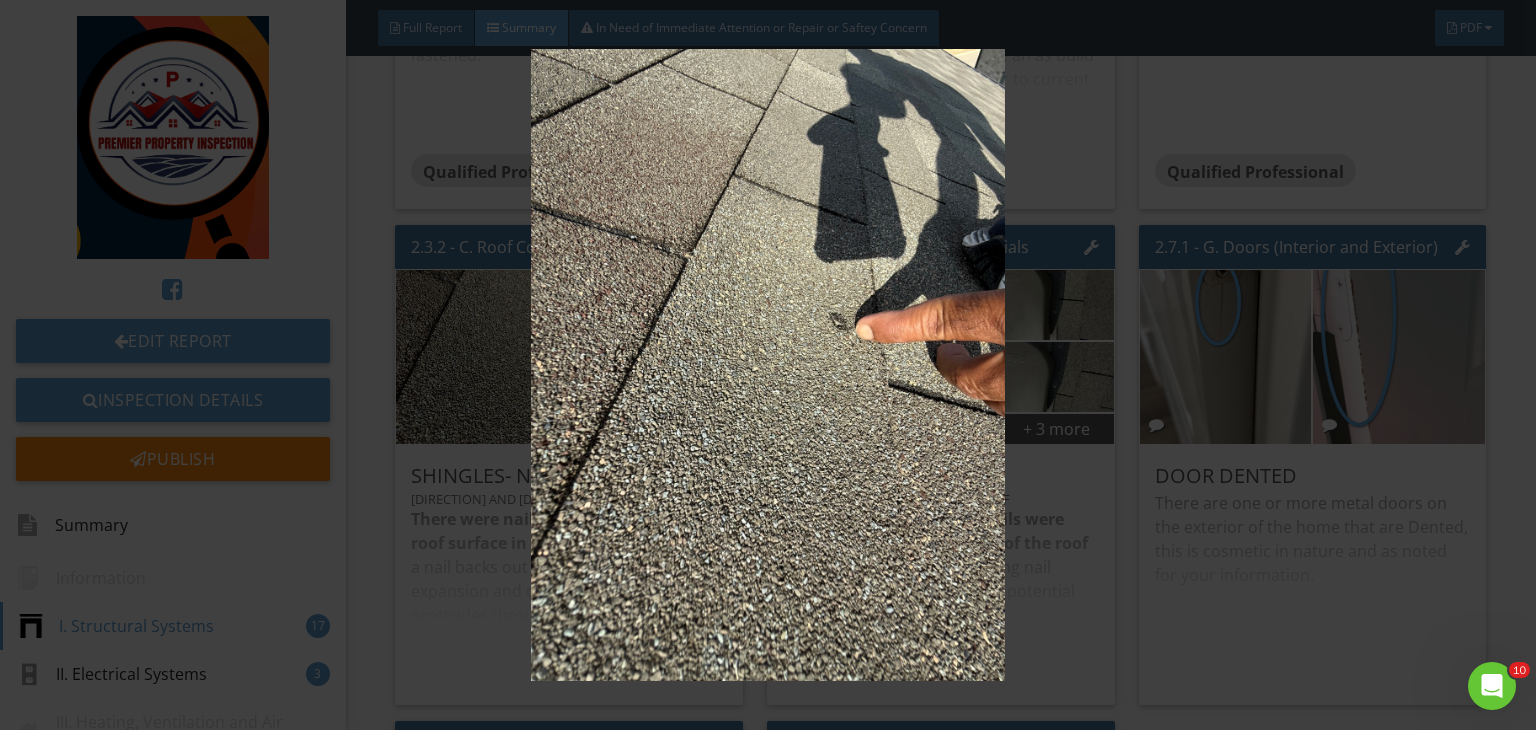 click at bounding box center [768, 365] 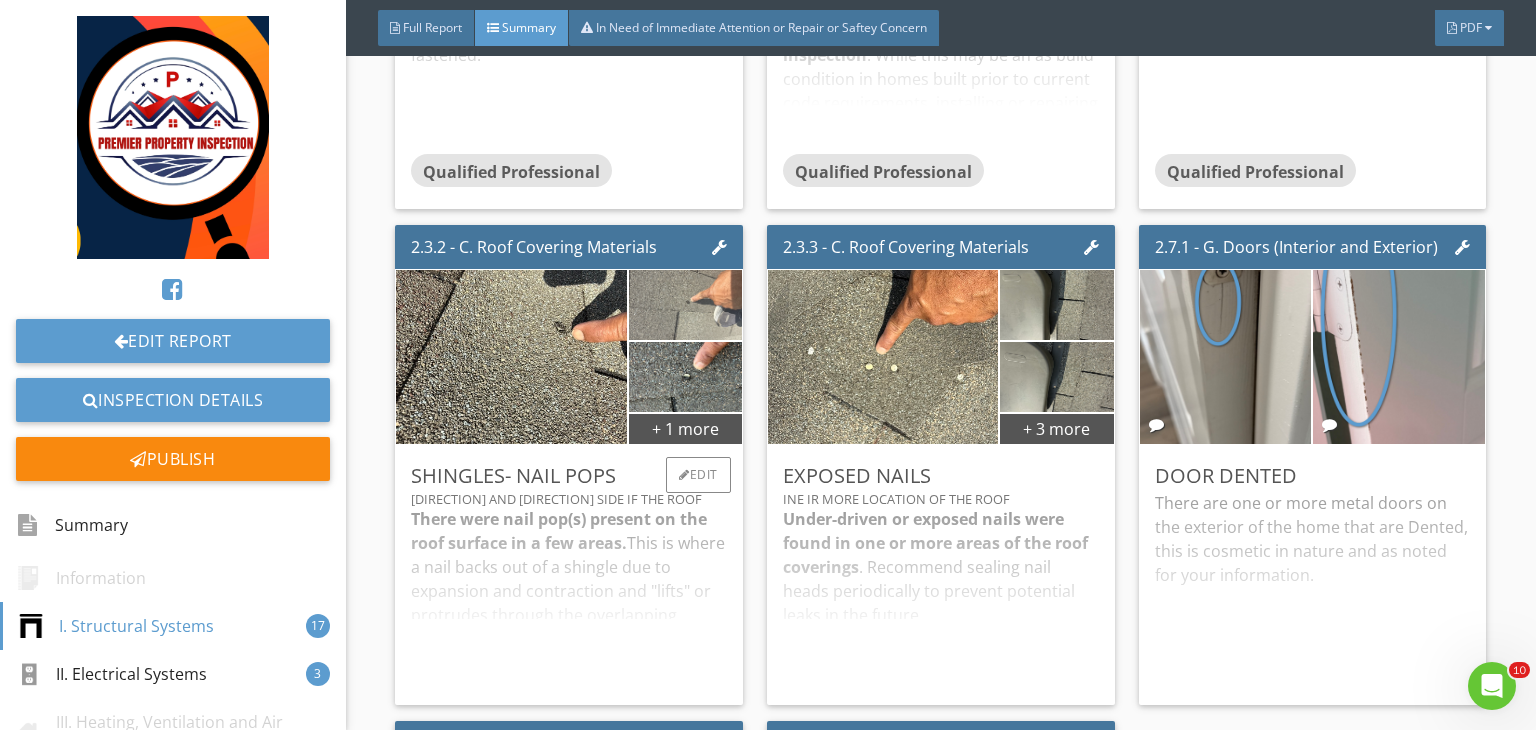 click at bounding box center [685, 305] 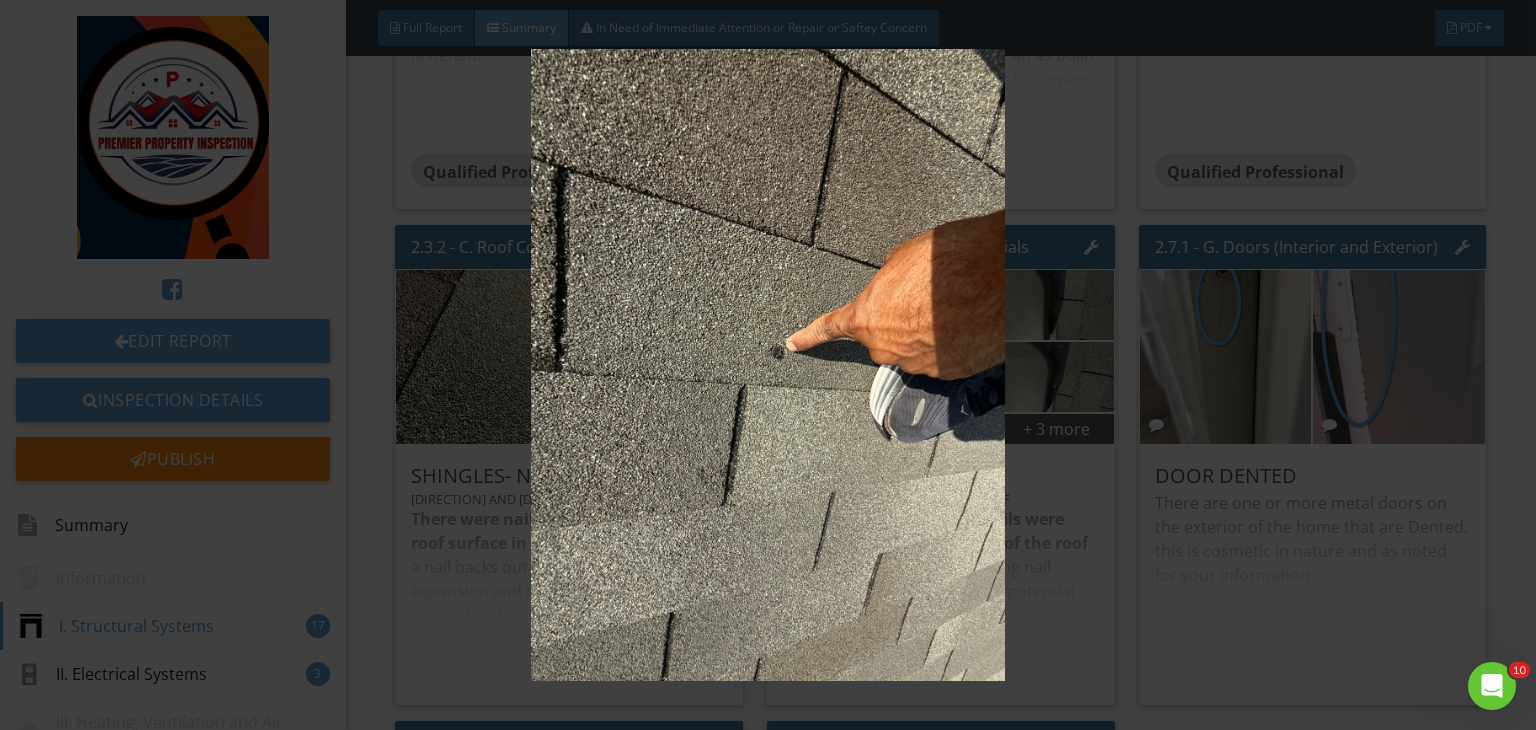 click at bounding box center [768, 365] 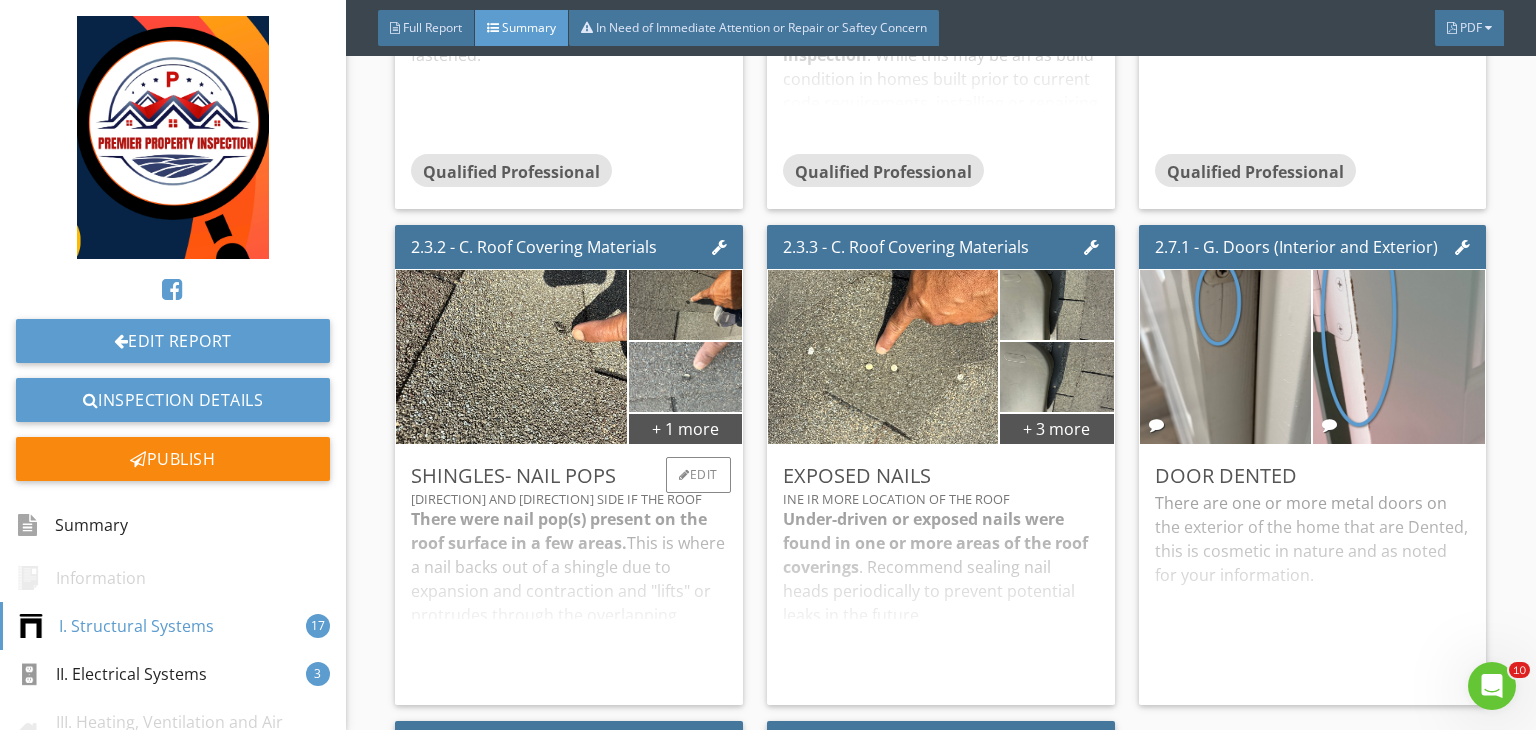 click at bounding box center (685, 377) 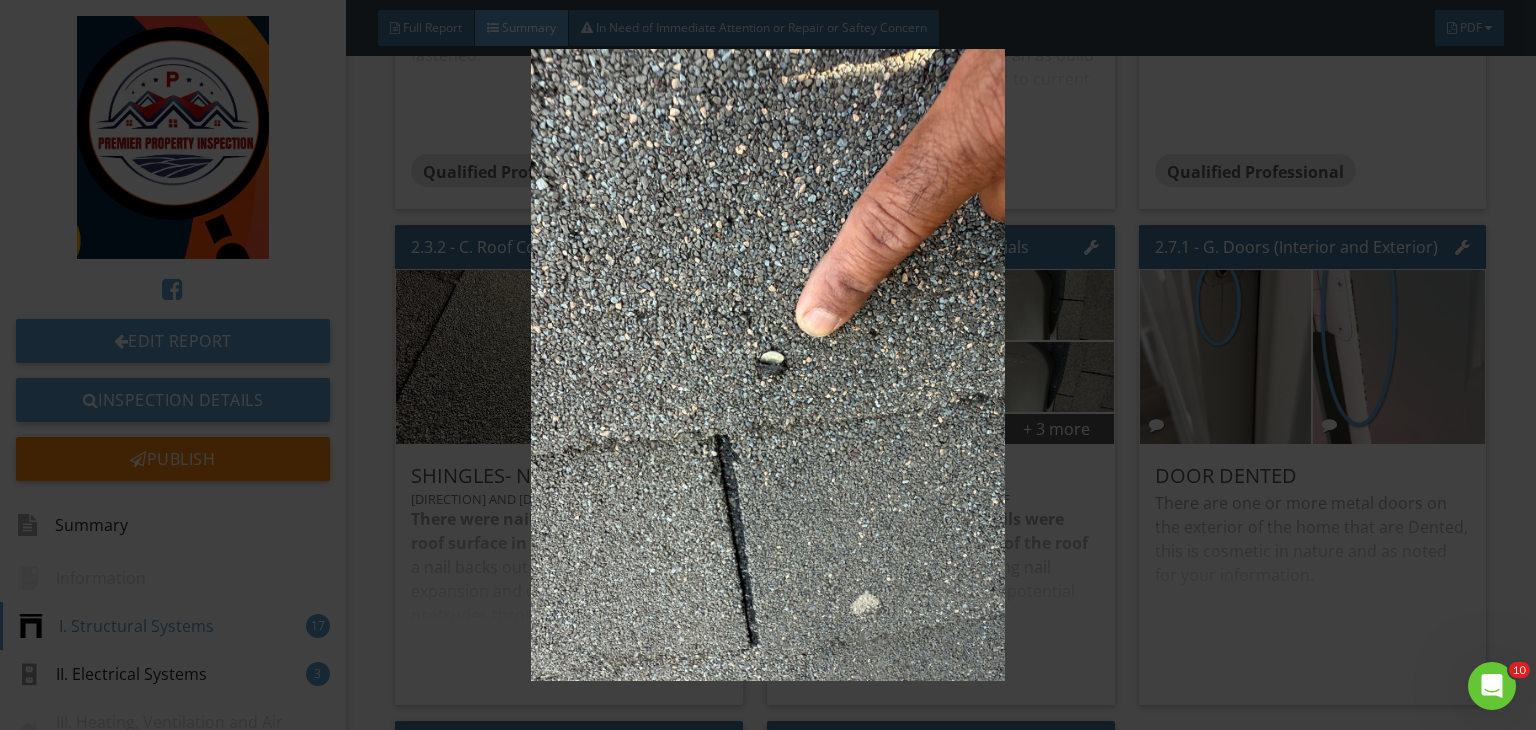 click at bounding box center (768, 365) 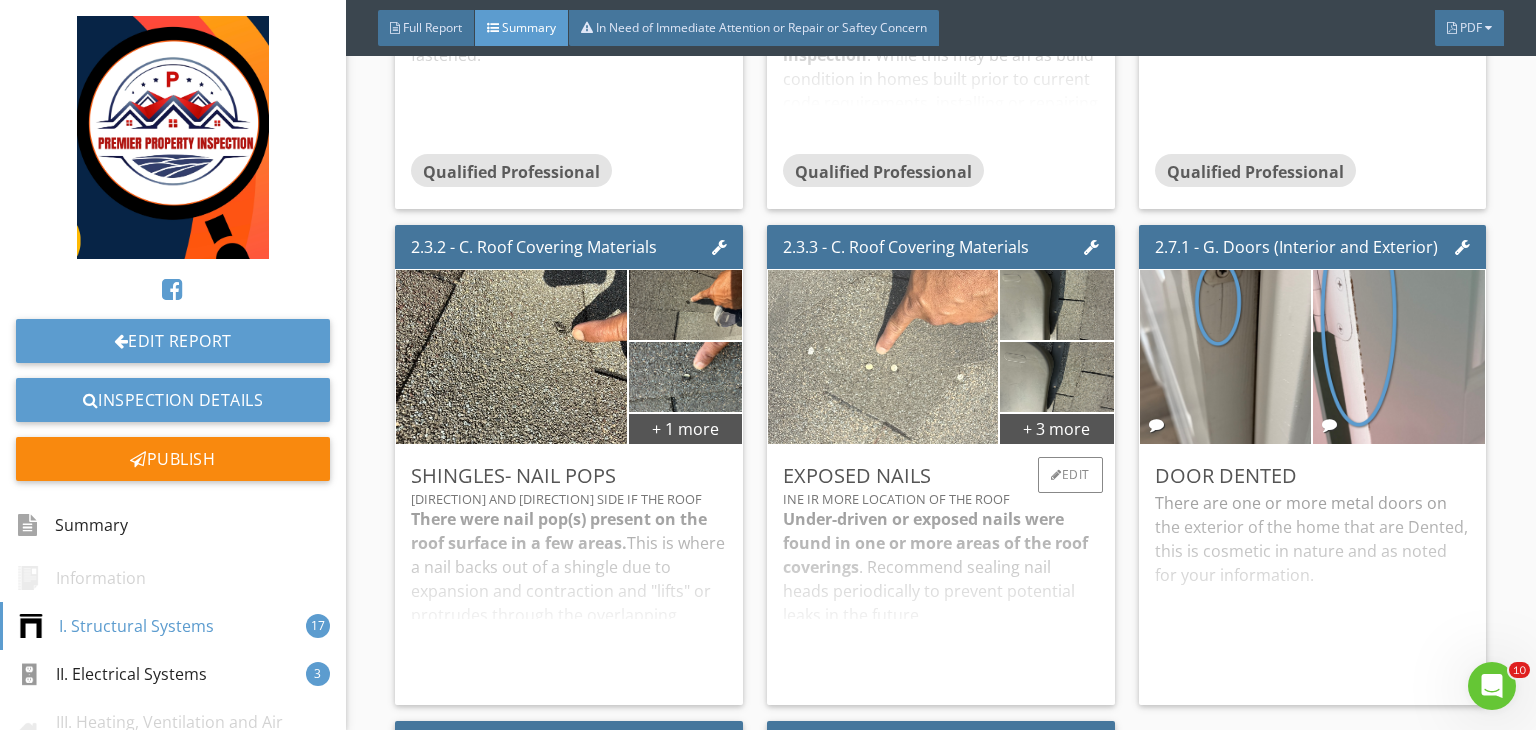 click at bounding box center (883, 357) 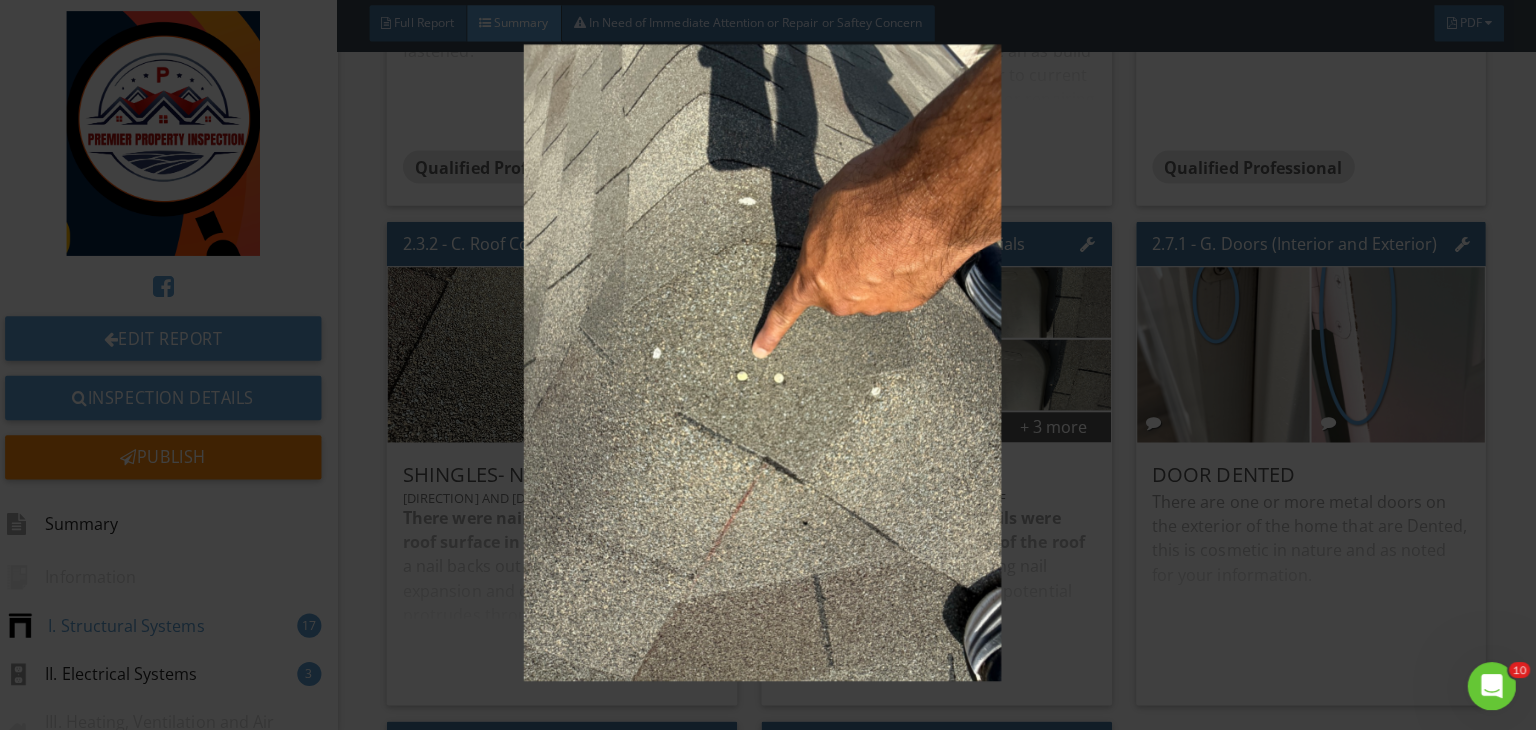 scroll, scrollTop: 0, scrollLeft: 0, axis: both 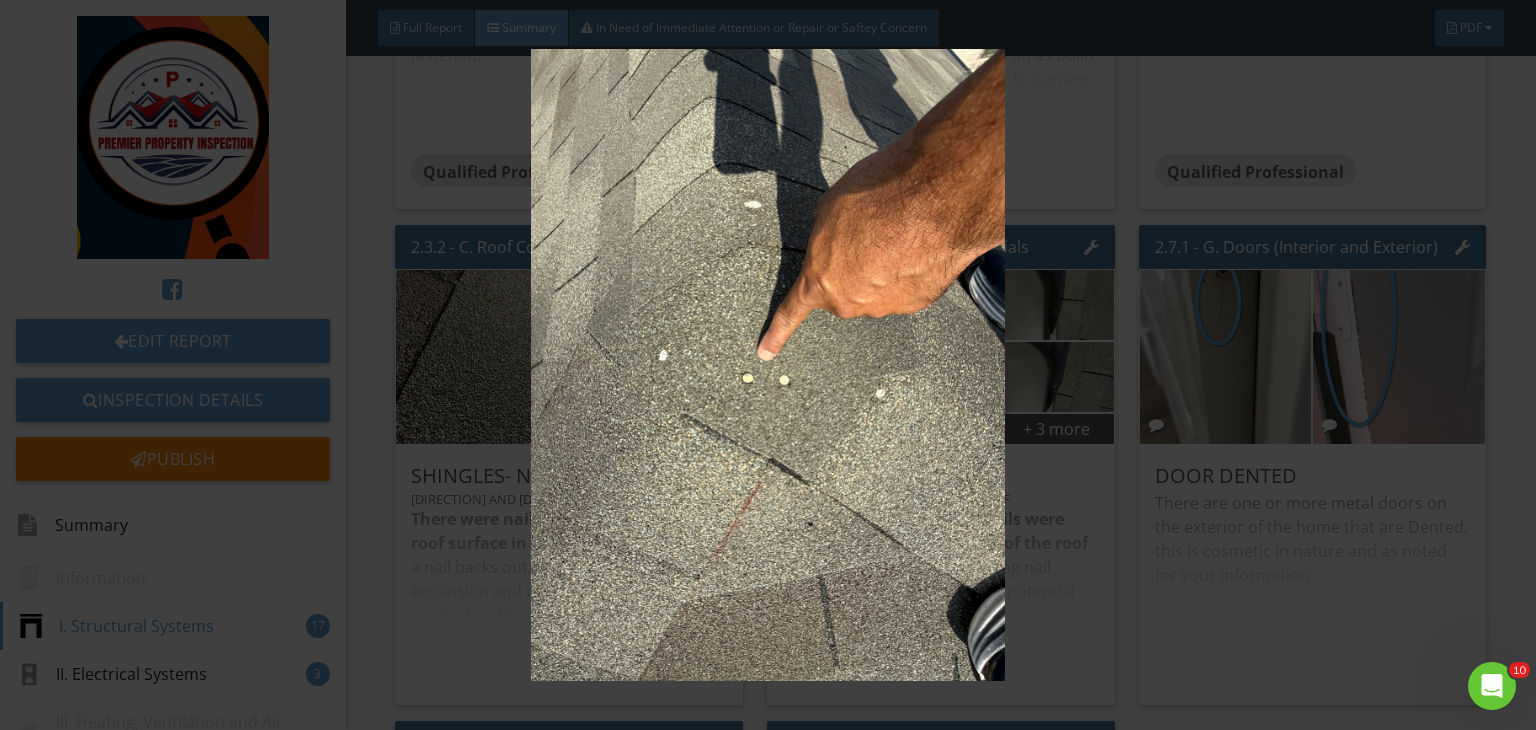 click at bounding box center (768, 365) 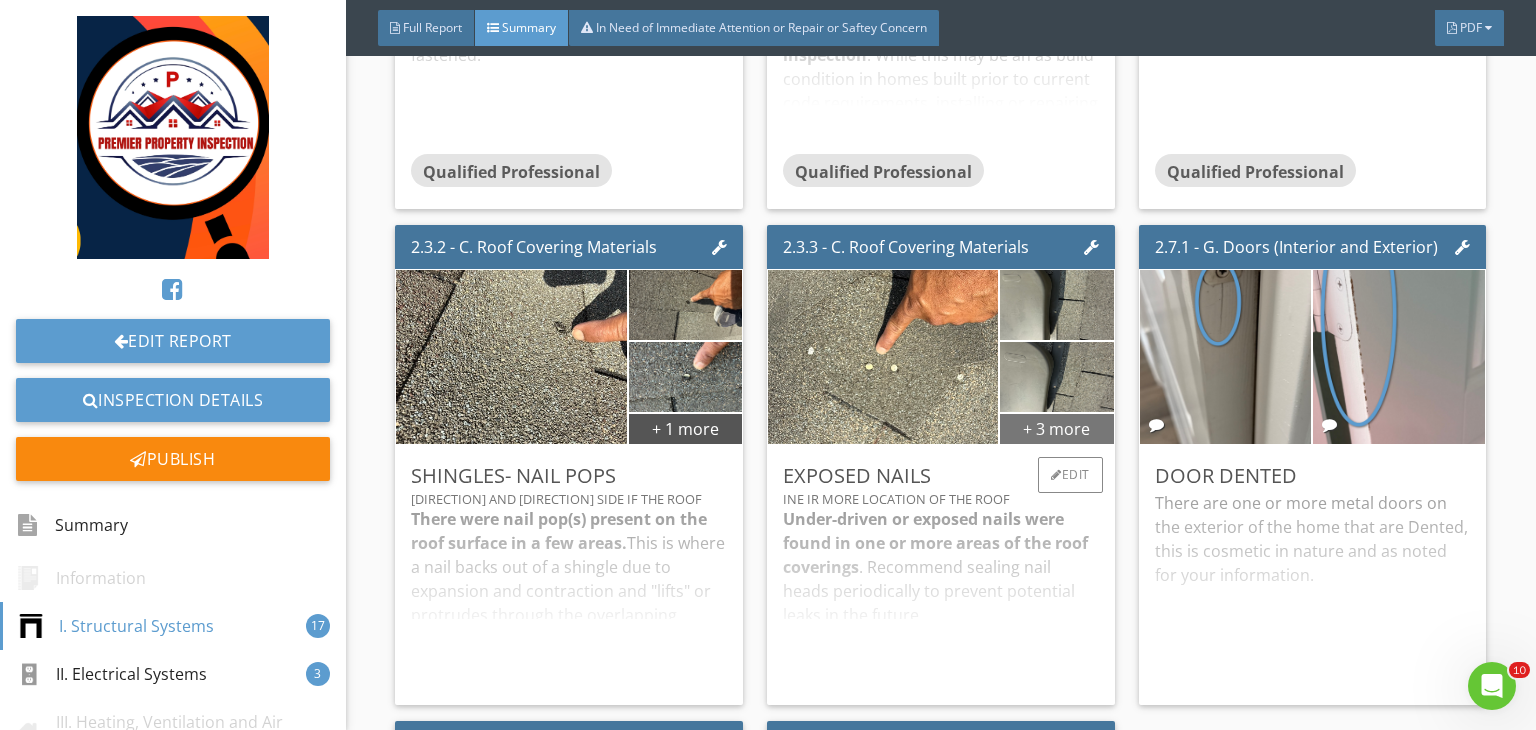 click on "+ 3 more" at bounding box center (1056, 428) 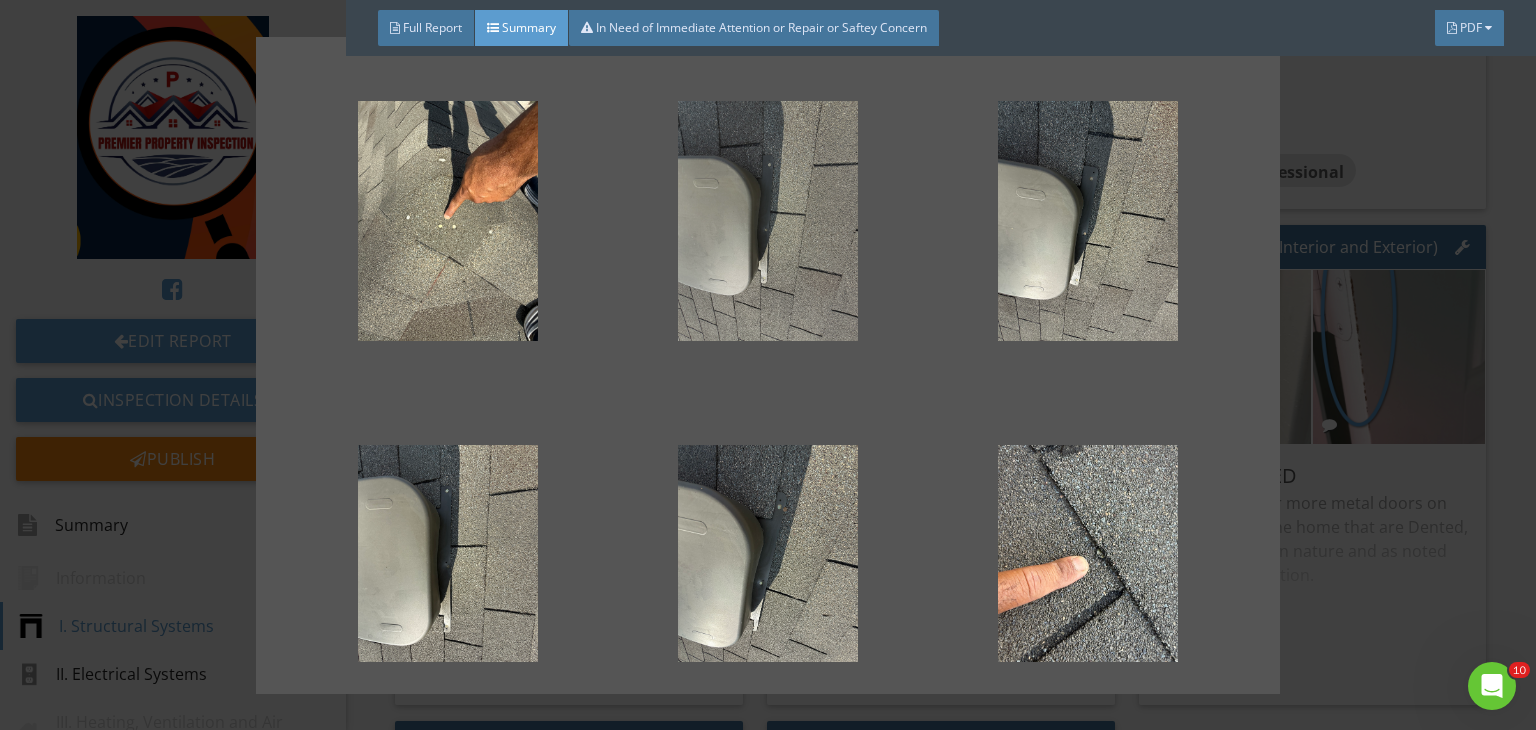 click at bounding box center (768, 221) 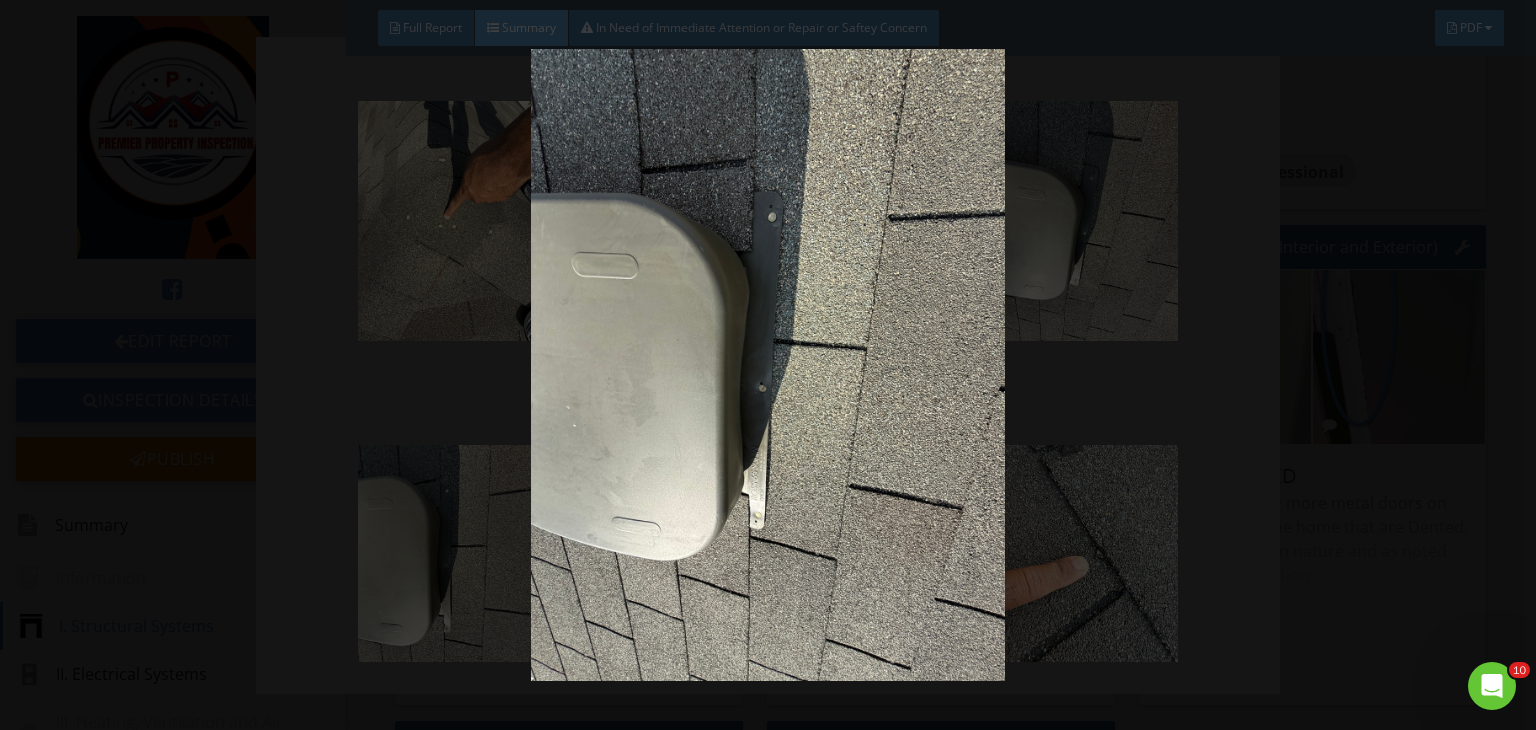 click at bounding box center [768, 365] 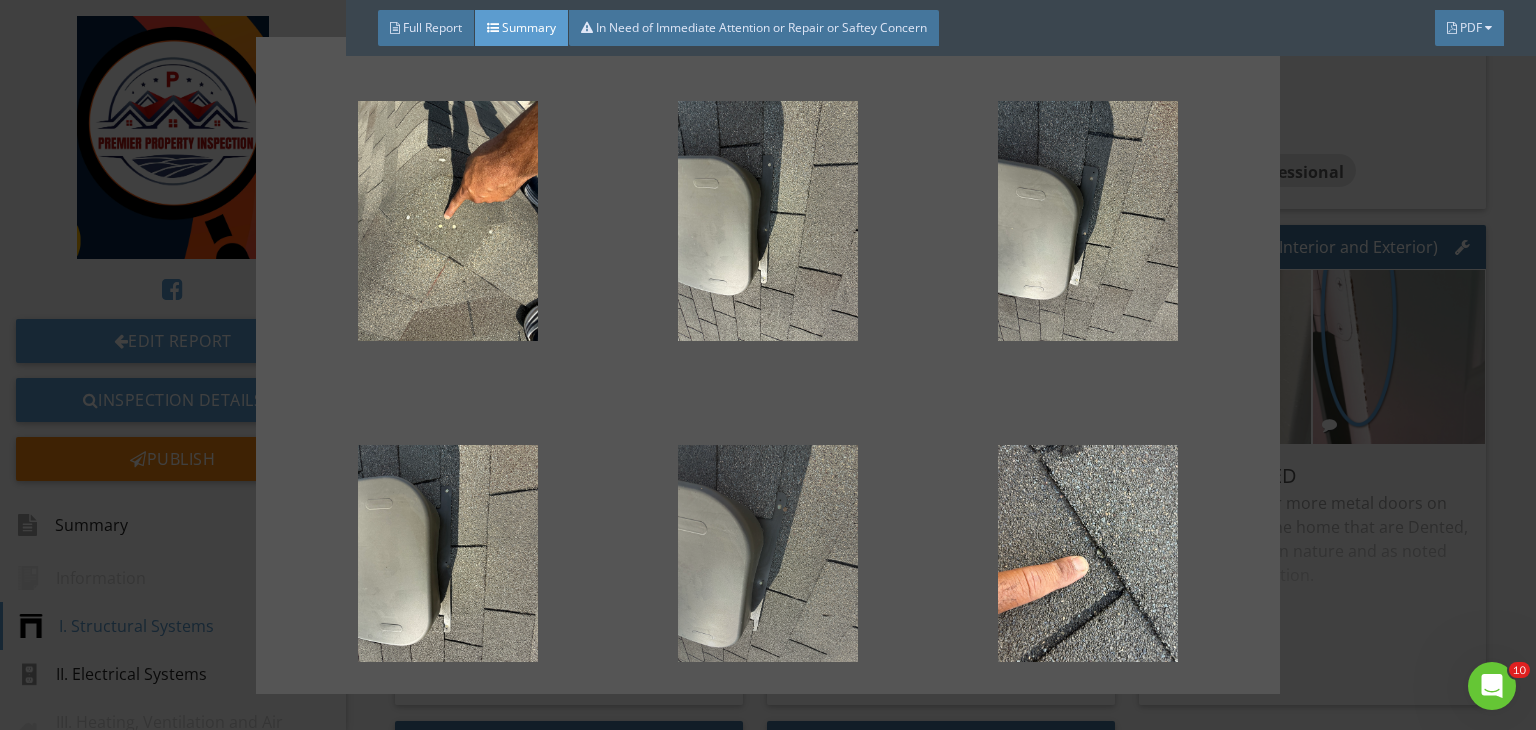 click at bounding box center [768, 565] 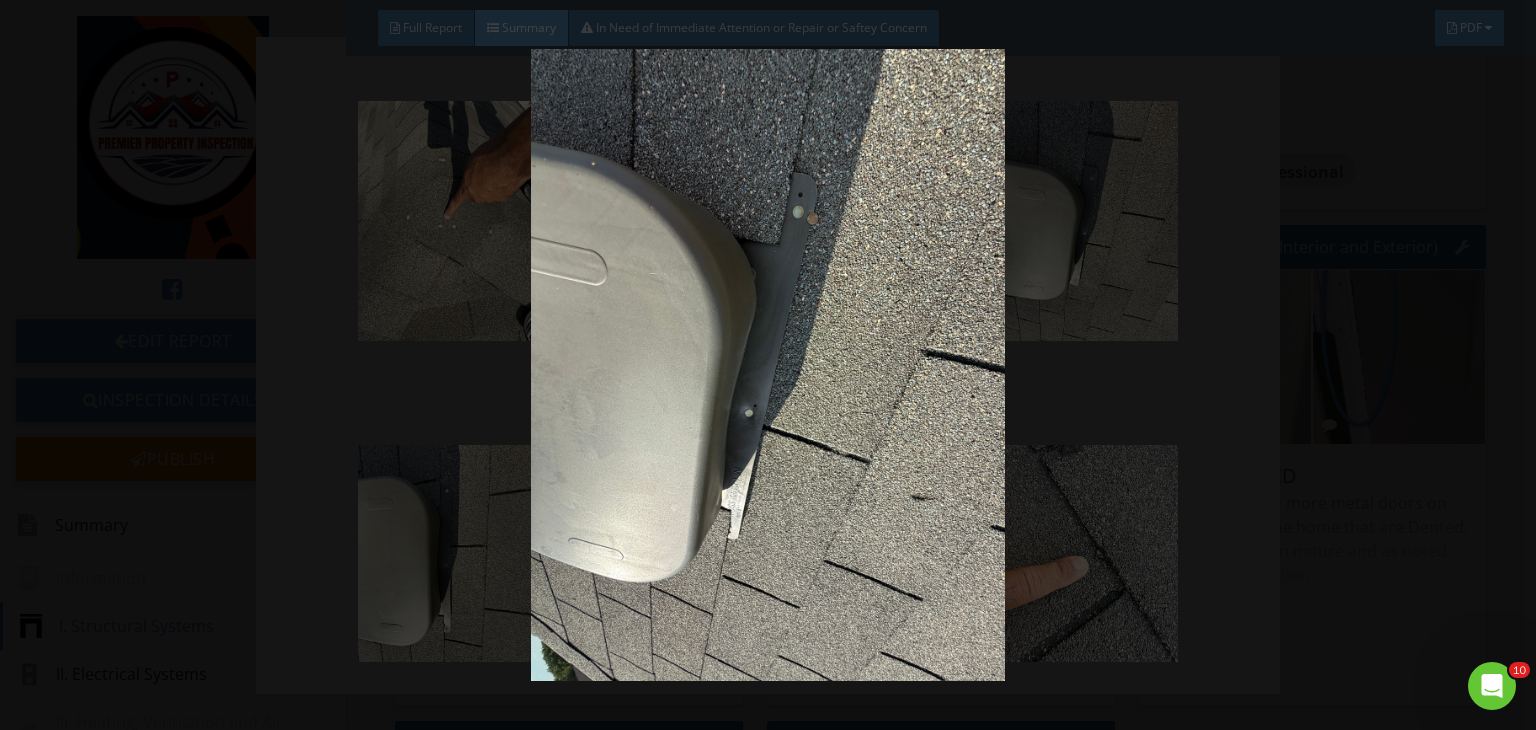 click at bounding box center [768, 365] 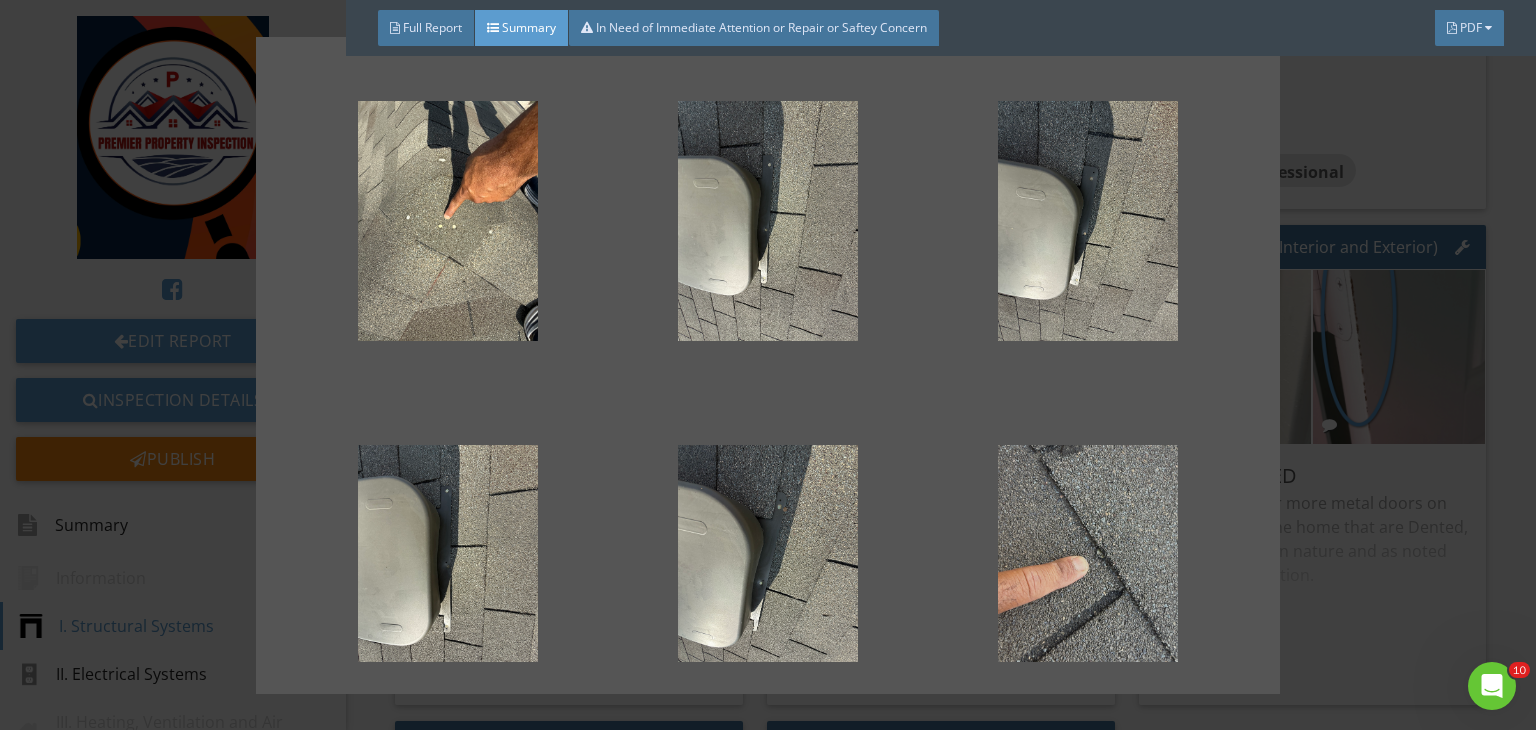 click at bounding box center (1088, 565) 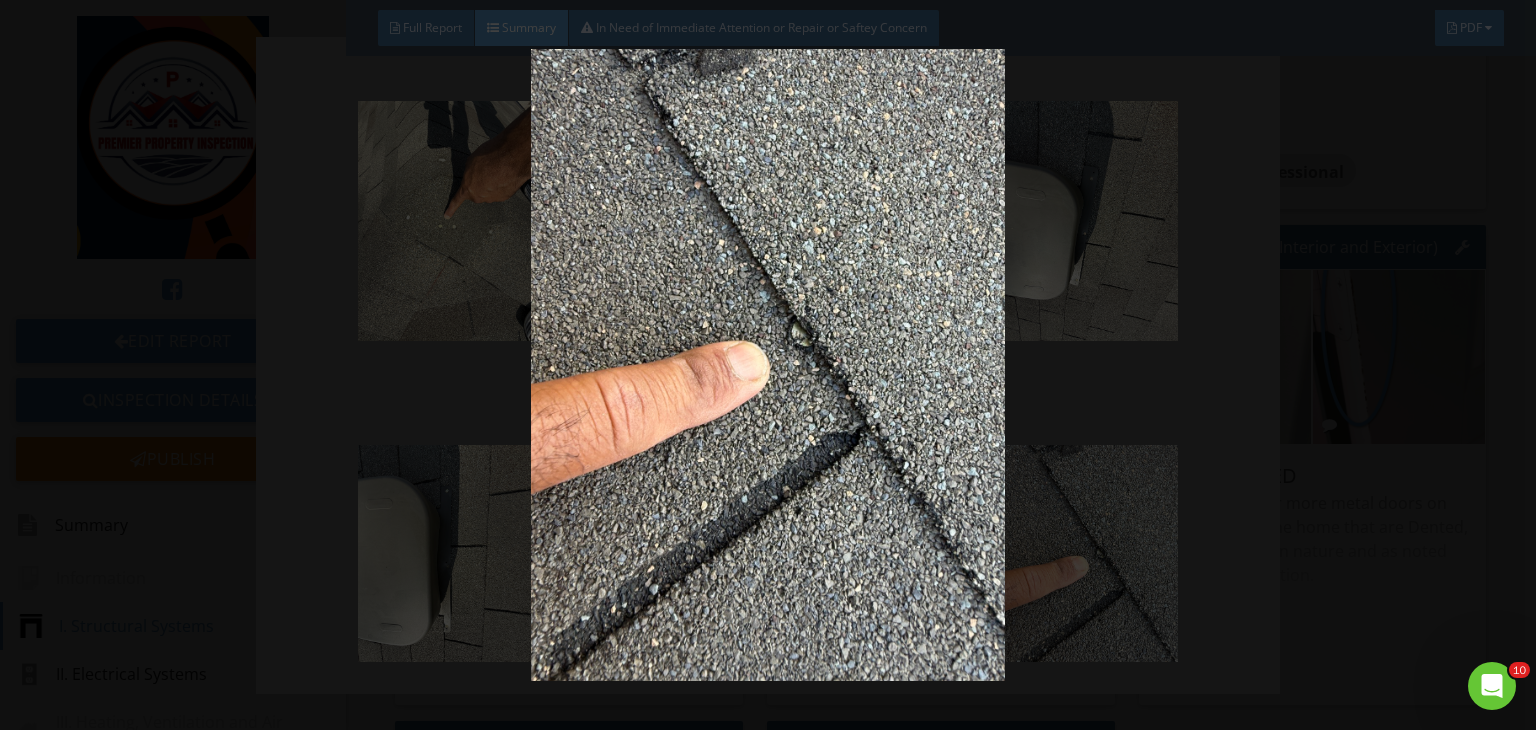 click at bounding box center (768, 365) 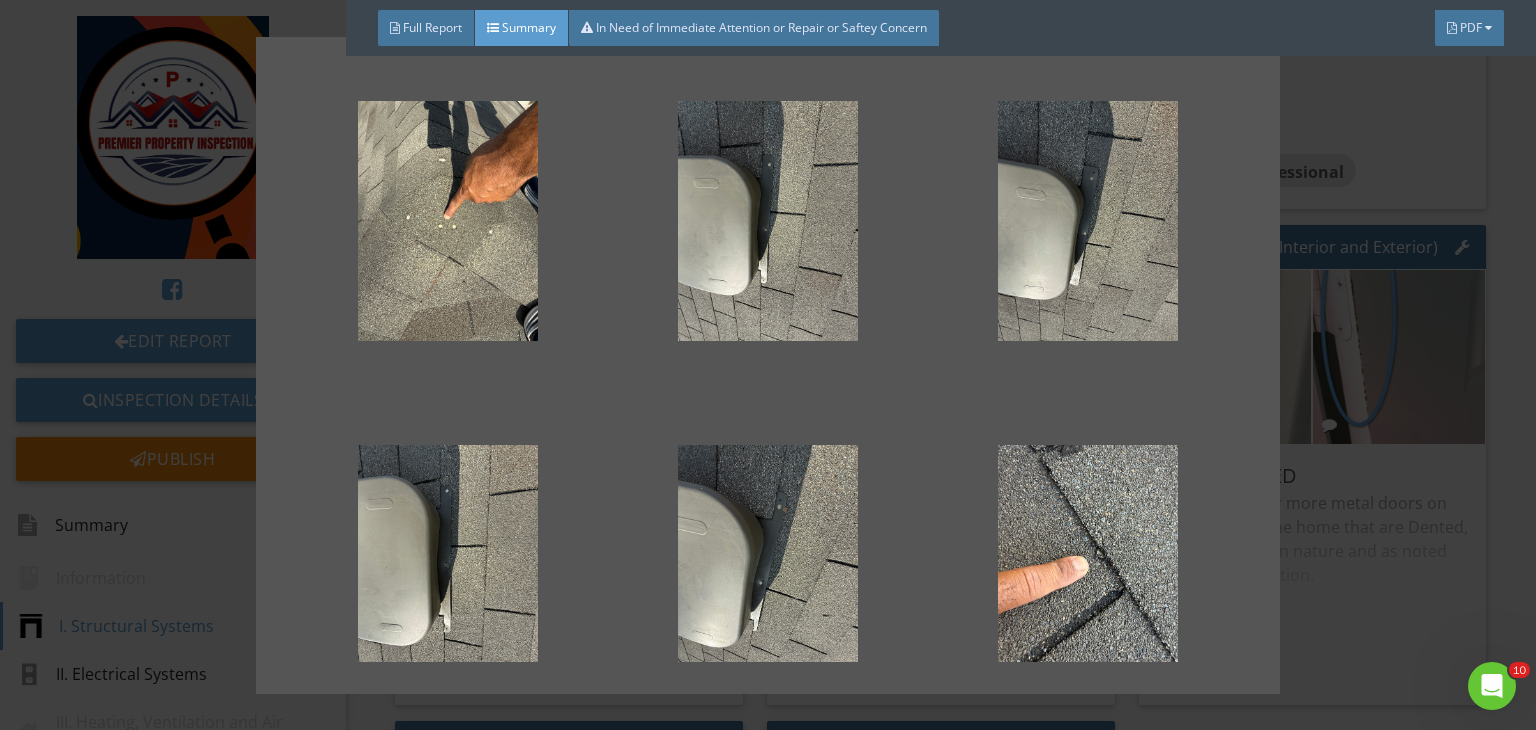 click at bounding box center (768, 365) 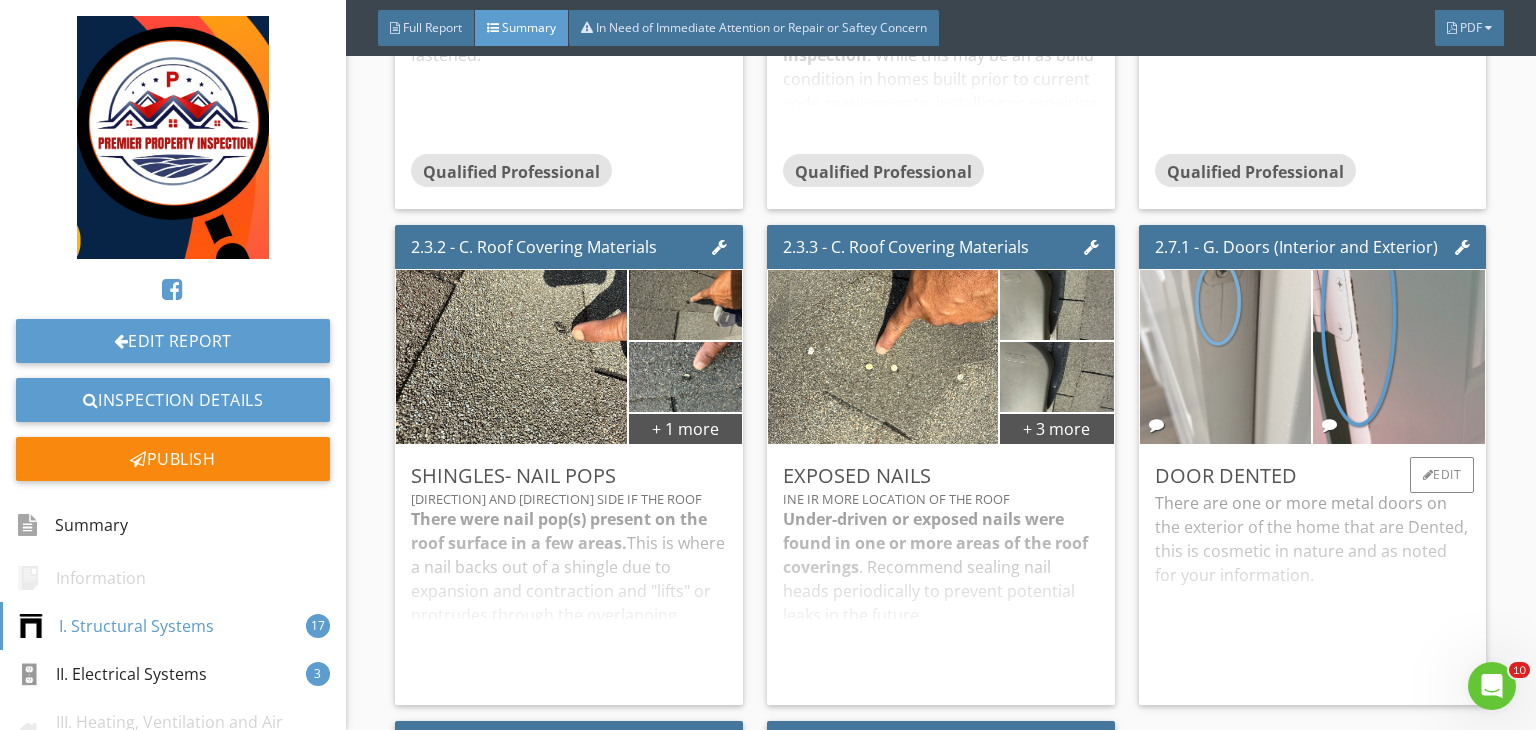 click at bounding box center [1225, 357] 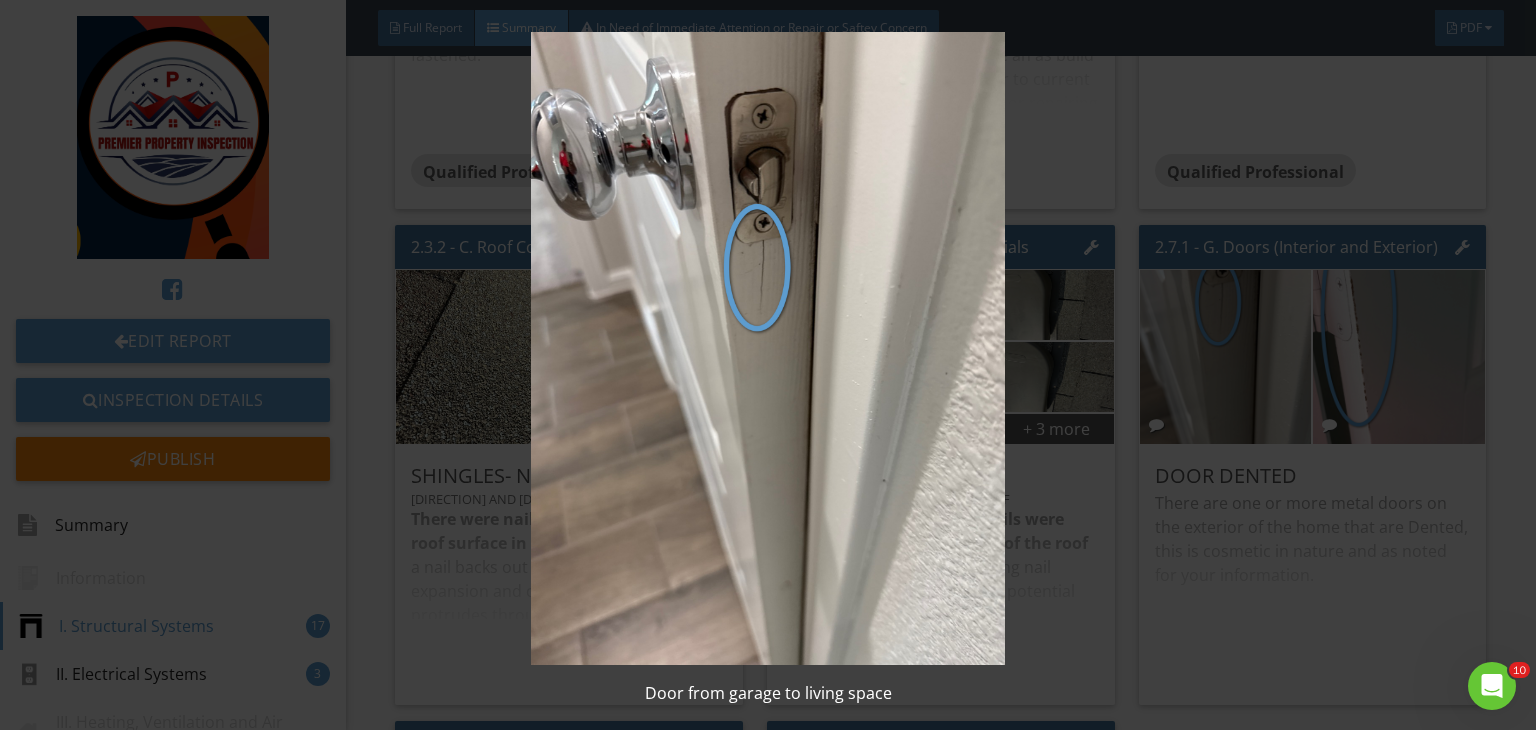 click at bounding box center [768, 348] 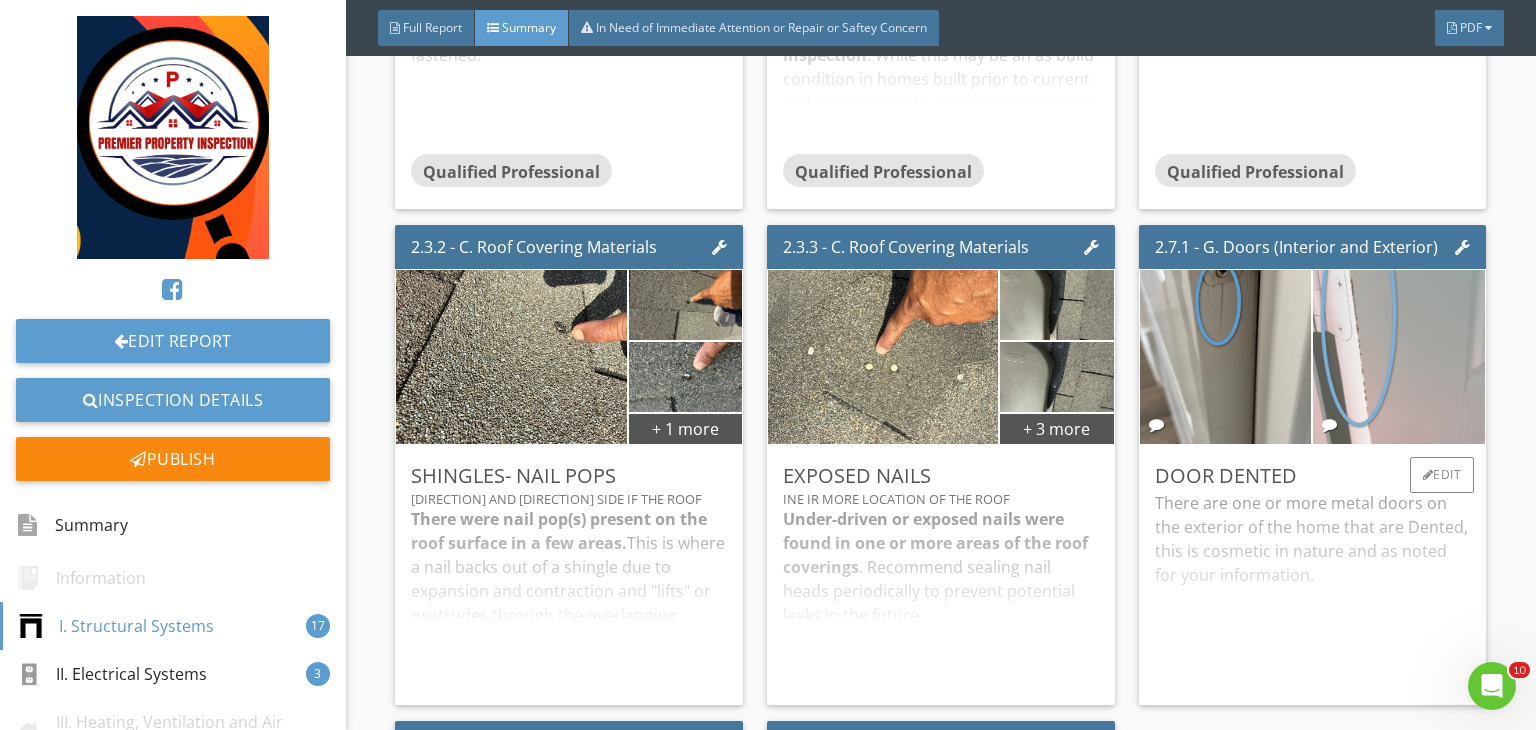 click at bounding box center (1399, 357) 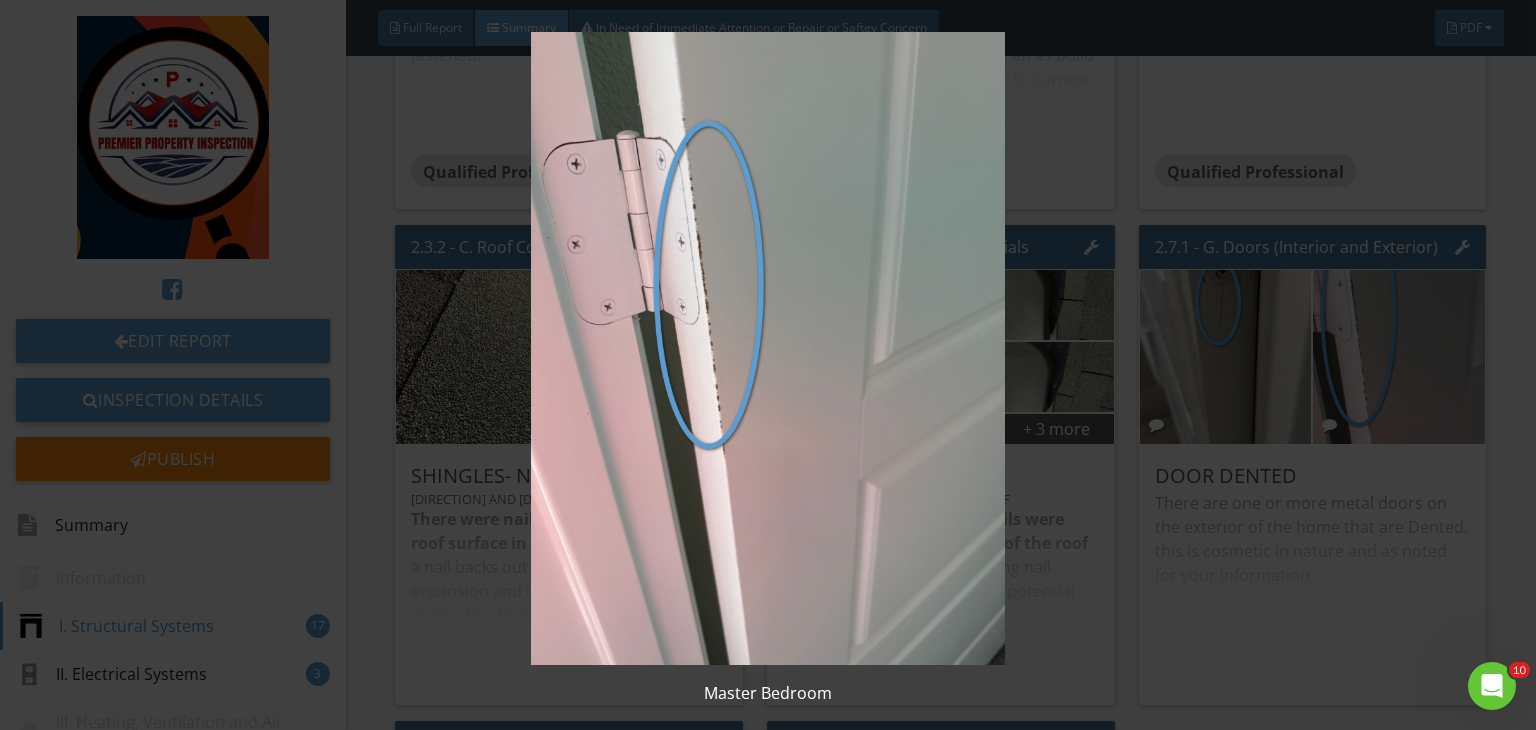 click at bounding box center (768, 348) 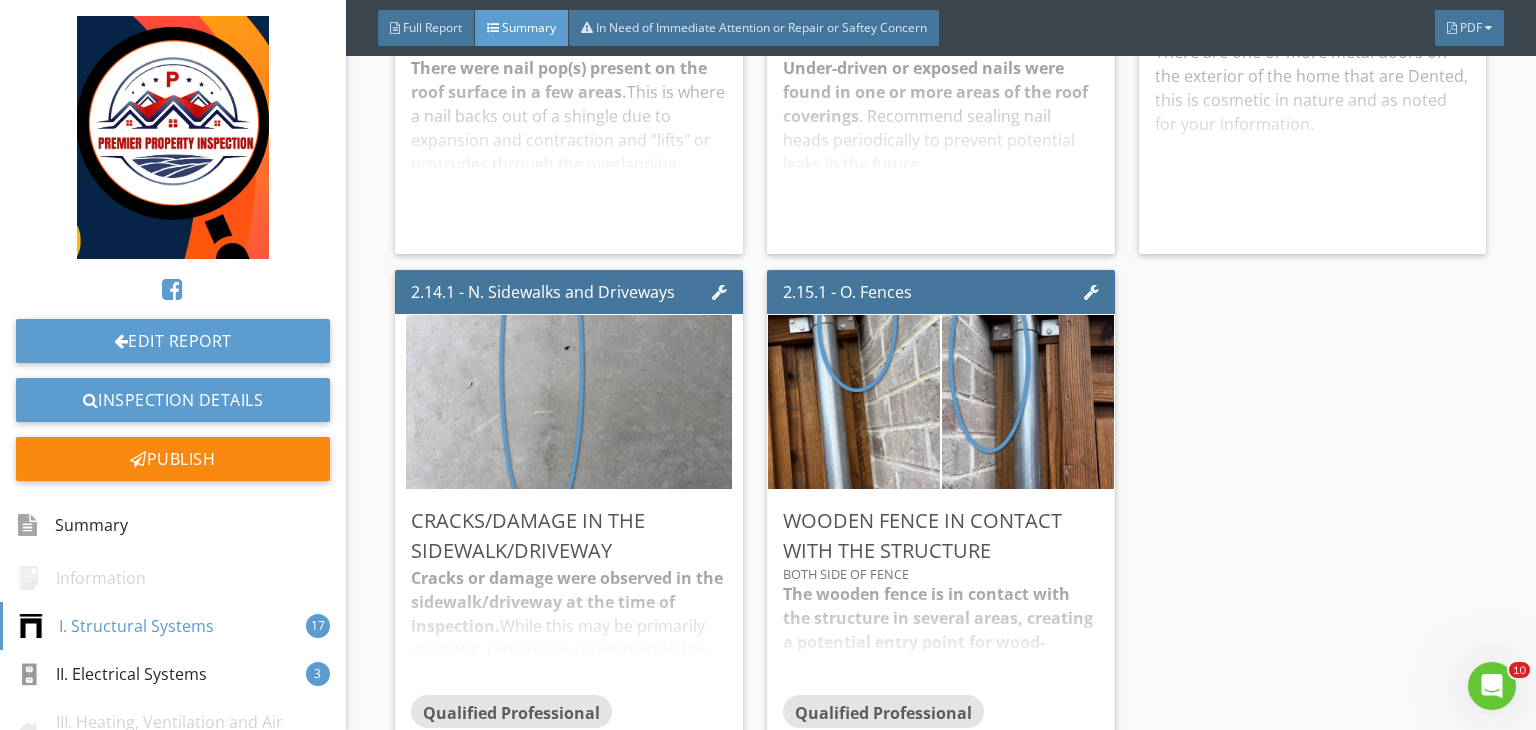 scroll, scrollTop: 2899, scrollLeft: 0, axis: vertical 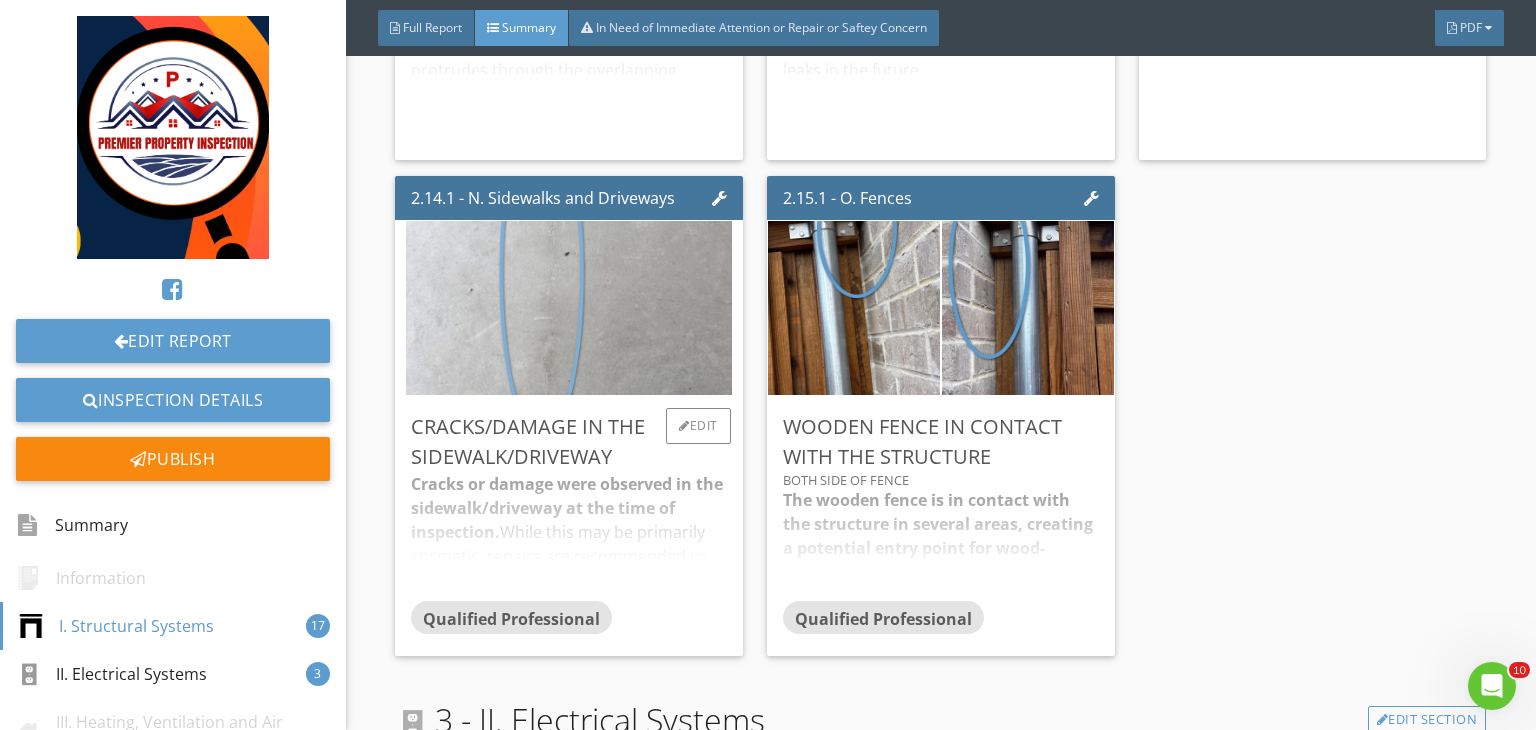click at bounding box center (569, 308) 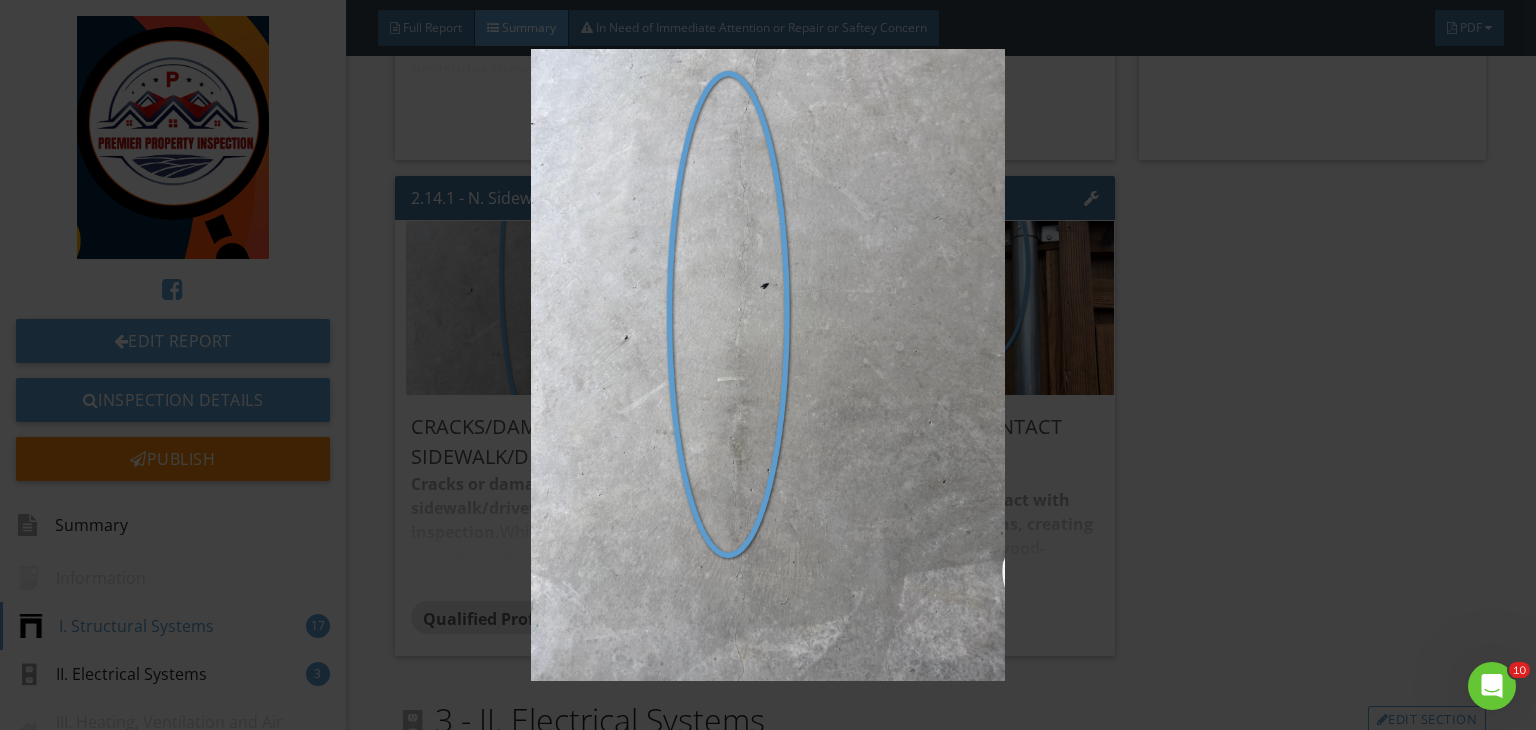 click at bounding box center [768, 365] 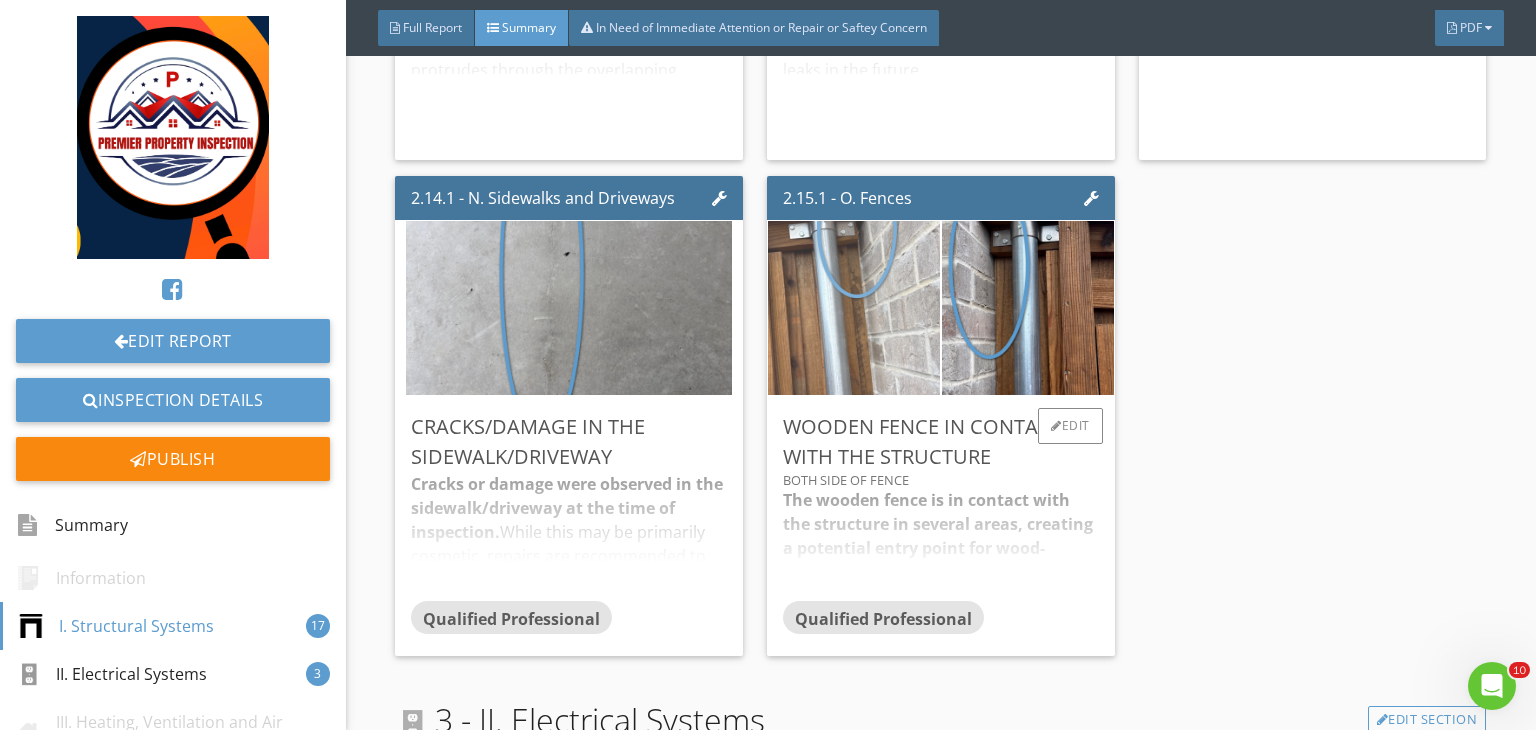 click at bounding box center (854, 308) 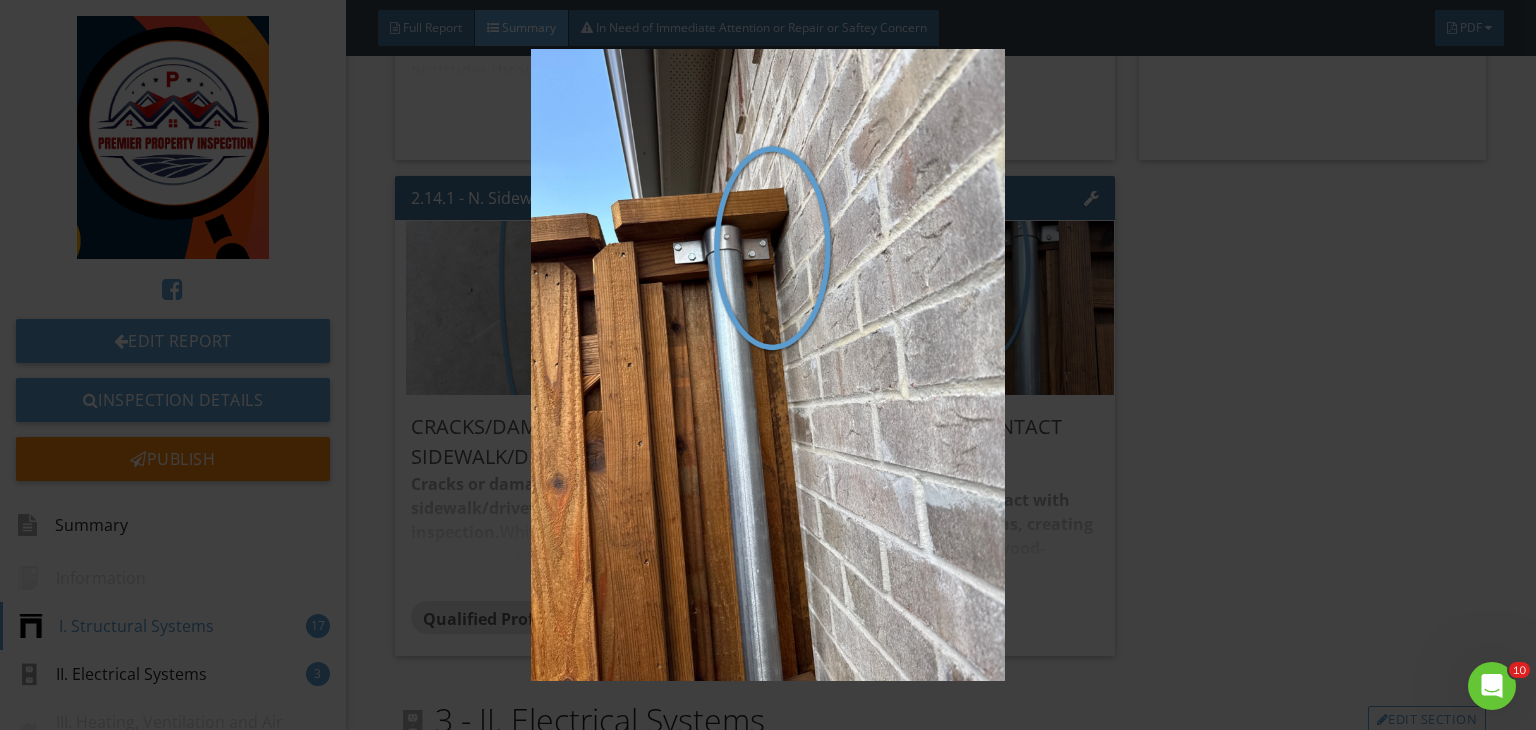 click at bounding box center [768, 365] 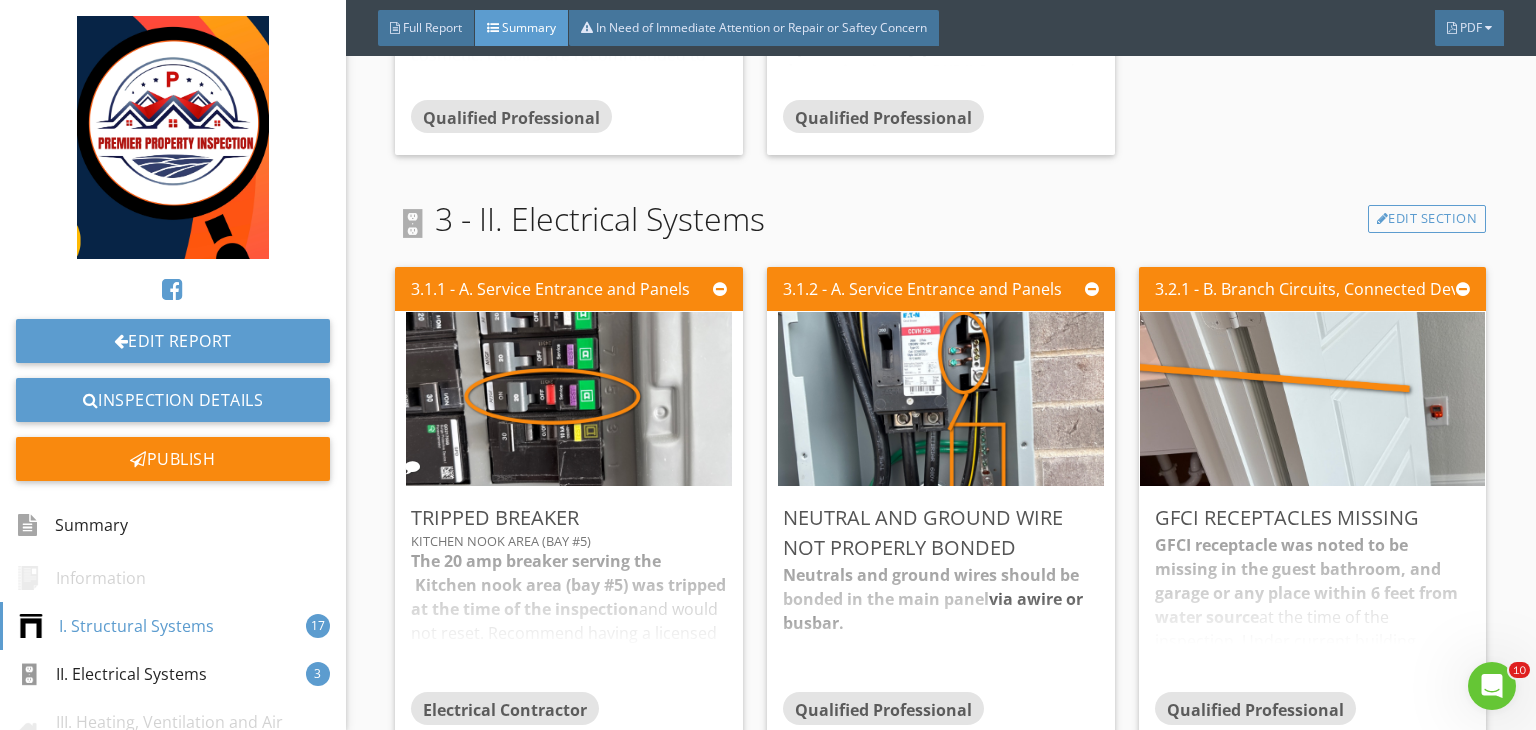 scroll, scrollTop: 3420, scrollLeft: 0, axis: vertical 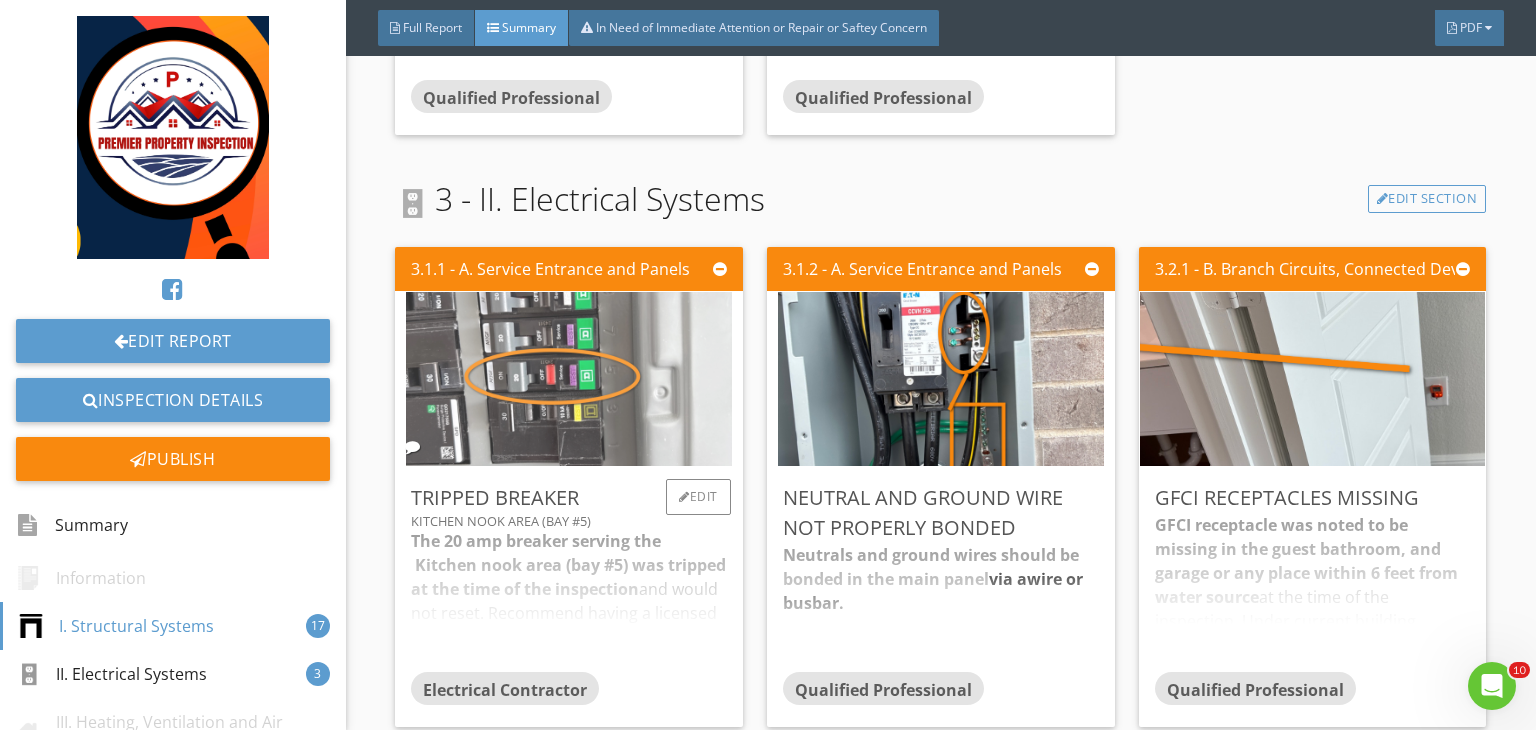 click at bounding box center (569, 379) 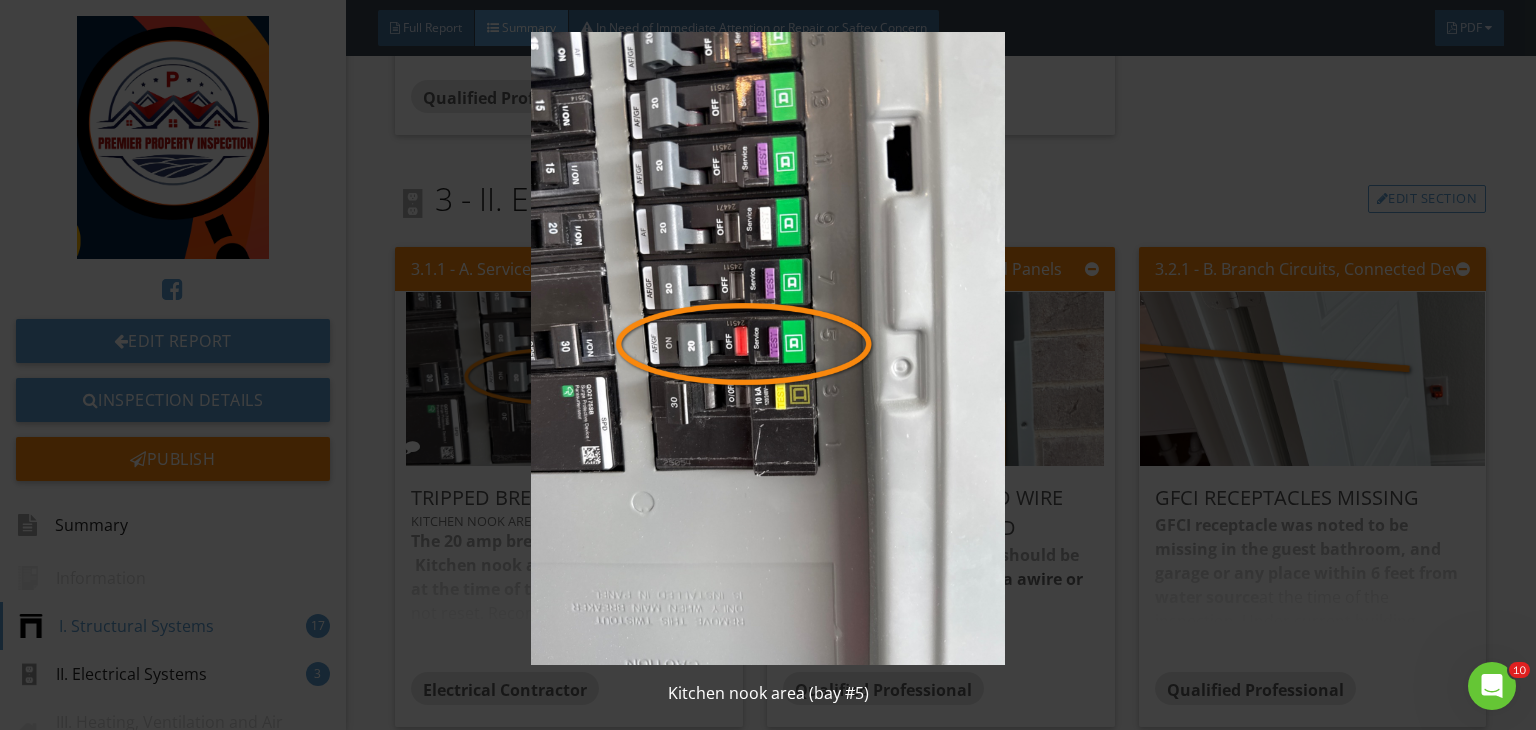 click at bounding box center [768, 348] 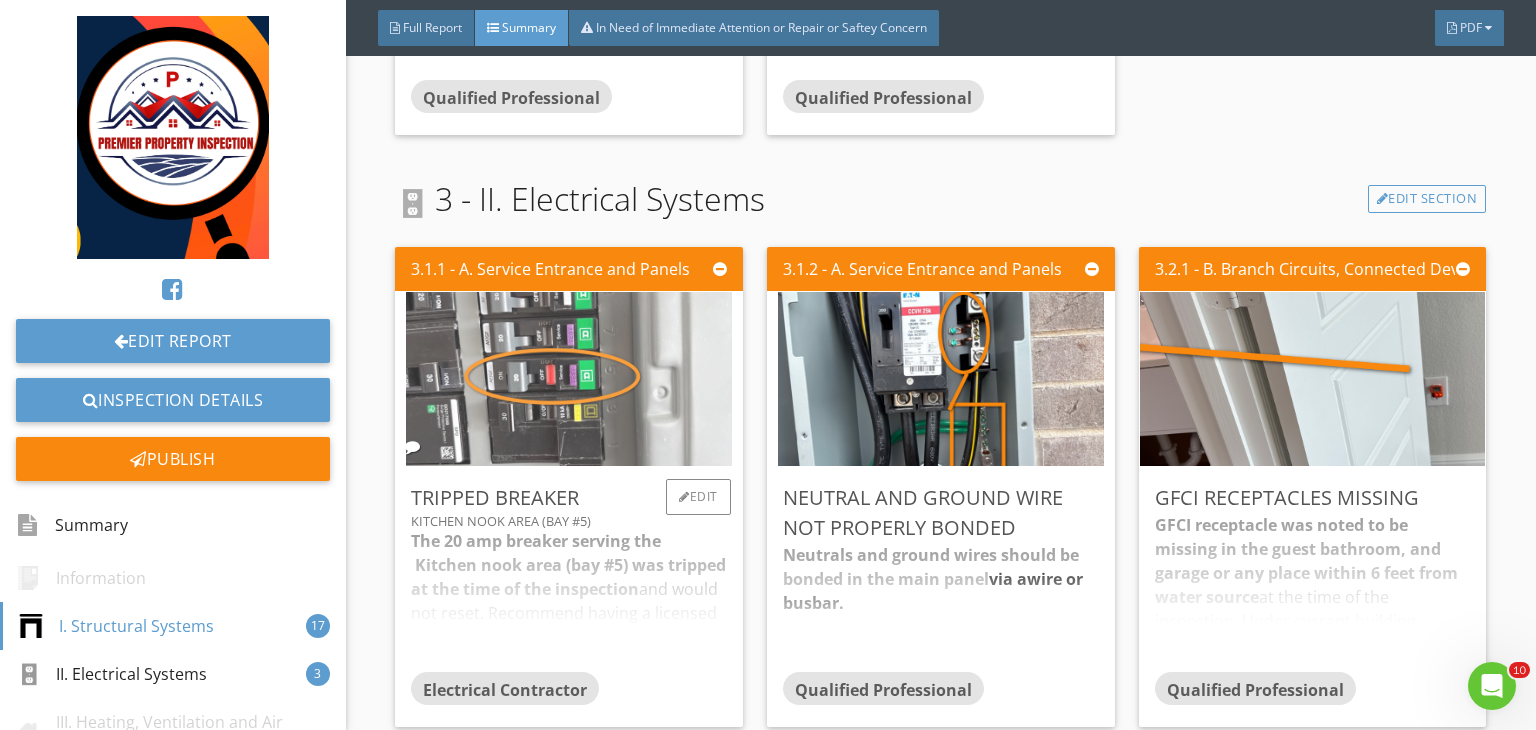 click at bounding box center (569, 379) 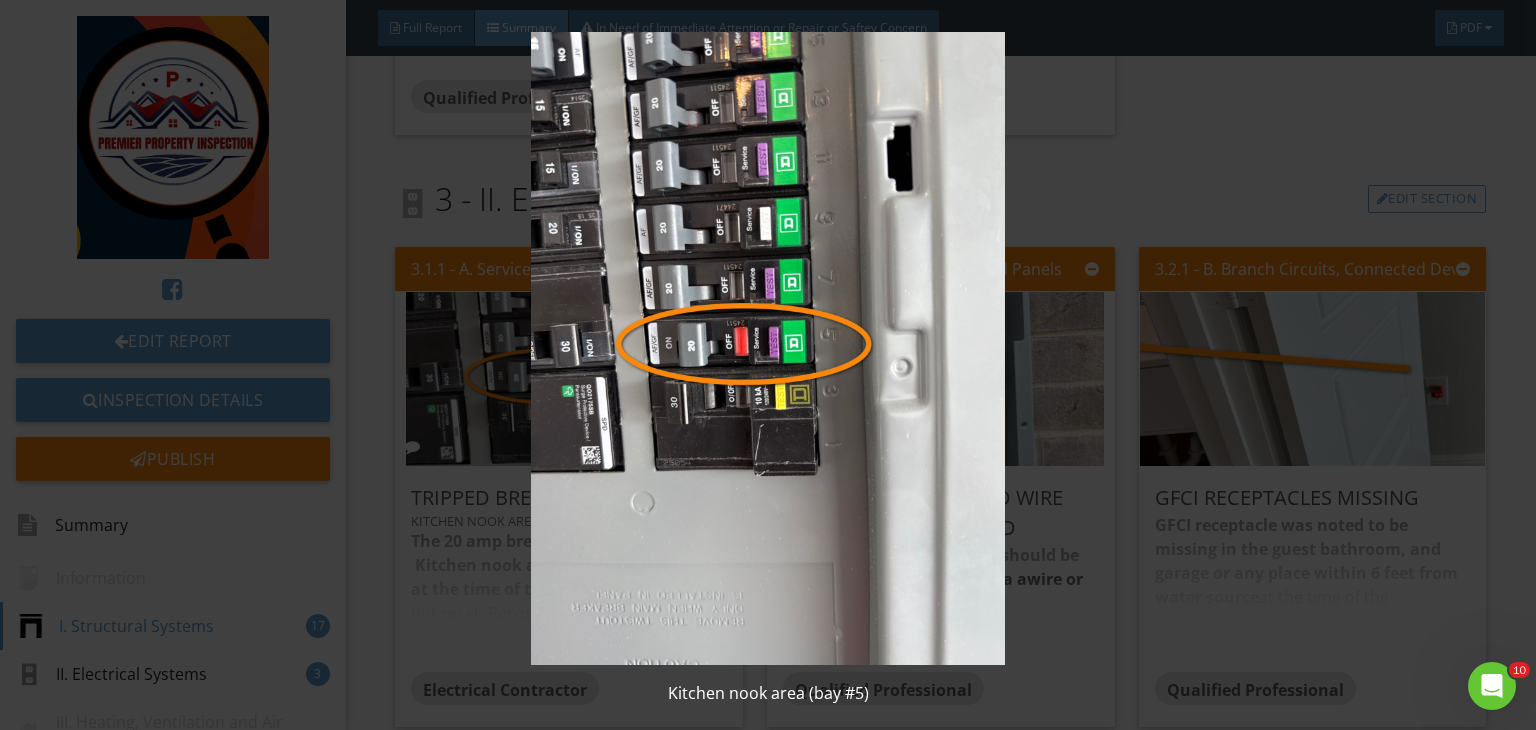 click at bounding box center [768, 348] 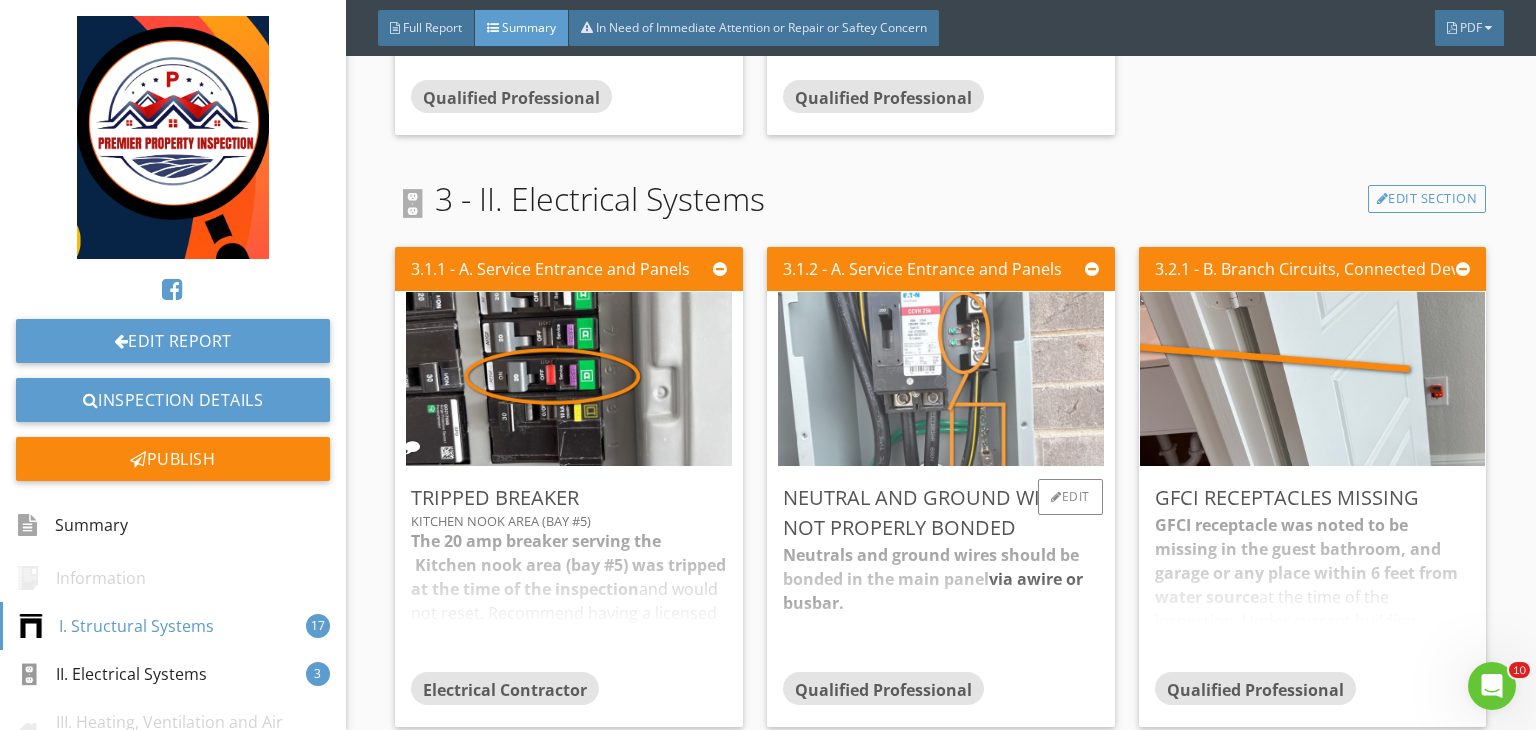click at bounding box center [941, 379] 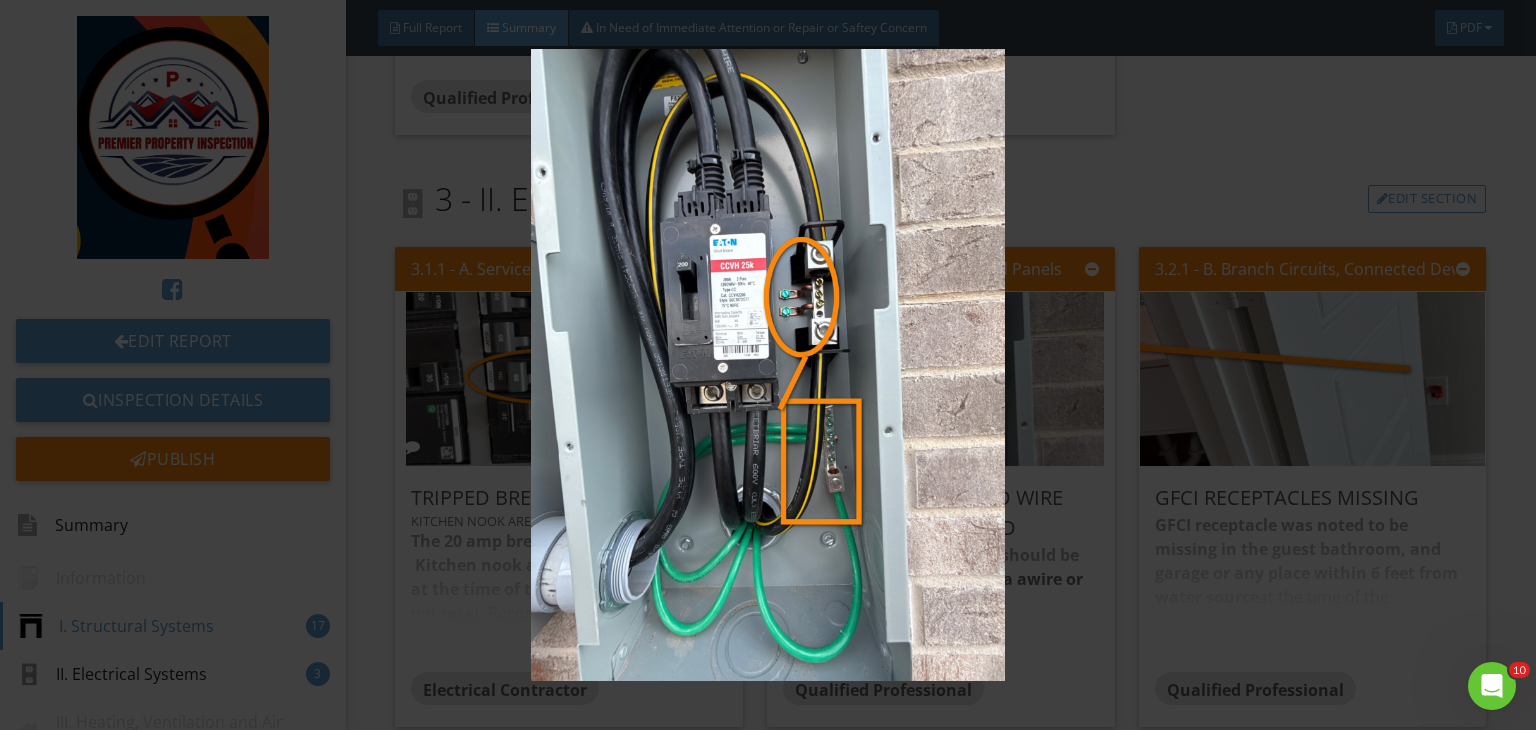 click at bounding box center (768, 365) 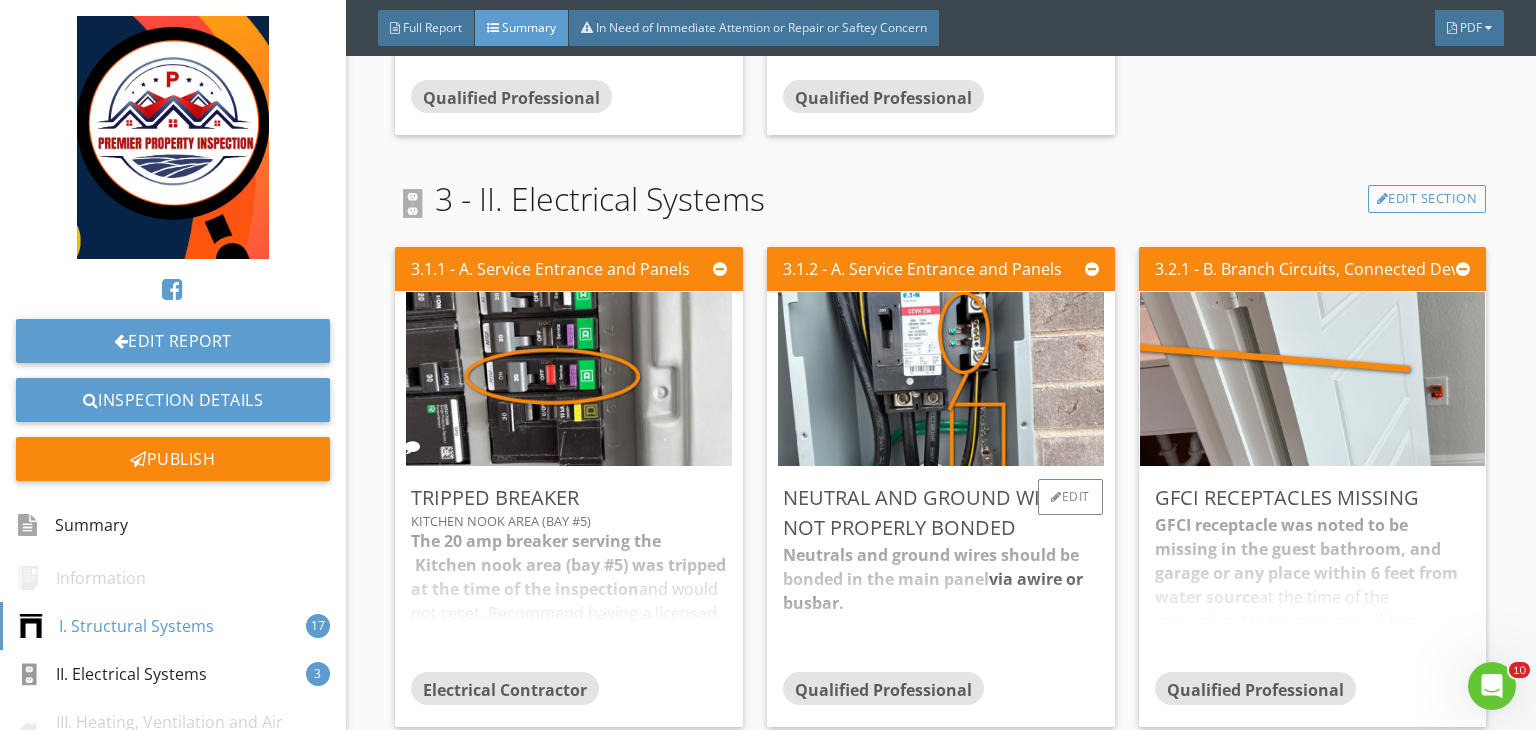 click on "Neutral and ground wire Not properly bonded" at bounding box center [941, 513] 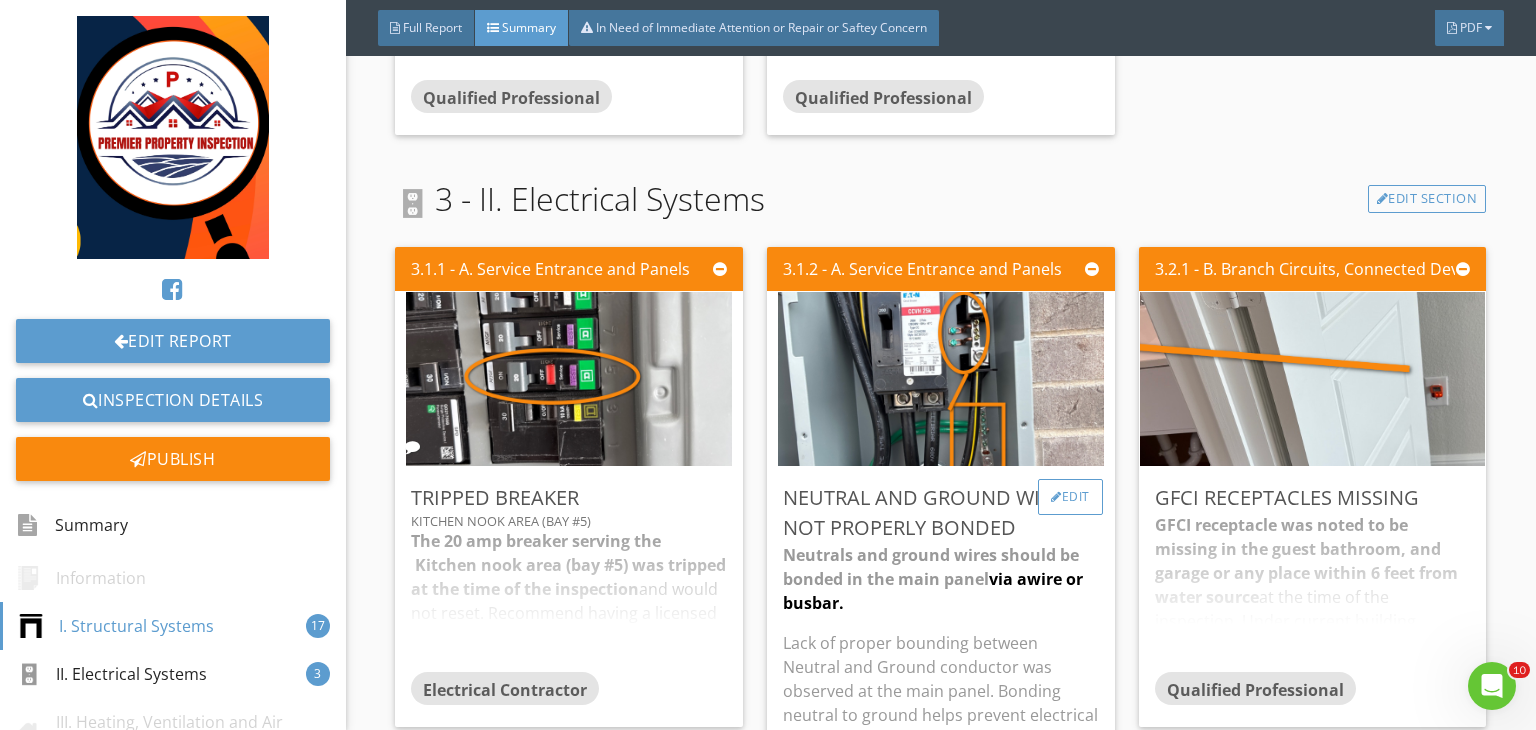 click on "Edit" at bounding box center (1070, 497) 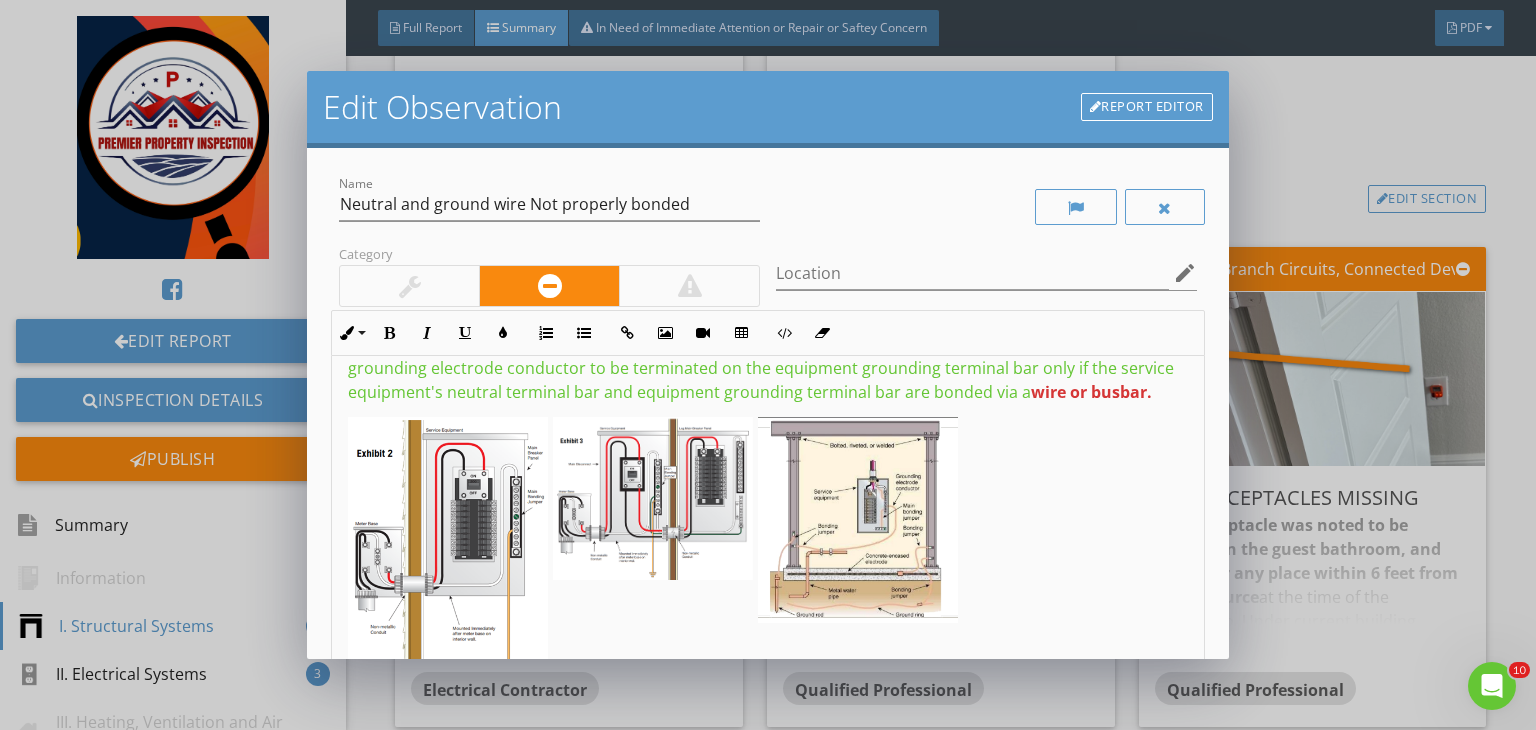 scroll, scrollTop: 253, scrollLeft: 0, axis: vertical 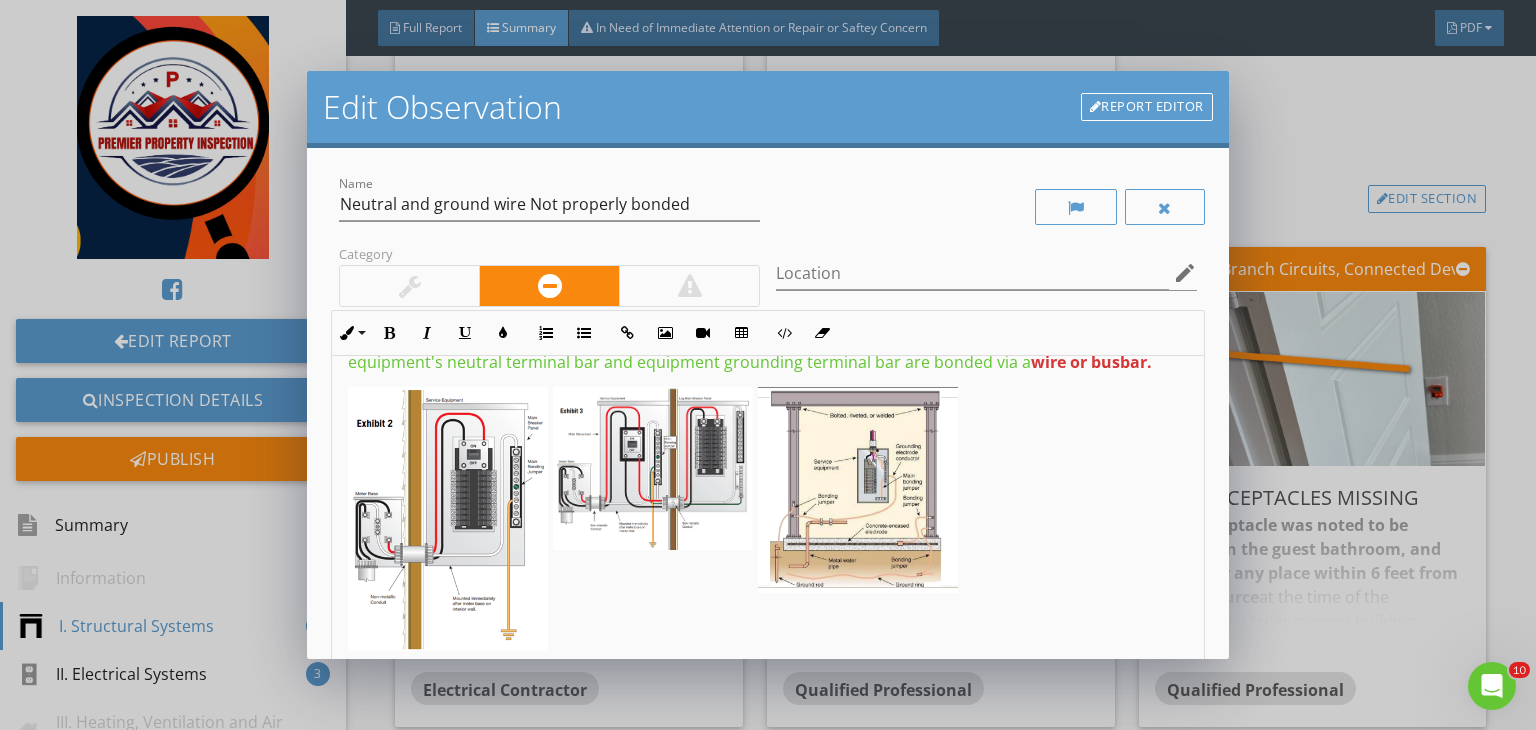 click on "Neutrals and ground wires should be bonded in the main panel  via a  wire or busbar . Lack of proper bounding between Neutral and Ground conductor was observed at the main panel. Bonding neutral to ground helps prevent electrical shocks by providing a safe return path for fault current. This is a safety issue that needs to be corrected. A qualified licensed and  competent  electrical contractor should perform repairs that involve wiring. For home owner  reference:  National electric code:  Section 250.24(A)  of the State Electrical Code allows the grounding electrode conductor to be terminated on the equipment grounding terminal bar only if the service equipment's neutral terminal bar and equipment grounding terminal bar are bonded via a  wire or busbar." at bounding box center [768, 399] 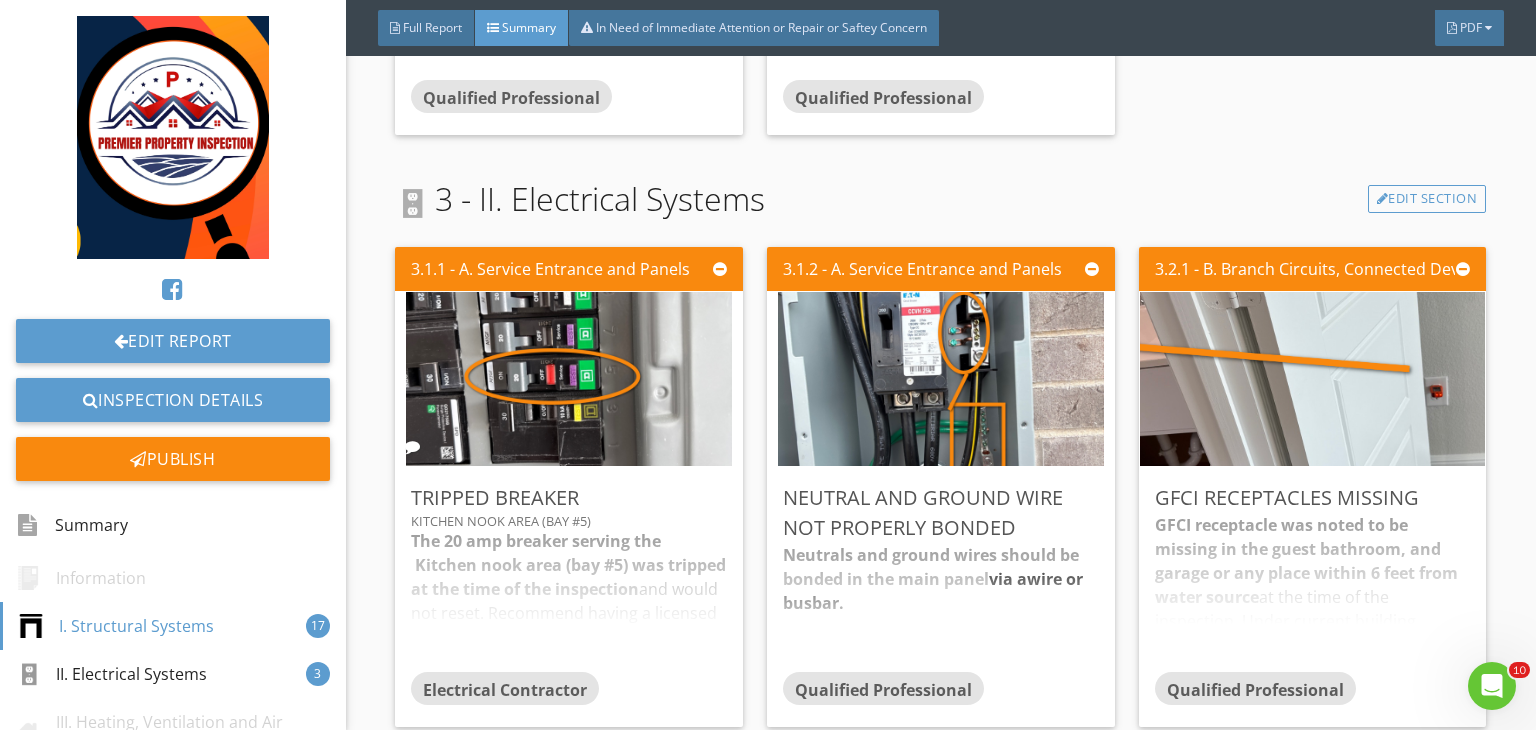 click at bounding box center [768, 365] 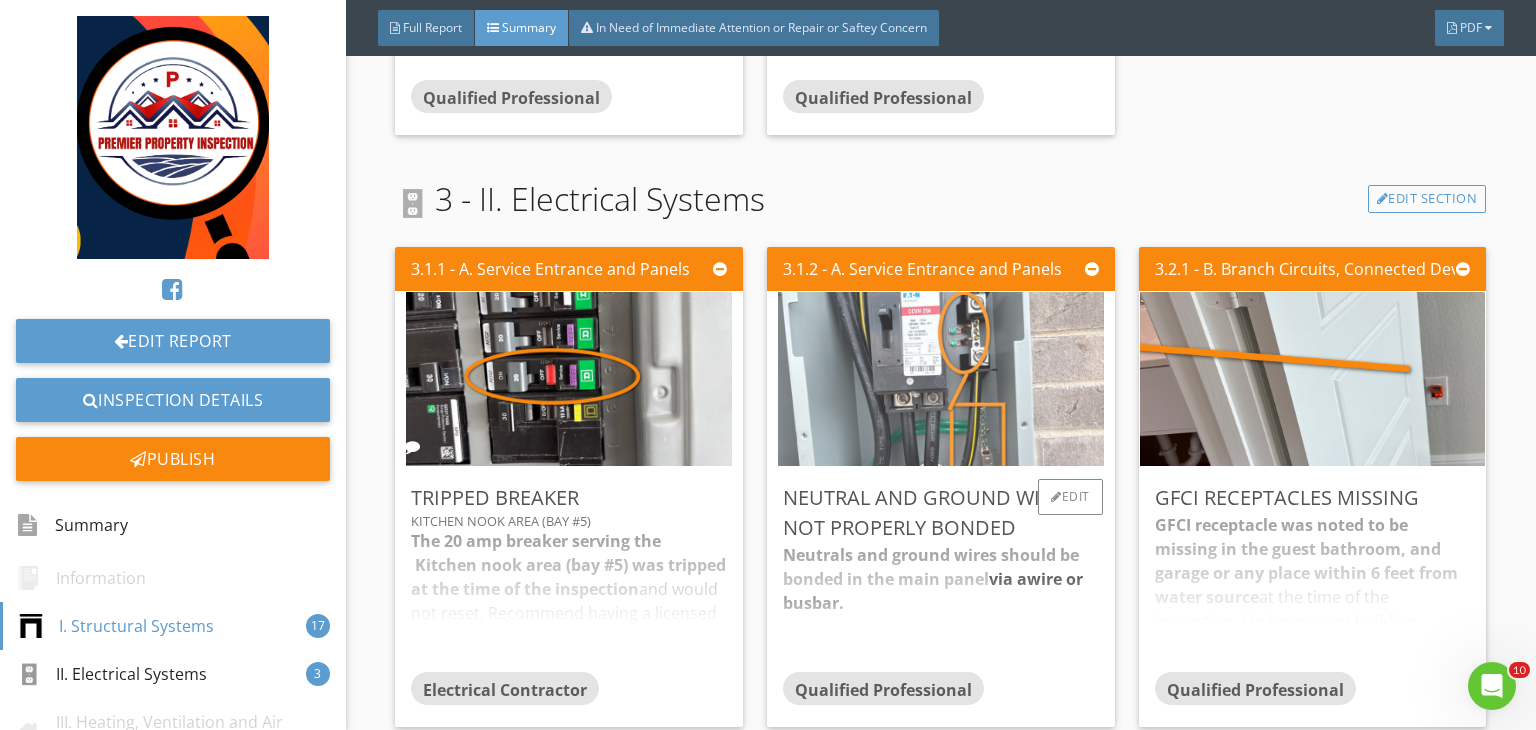 click at bounding box center (941, 379) 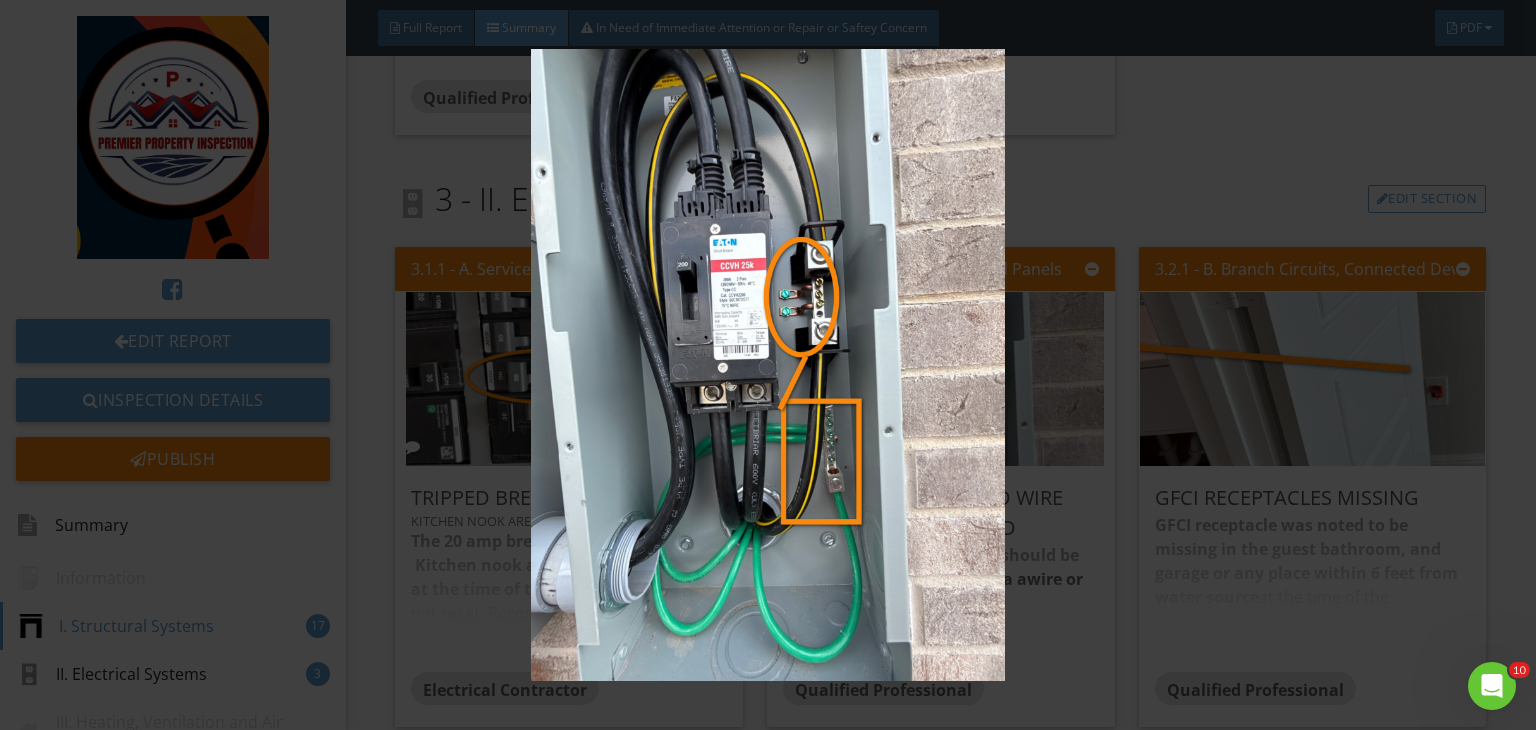 click at bounding box center [768, 365] 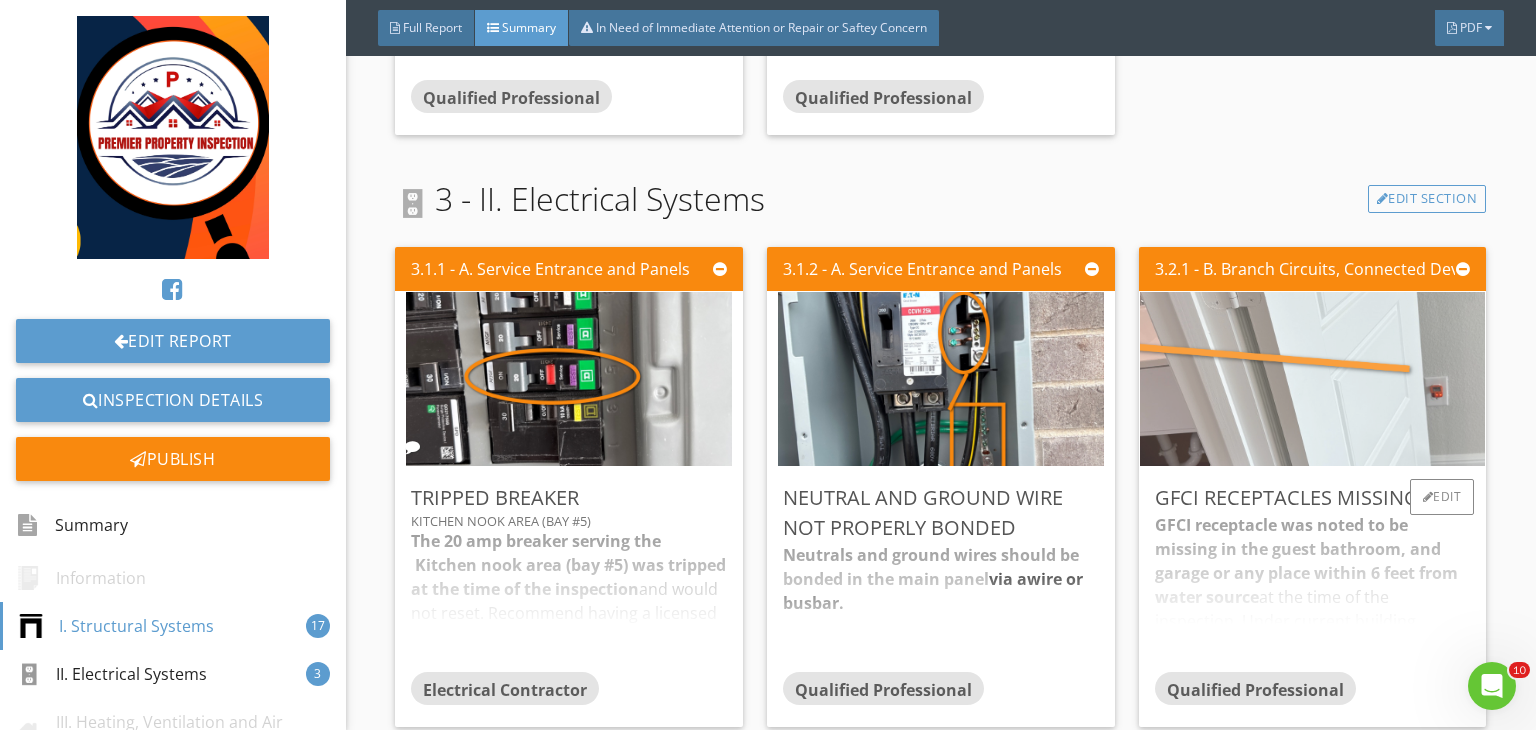 click at bounding box center (1312, 379) 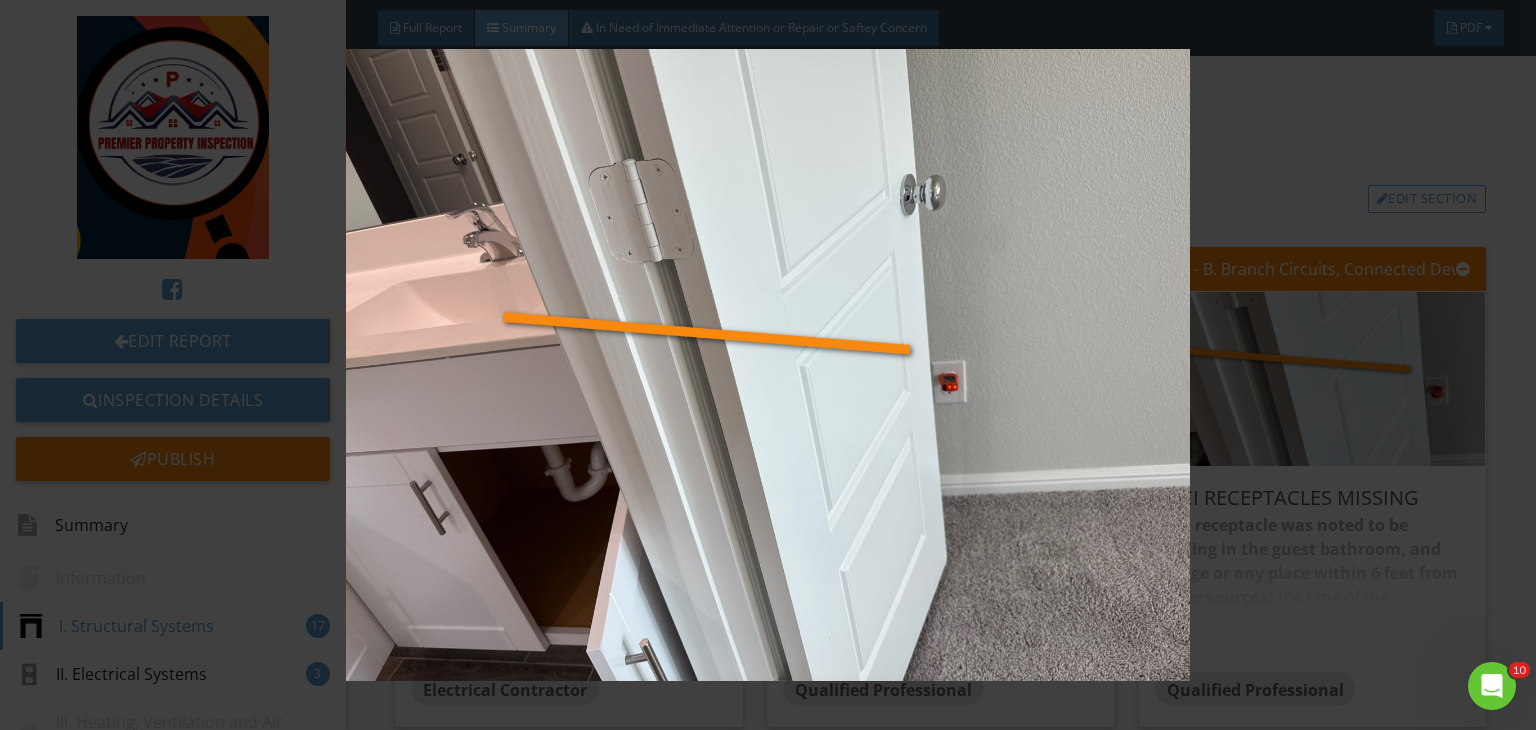 click at bounding box center (768, 365) 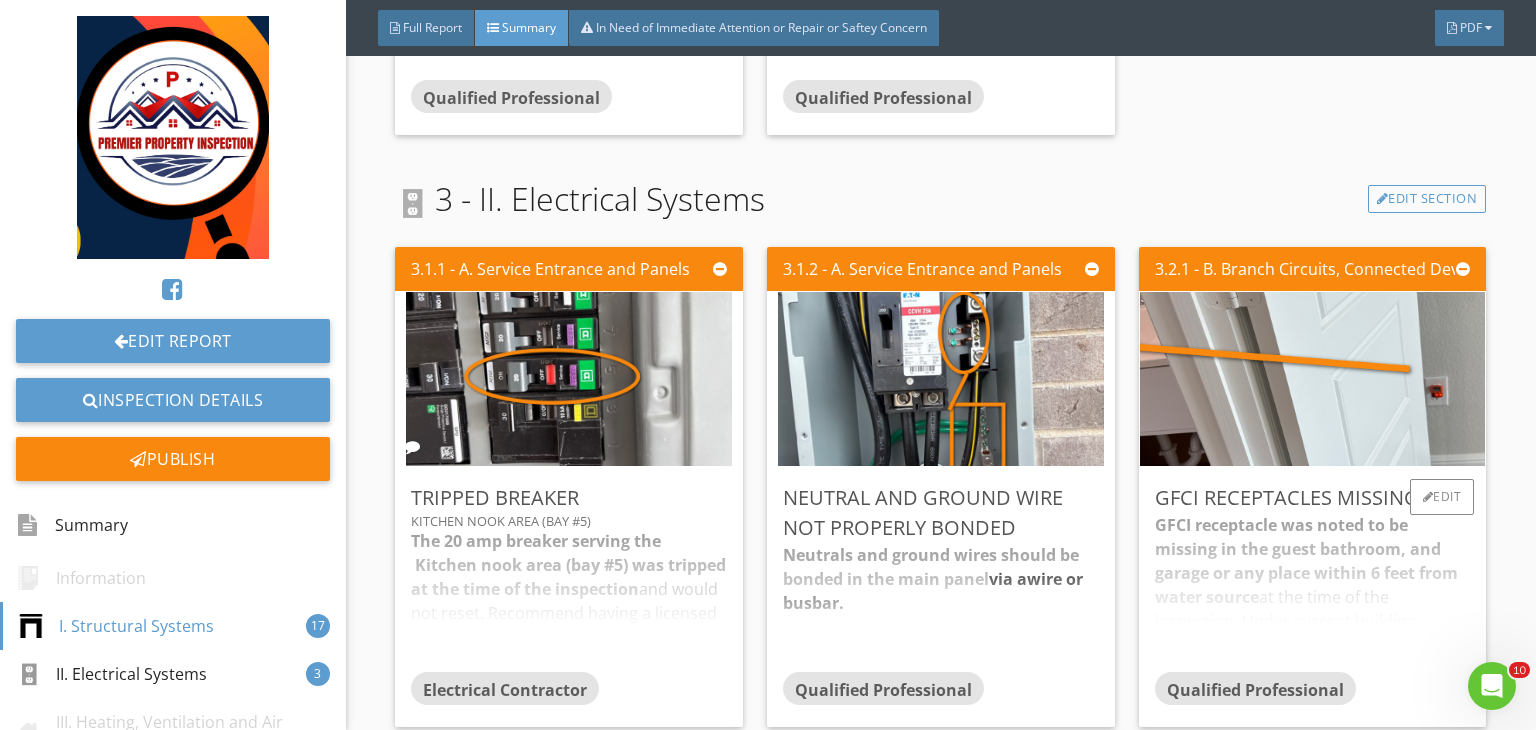 click on "GFCI receptacle was noted to be missing in the guest bathroom, and garage or any place within 6 feet from water source  at the time of the inspection. Under current building slandered  , all receptacles  within six feet from water source , kitchen ,   washer dryer room , garage, exterior and  bathrooms must be GFCI protected. N.E.C 210.8(A)(1) through (10) shall have ground-fault circuit interrupter protection for personnel. (1) Bathrooms (2) Garages, and also accessory buildings that have a floor located at or below grade level not intended as habitable rooms and limited to storage areas, work areas, and areas of similar use, (3) Outdoors (4) Crawl spaces at or below grade level (5) Unfinished portions or areas of the basement not intended as habitable rooms. Receptacles installed under the exception to 210.8(A)(5) shall not be considered as meeting the requirements of 210.52(G). (6) Kitchens where the receptacles are installed to serve the countertop surfaces (7)   of the bowl of the sink." at bounding box center (1313, 592) 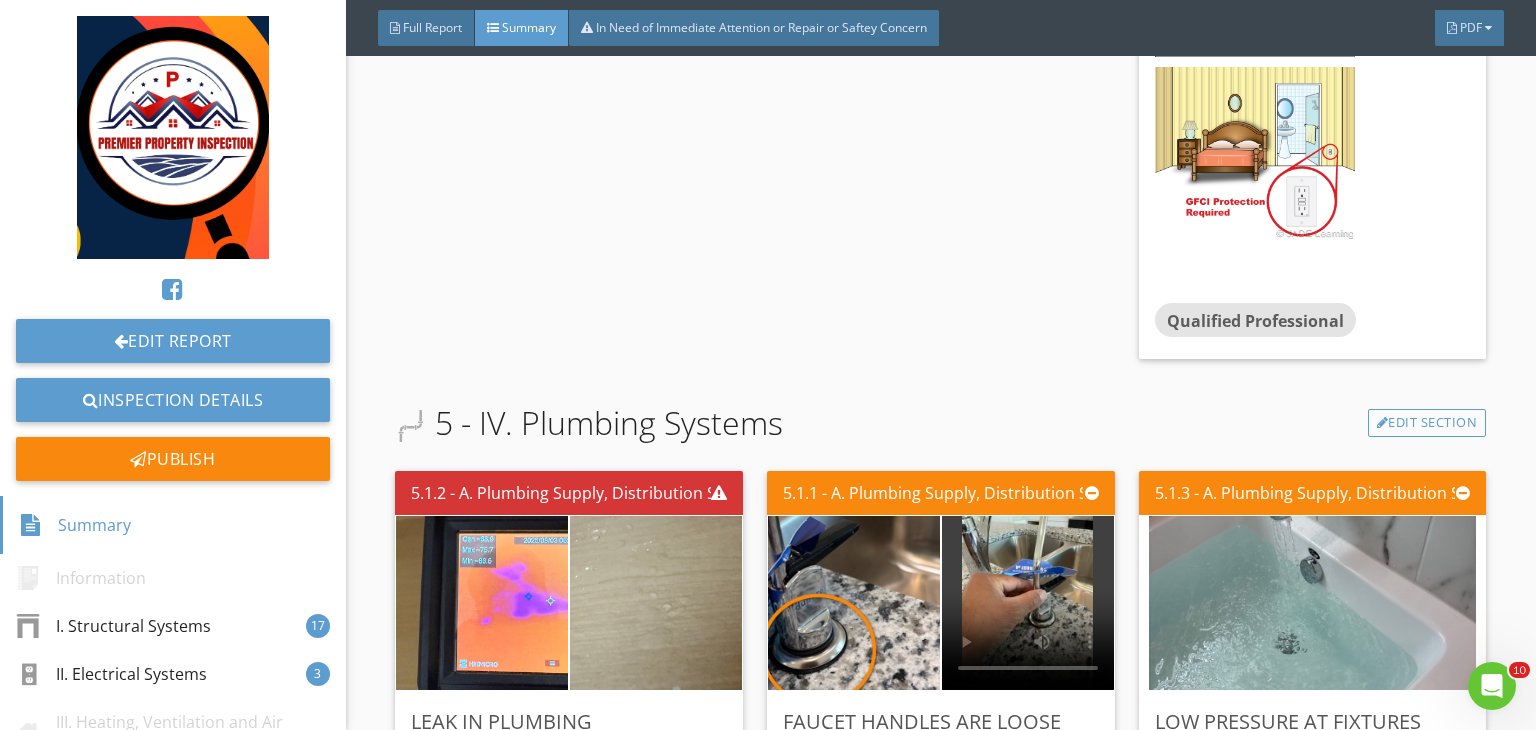 scroll, scrollTop: 5448, scrollLeft: 0, axis: vertical 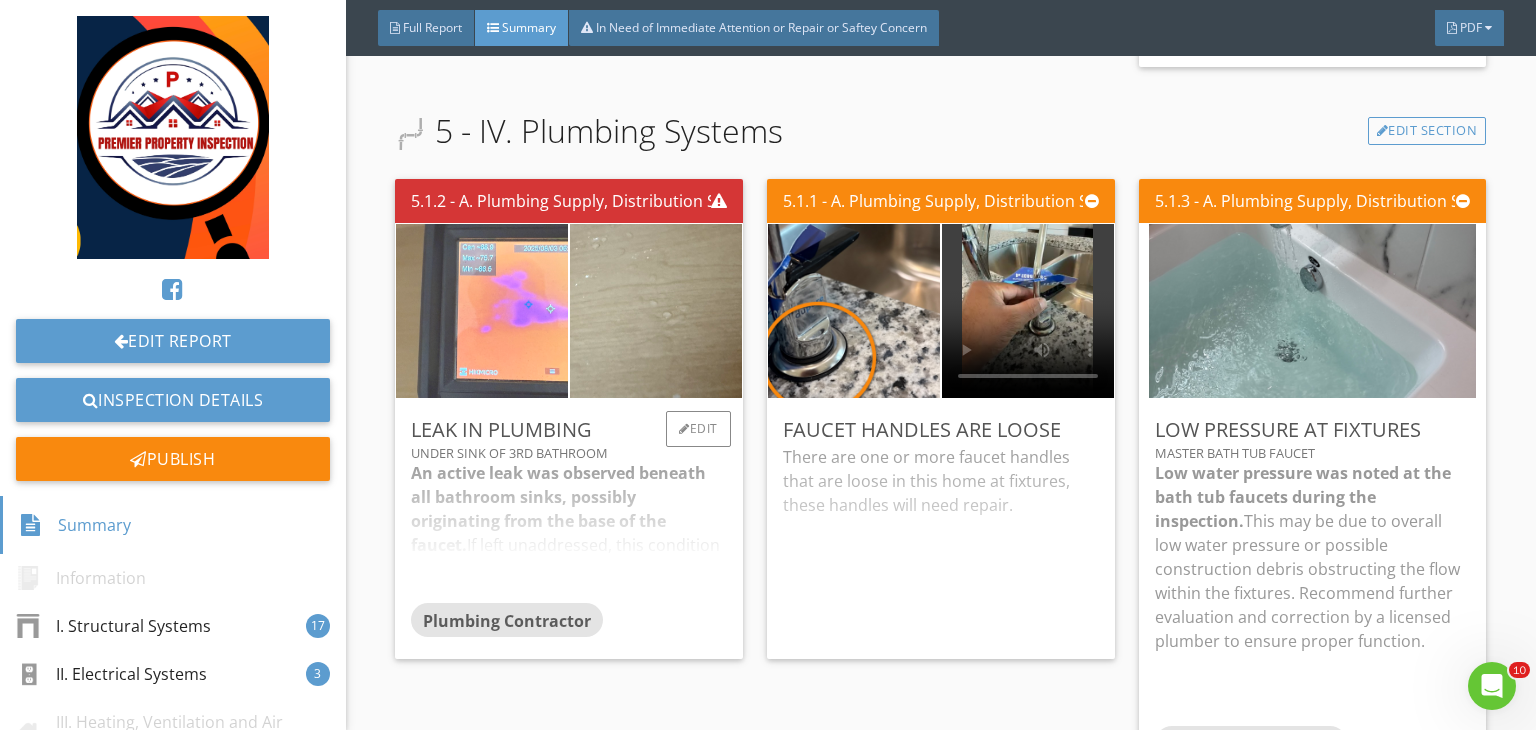click at bounding box center (482, 310) 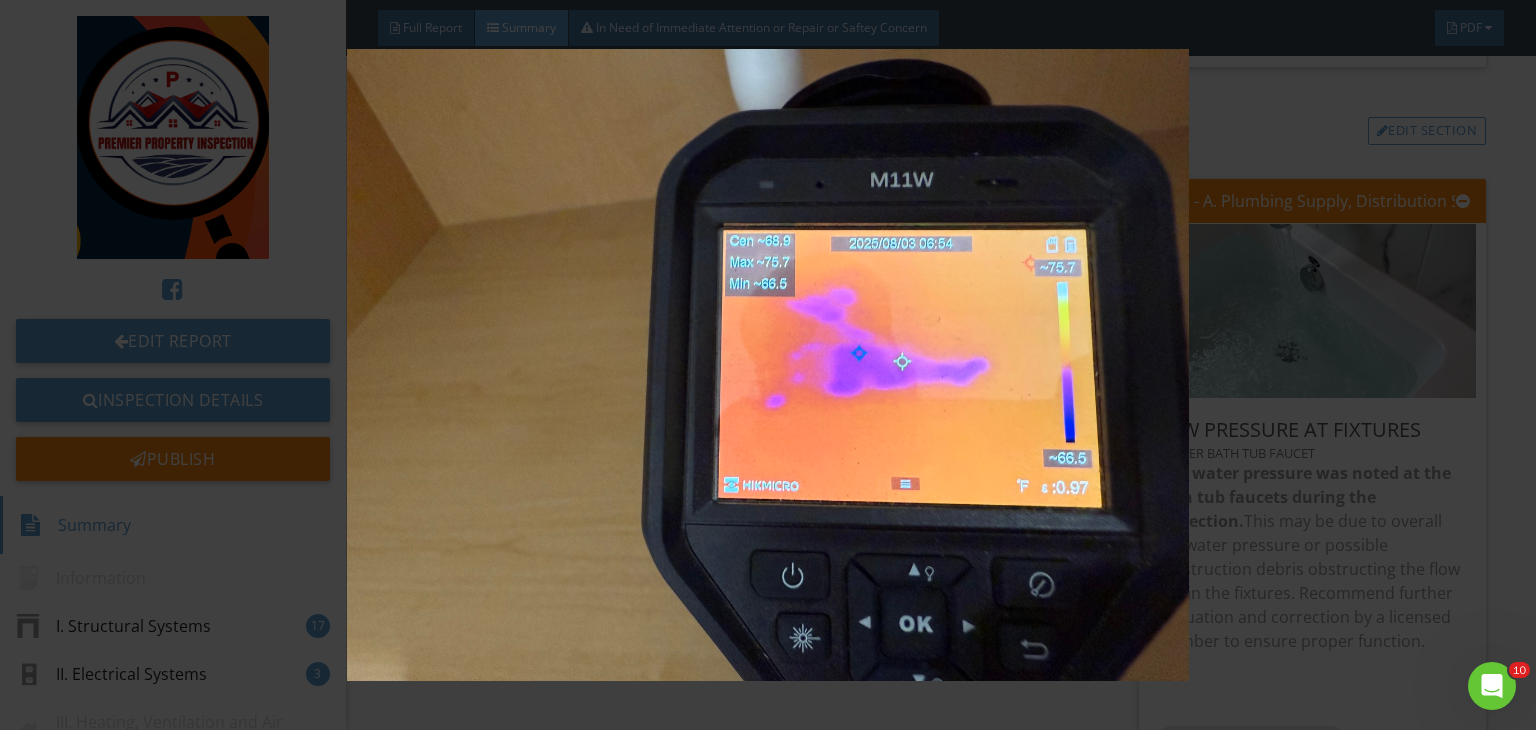 click at bounding box center (768, 365) 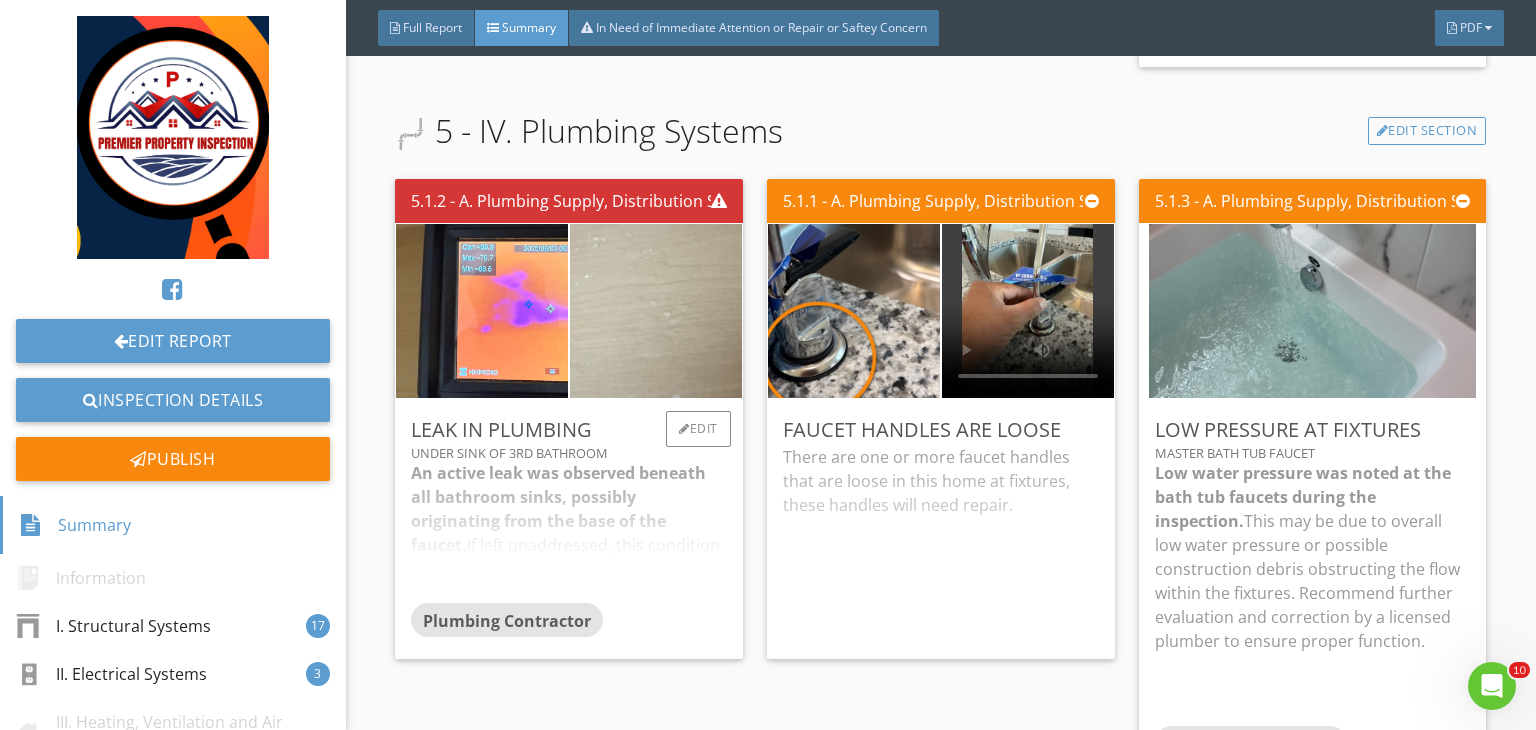 click at bounding box center (656, 310) 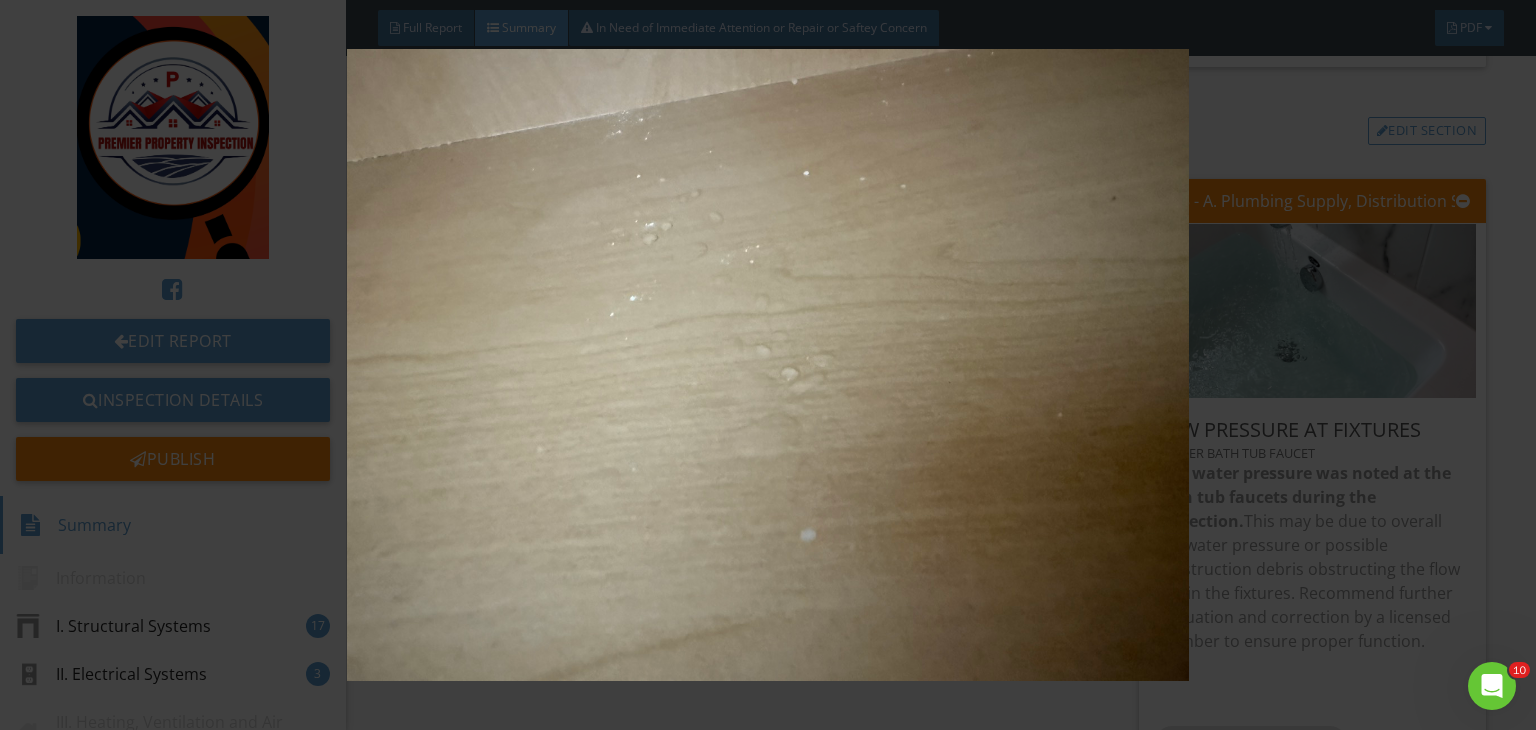 click at bounding box center (768, 365) 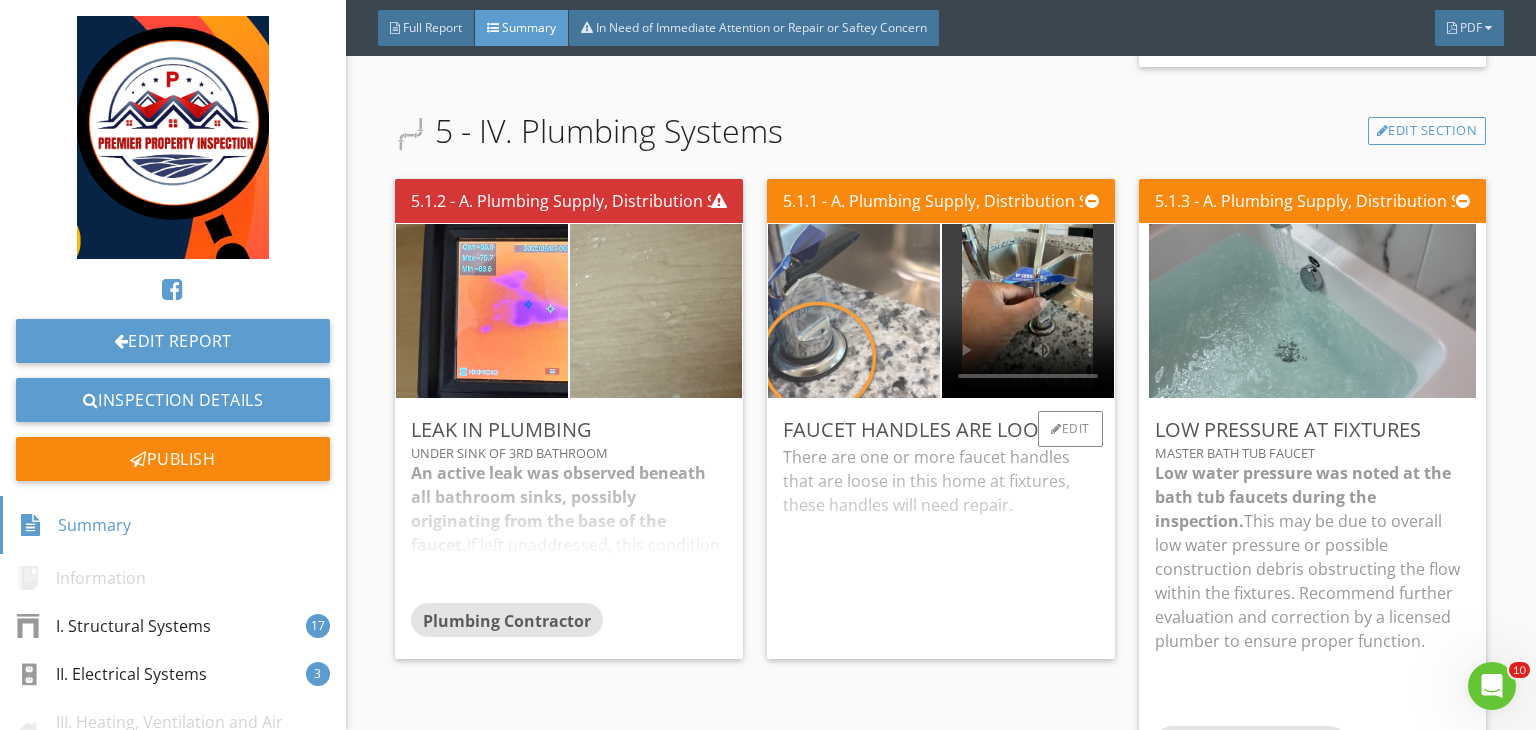 click at bounding box center (854, 310) 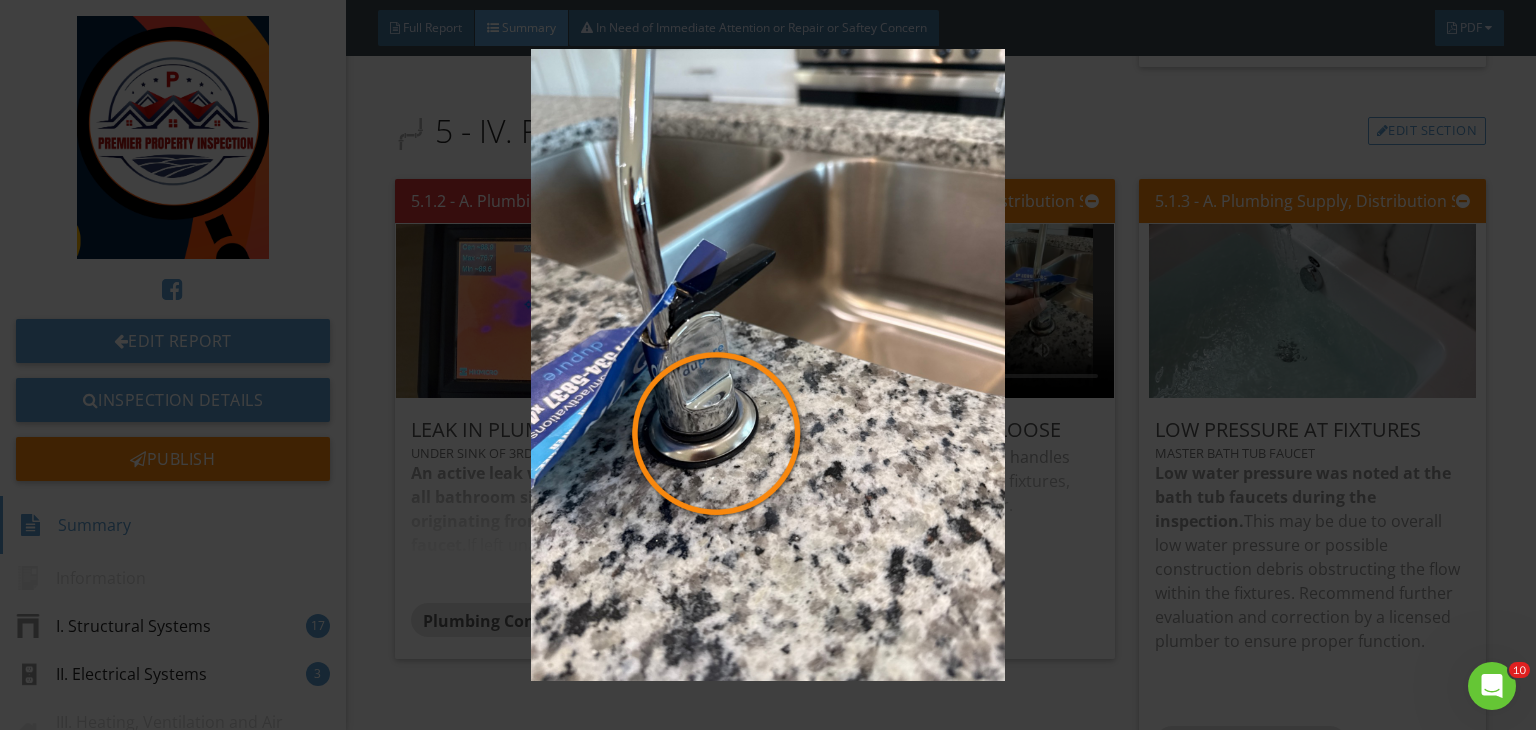 click at bounding box center (768, 365) 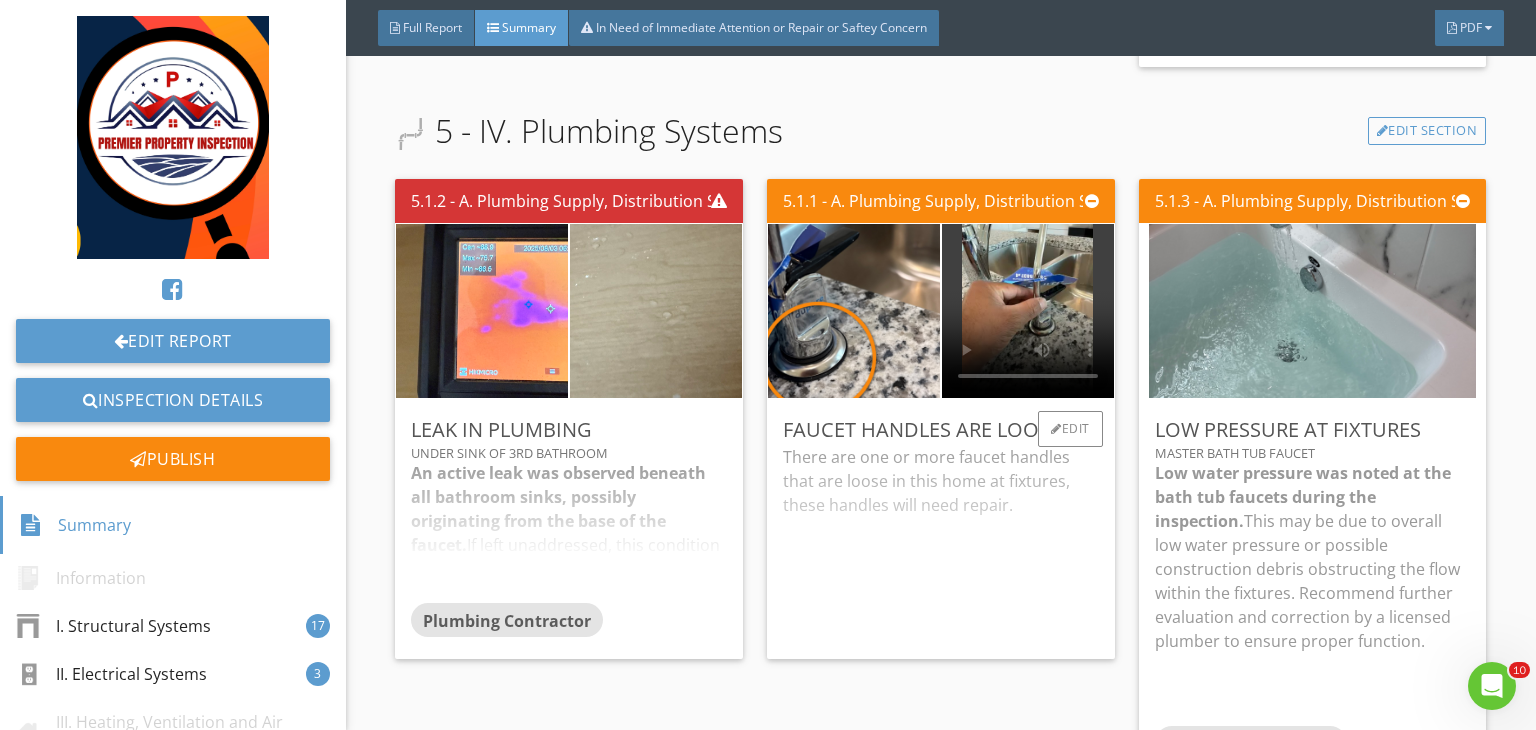 click at bounding box center (1028, 311) 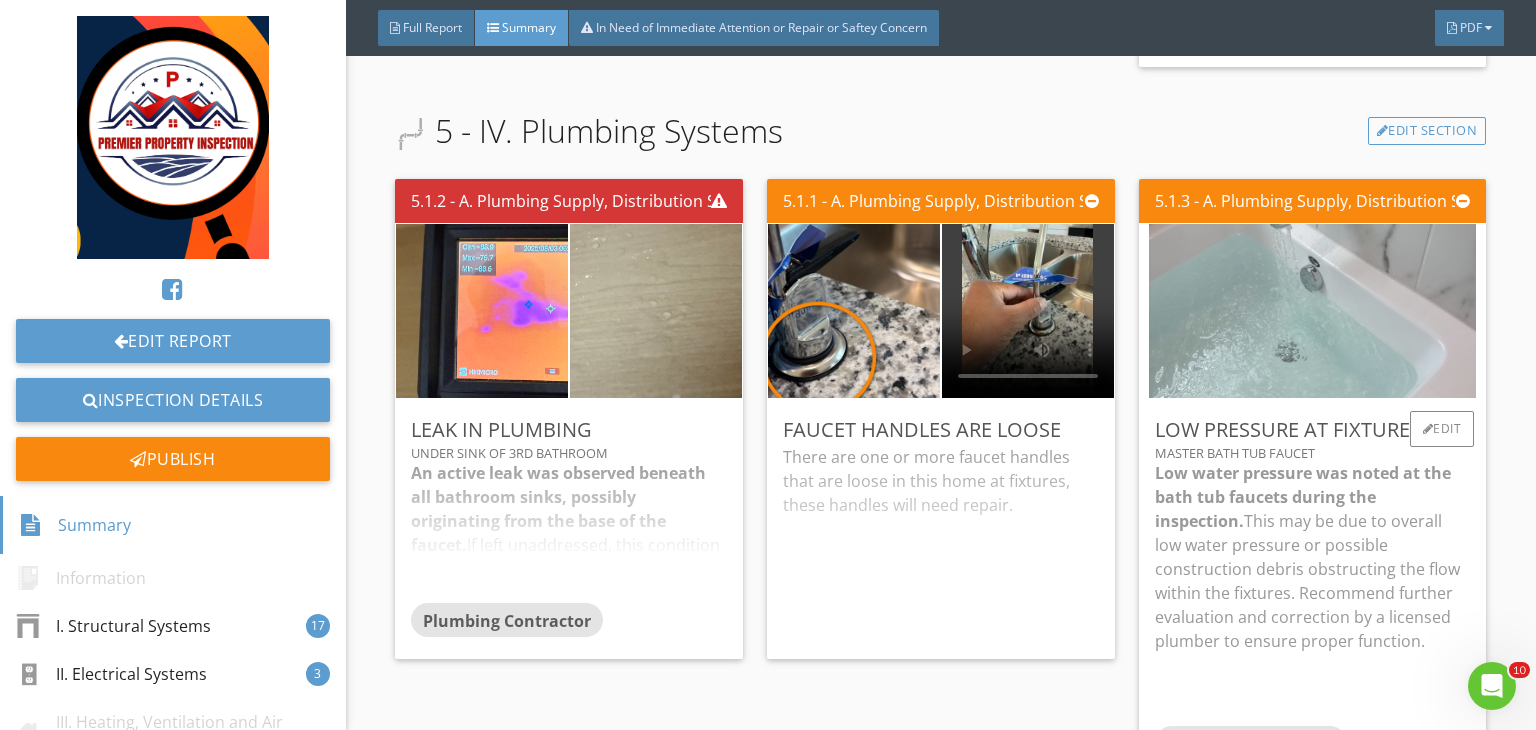 click at bounding box center (1312, 310) 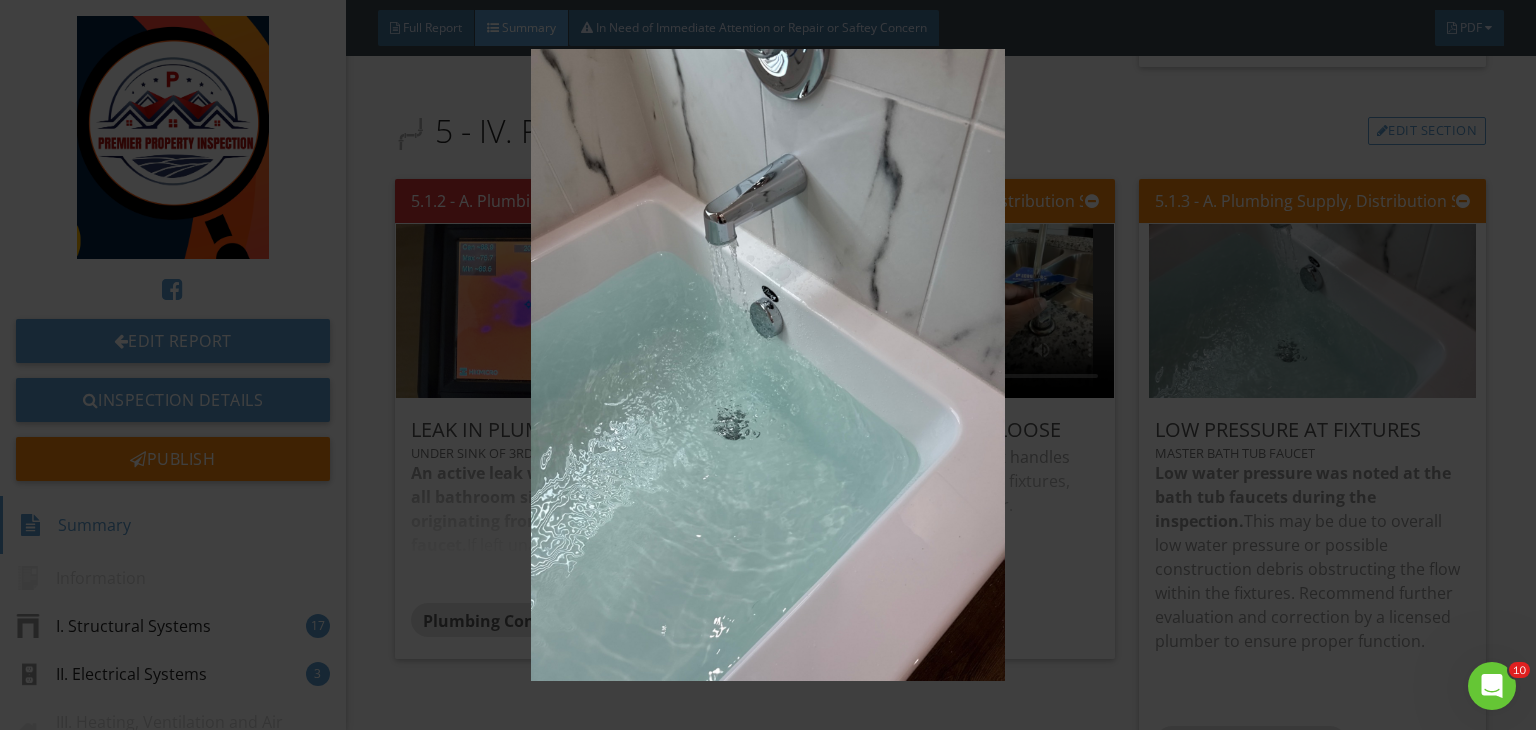 click at bounding box center [768, 365] 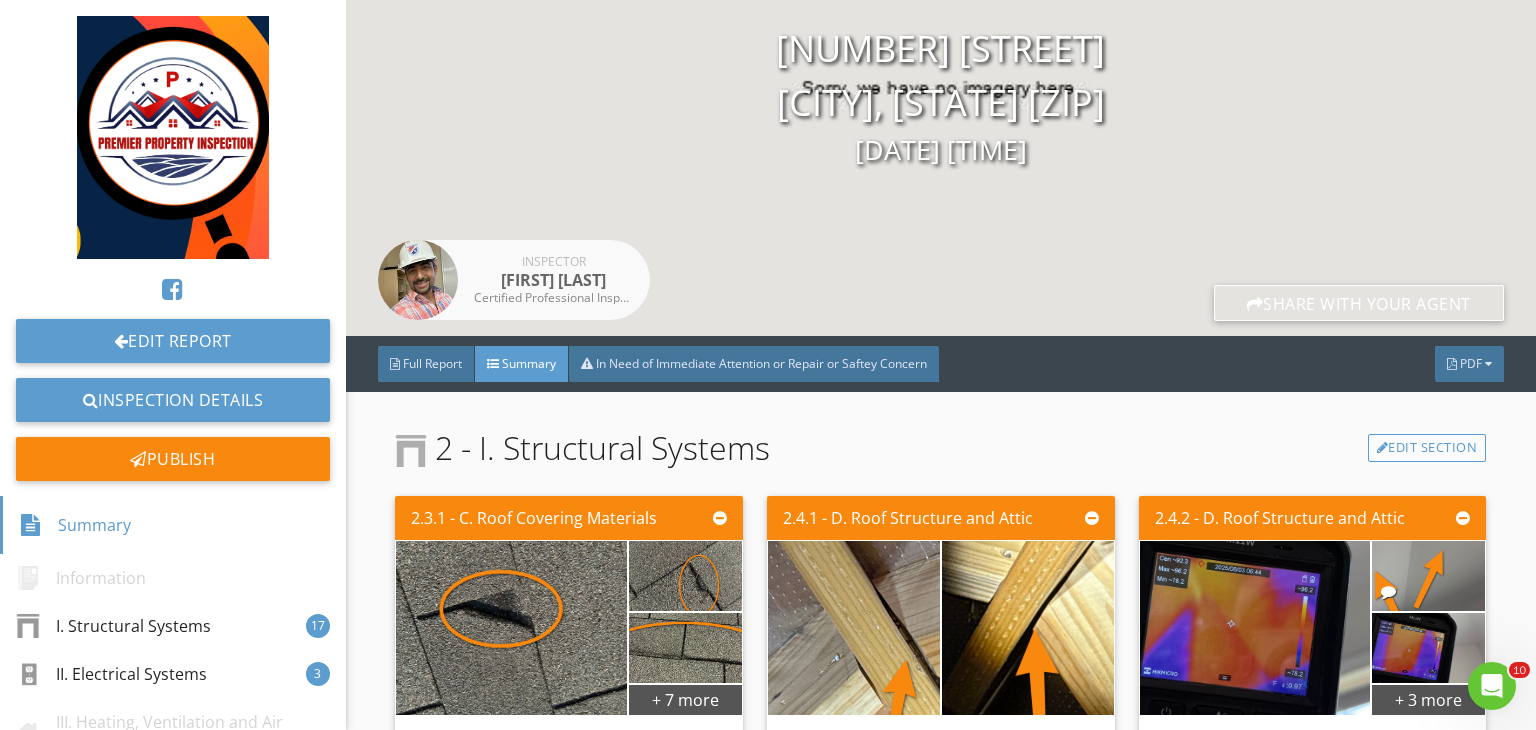scroll, scrollTop: 148, scrollLeft: 0, axis: vertical 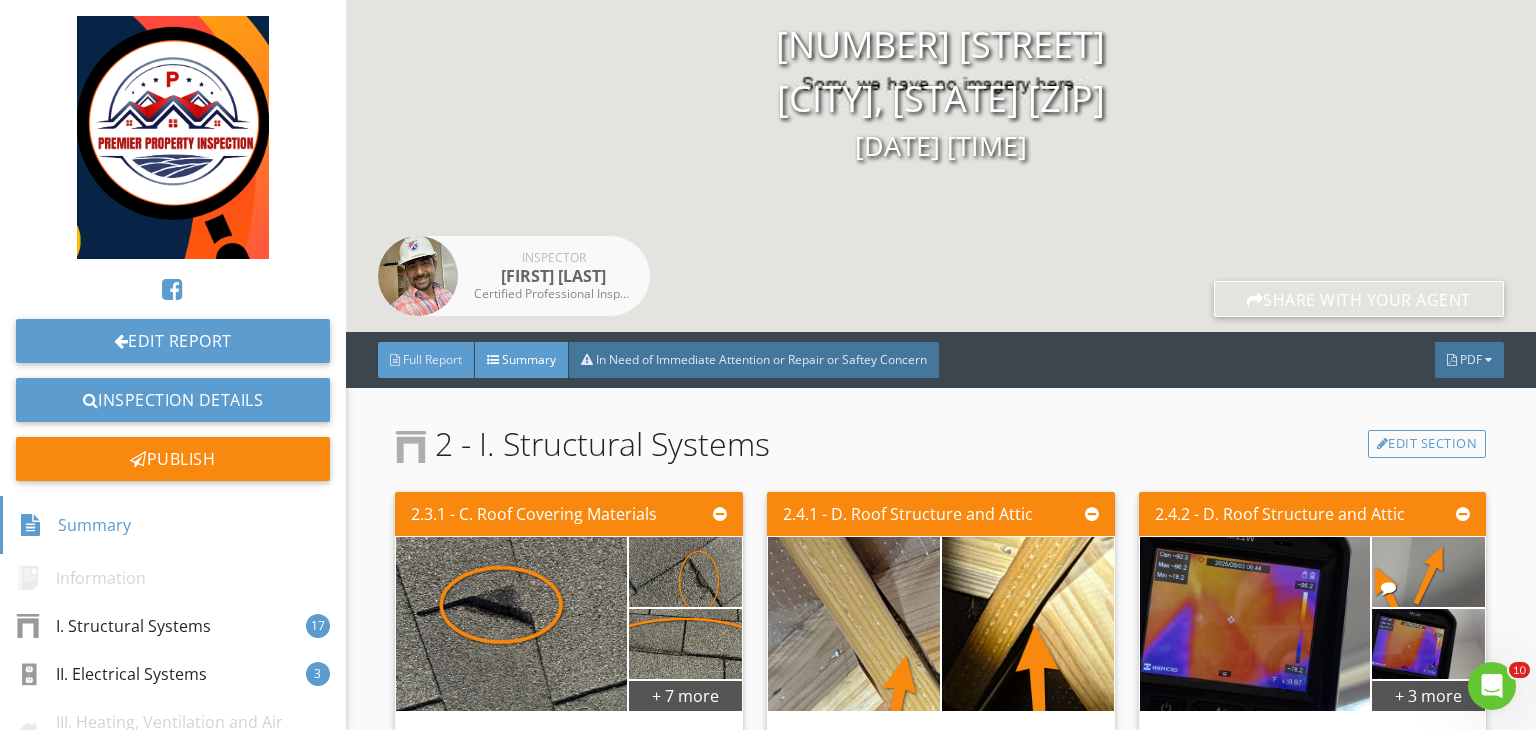 click on "Full Report" at bounding box center (426, 360) 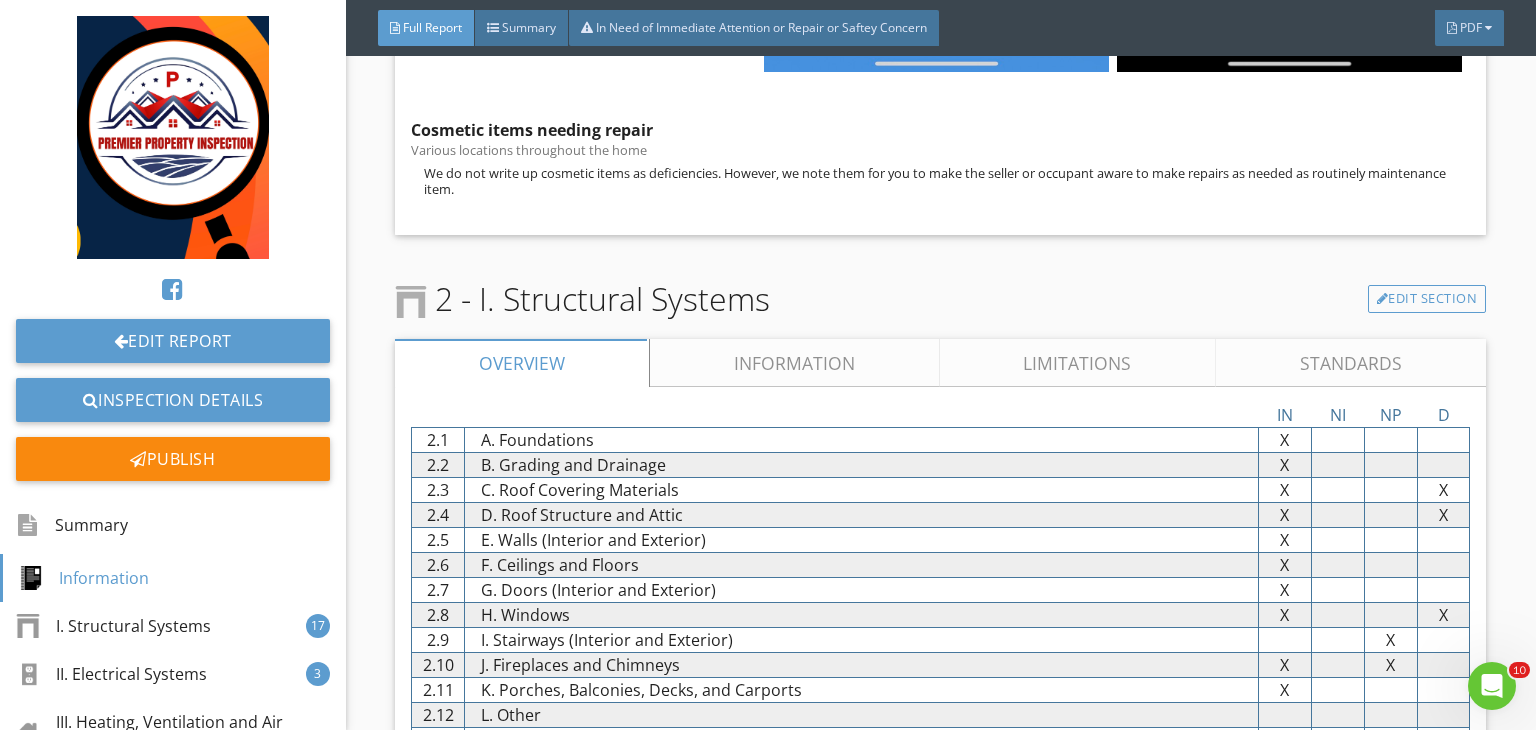 scroll, scrollTop: 1814, scrollLeft: 0, axis: vertical 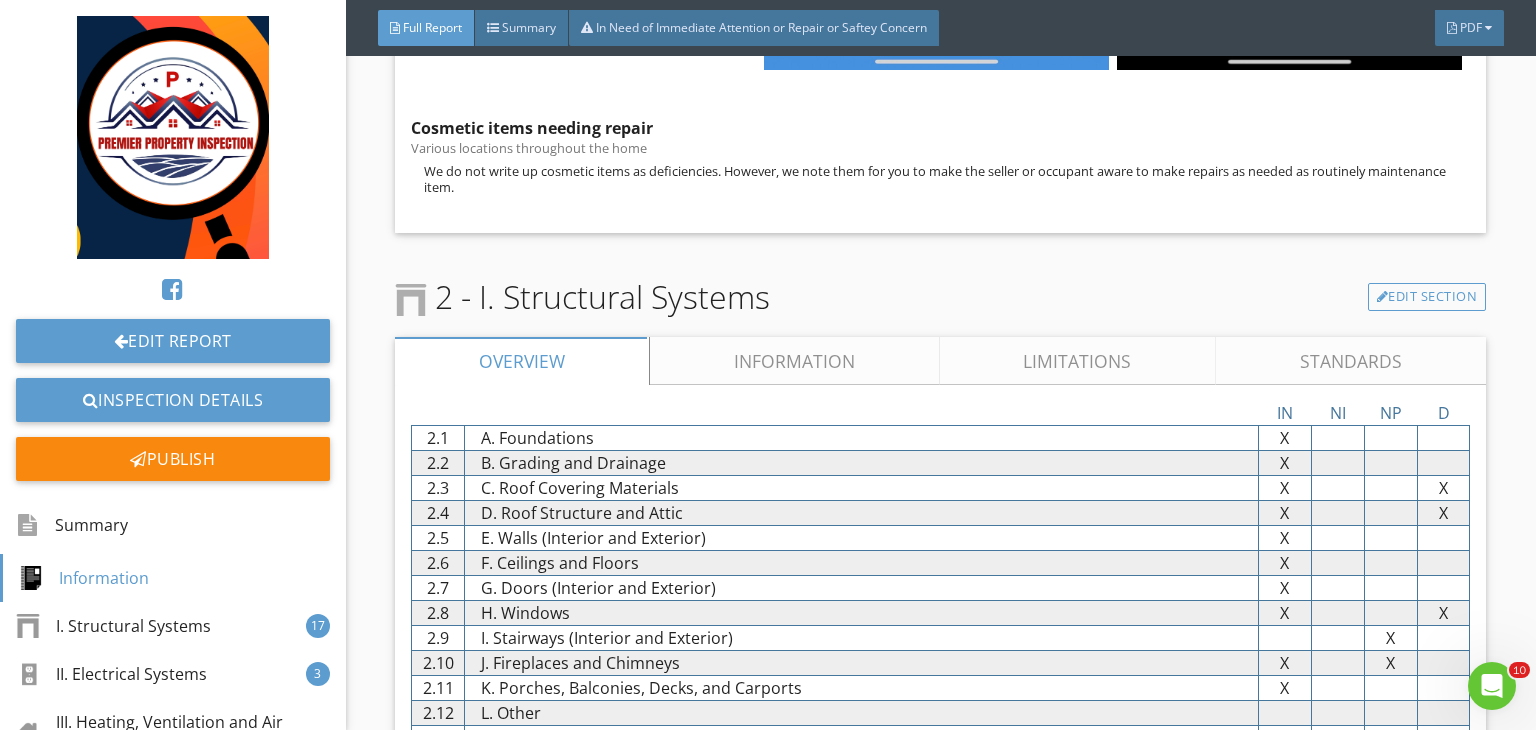 click on "Information" at bounding box center (795, 361) 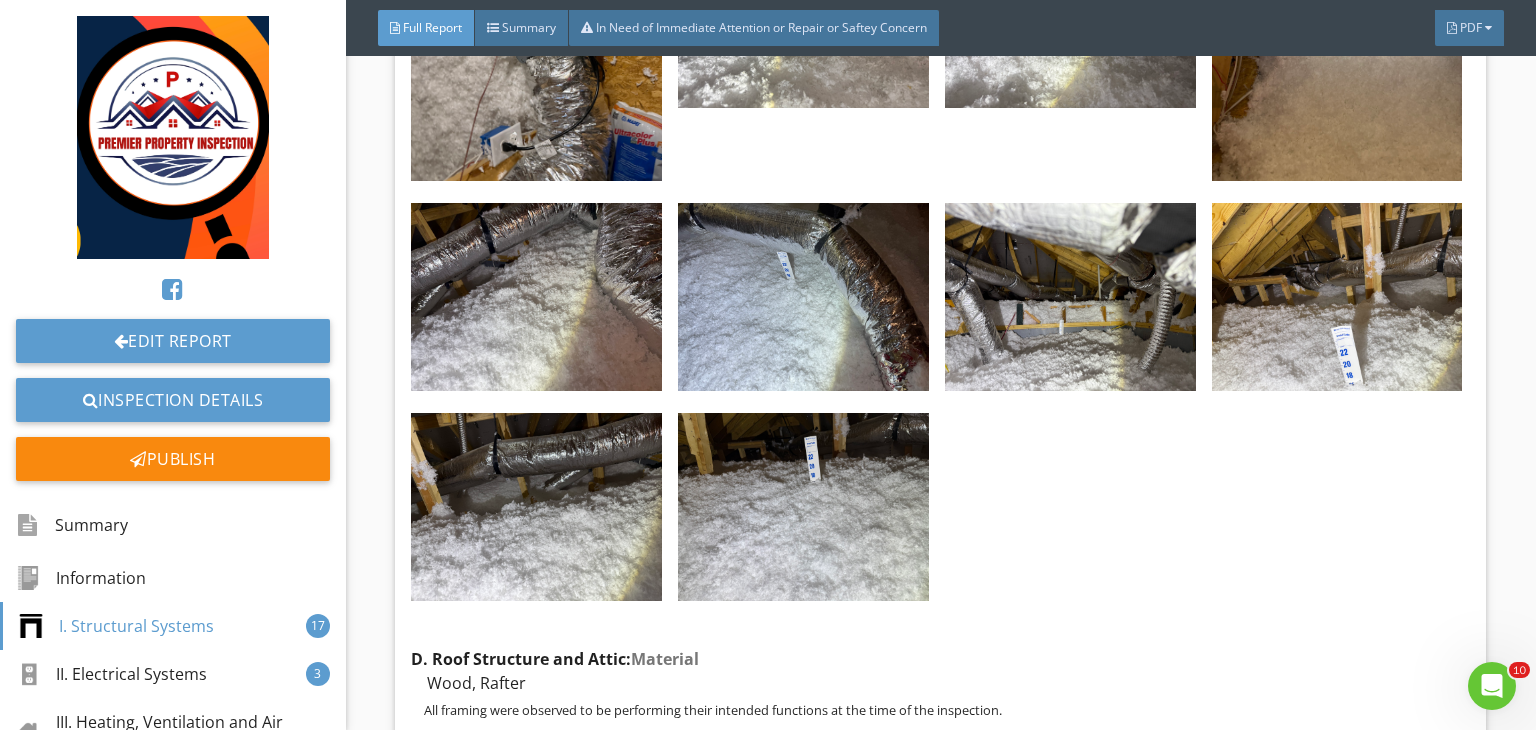 scroll, scrollTop: 13042, scrollLeft: 0, axis: vertical 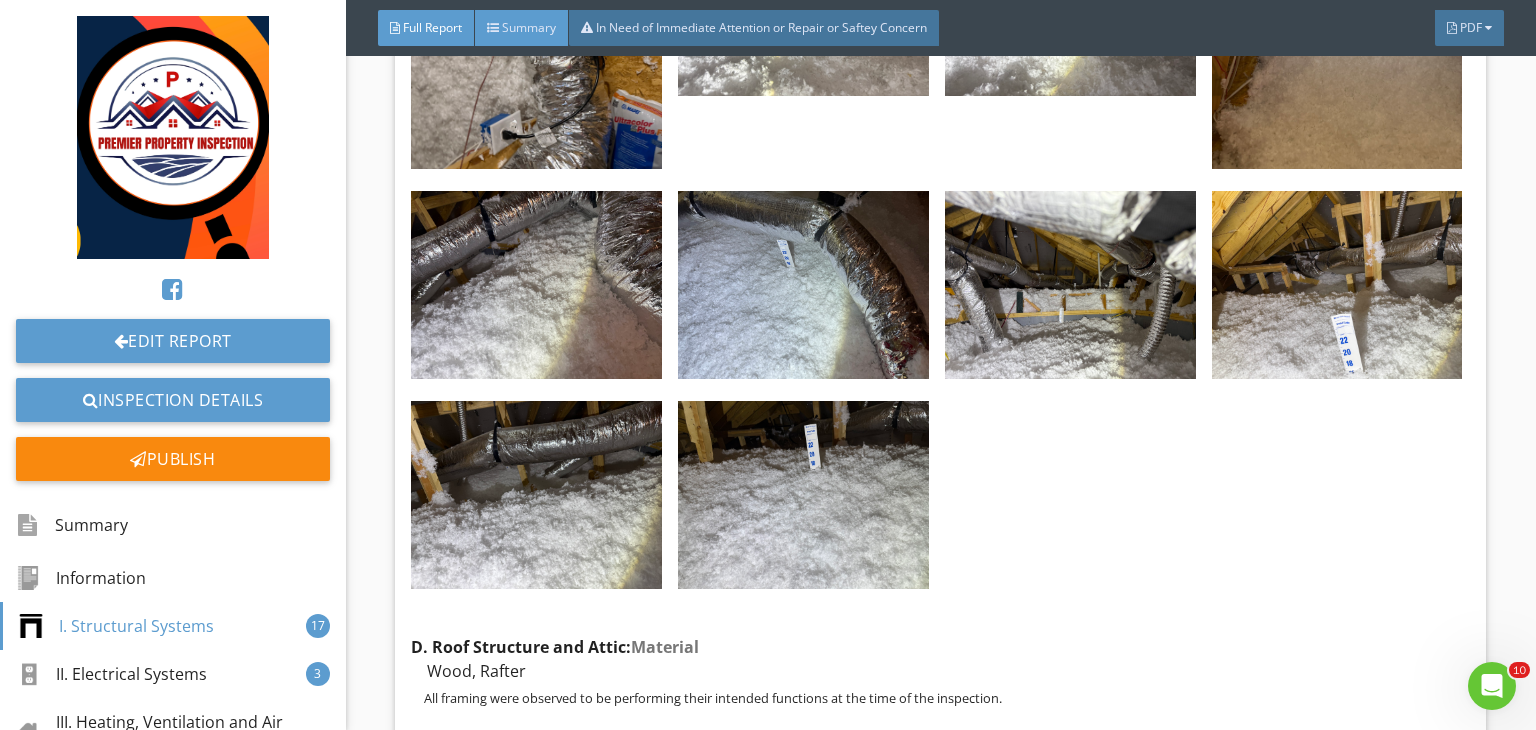 click on "Summary" at bounding box center [529, 27] 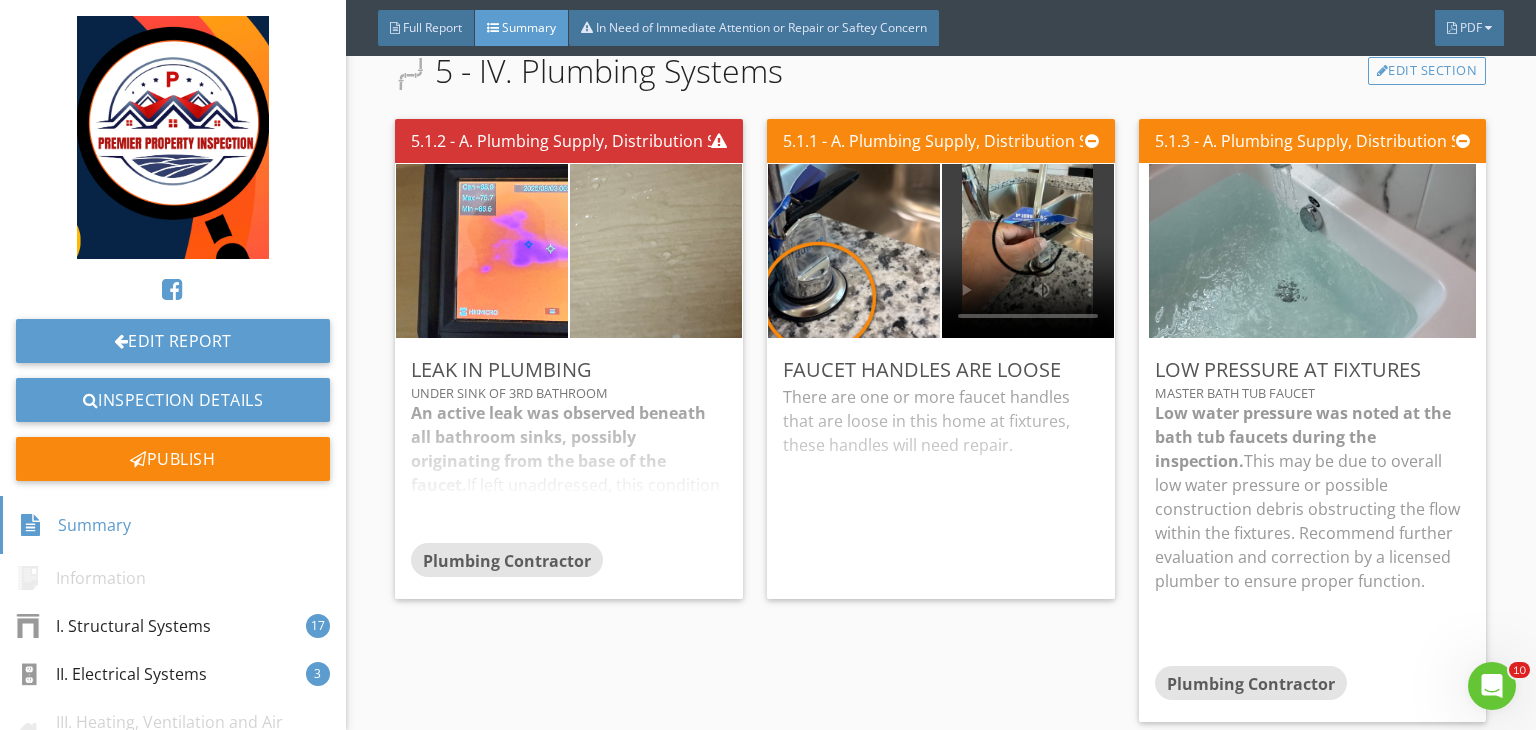 scroll, scrollTop: 5524, scrollLeft: 0, axis: vertical 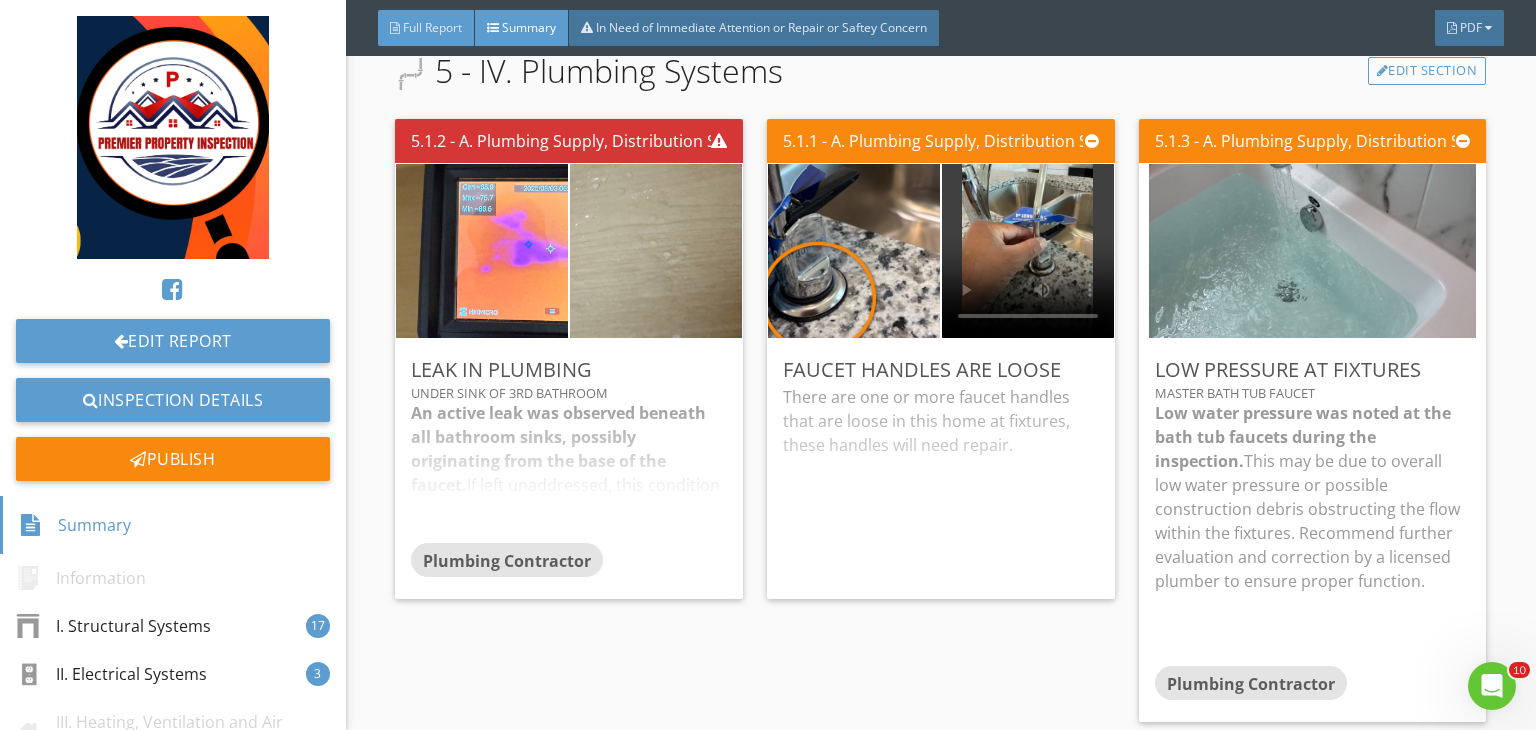 click on "Full Report" at bounding box center (426, 28) 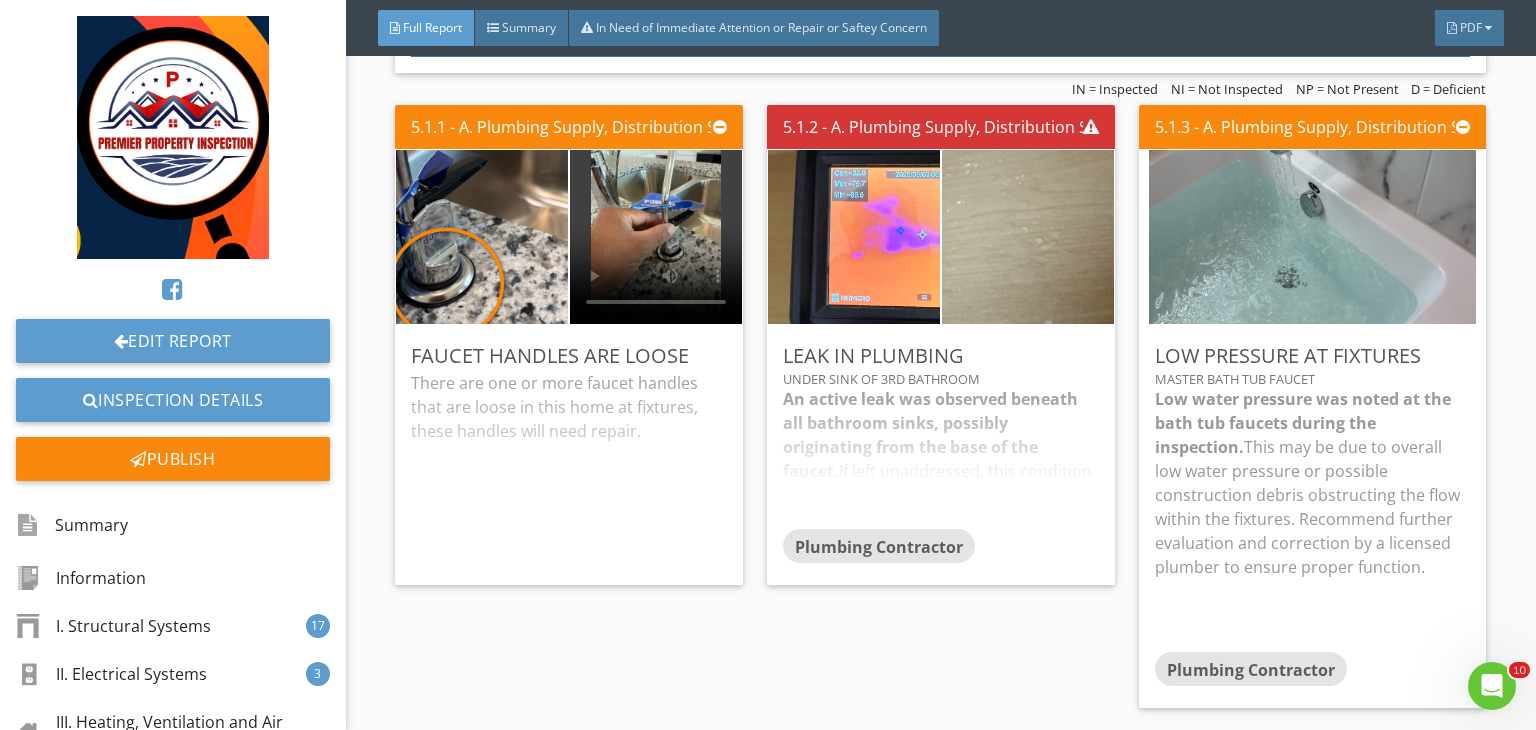 scroll, scrollTop: 8458, scrollLeft: 0, axis: vertical 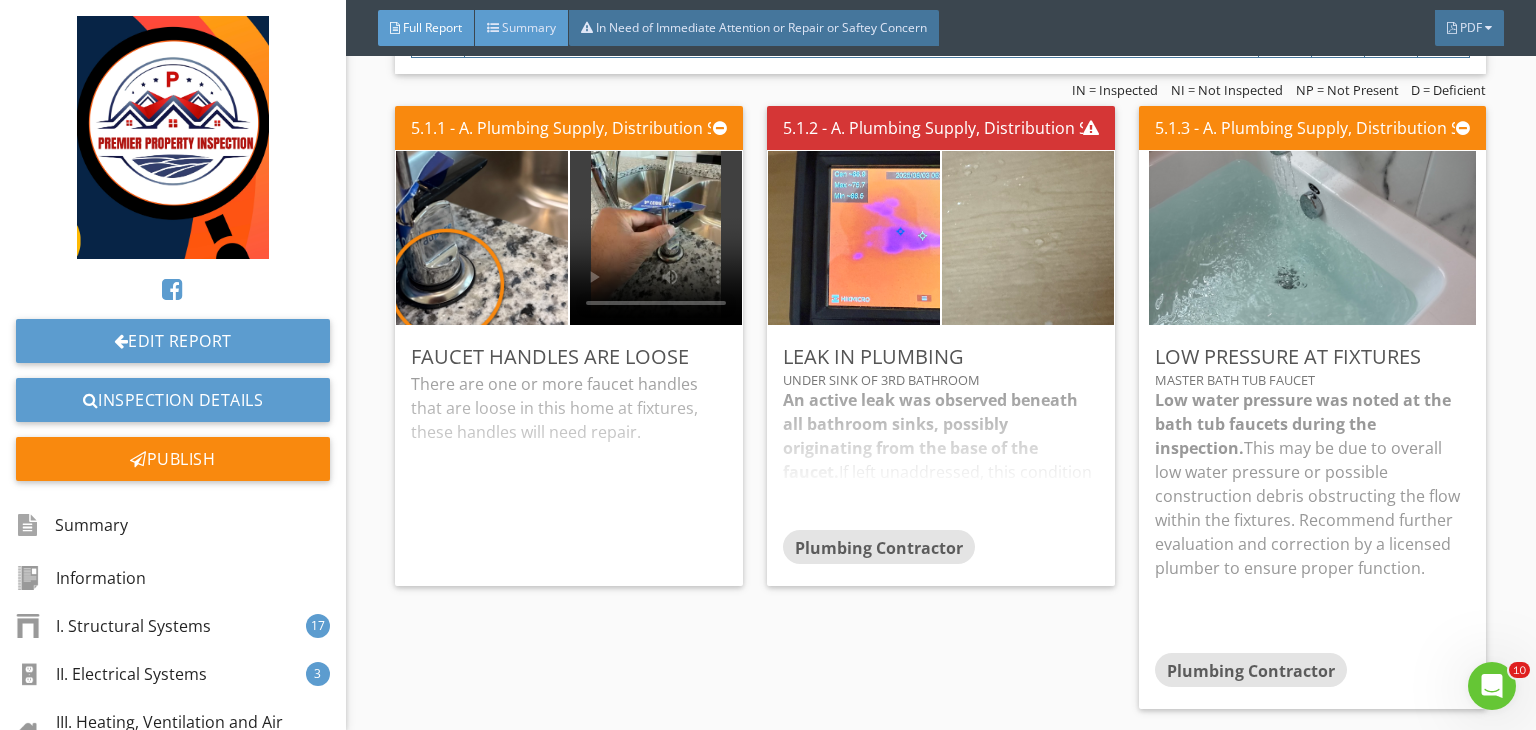click on "Summary" at bounding box center (529, 27) 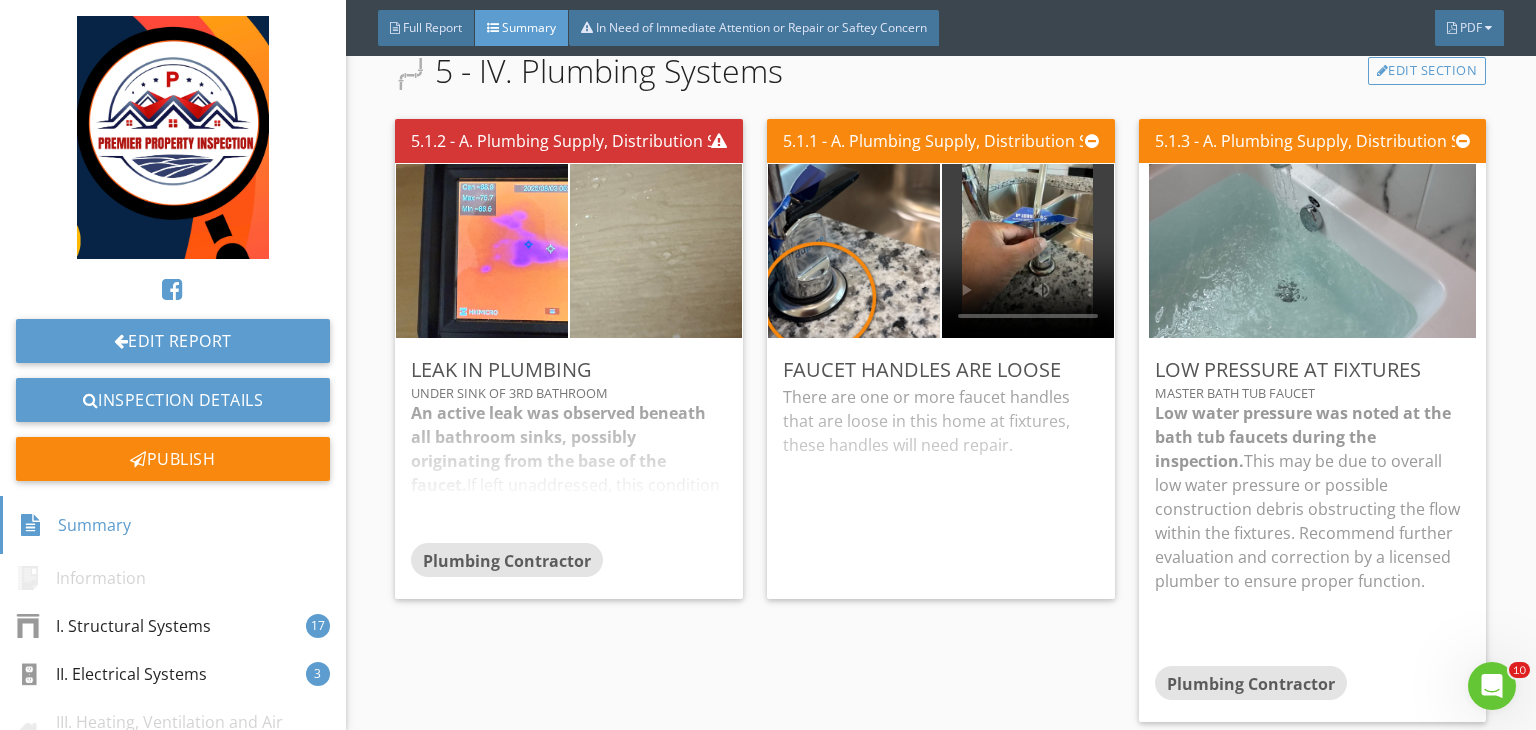 scroll, scrollTop: 5524, scrollLeft: 0, axis: vertical 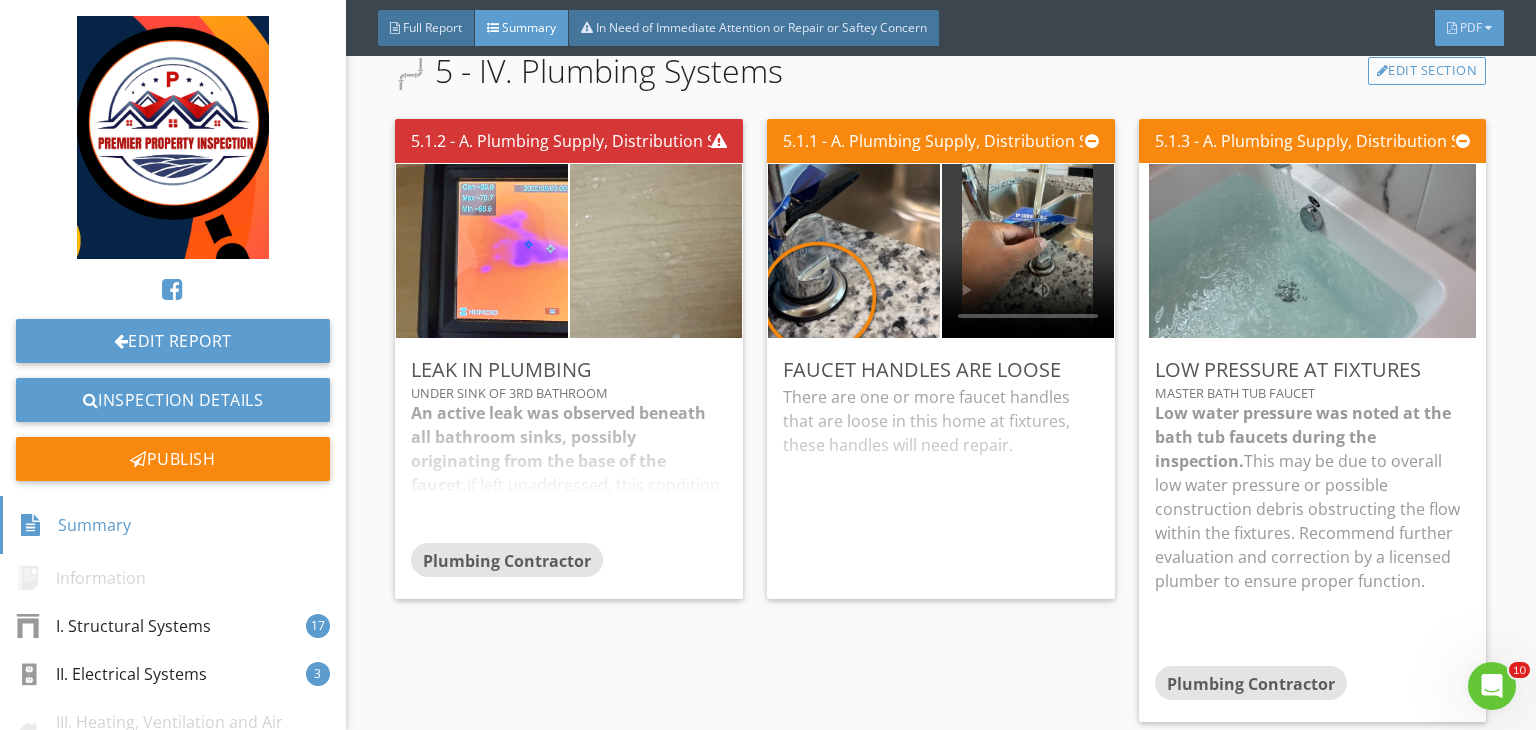 click on "PDF" at bounding box center [1471, 27] 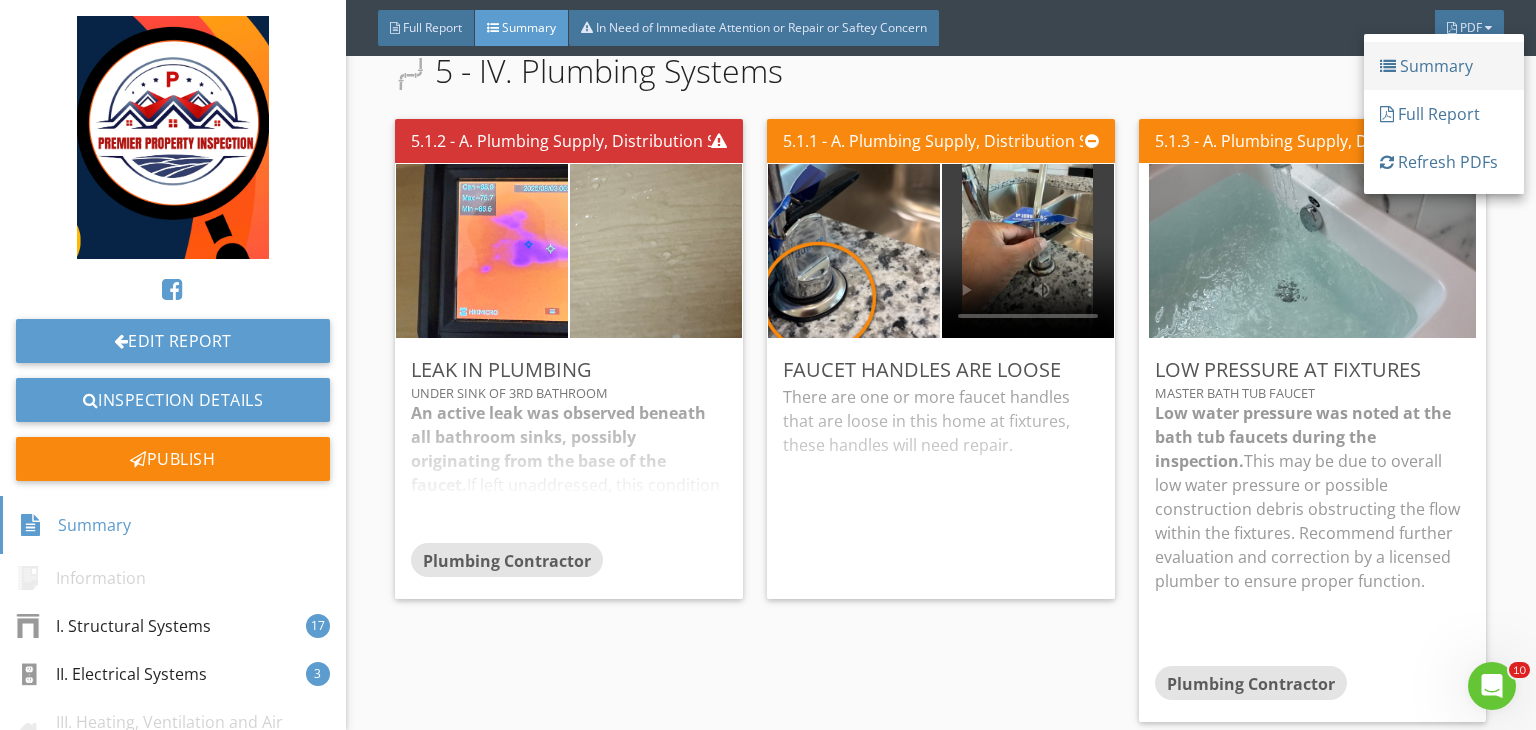 click on "Summary" at bounding box center (1444, 66) 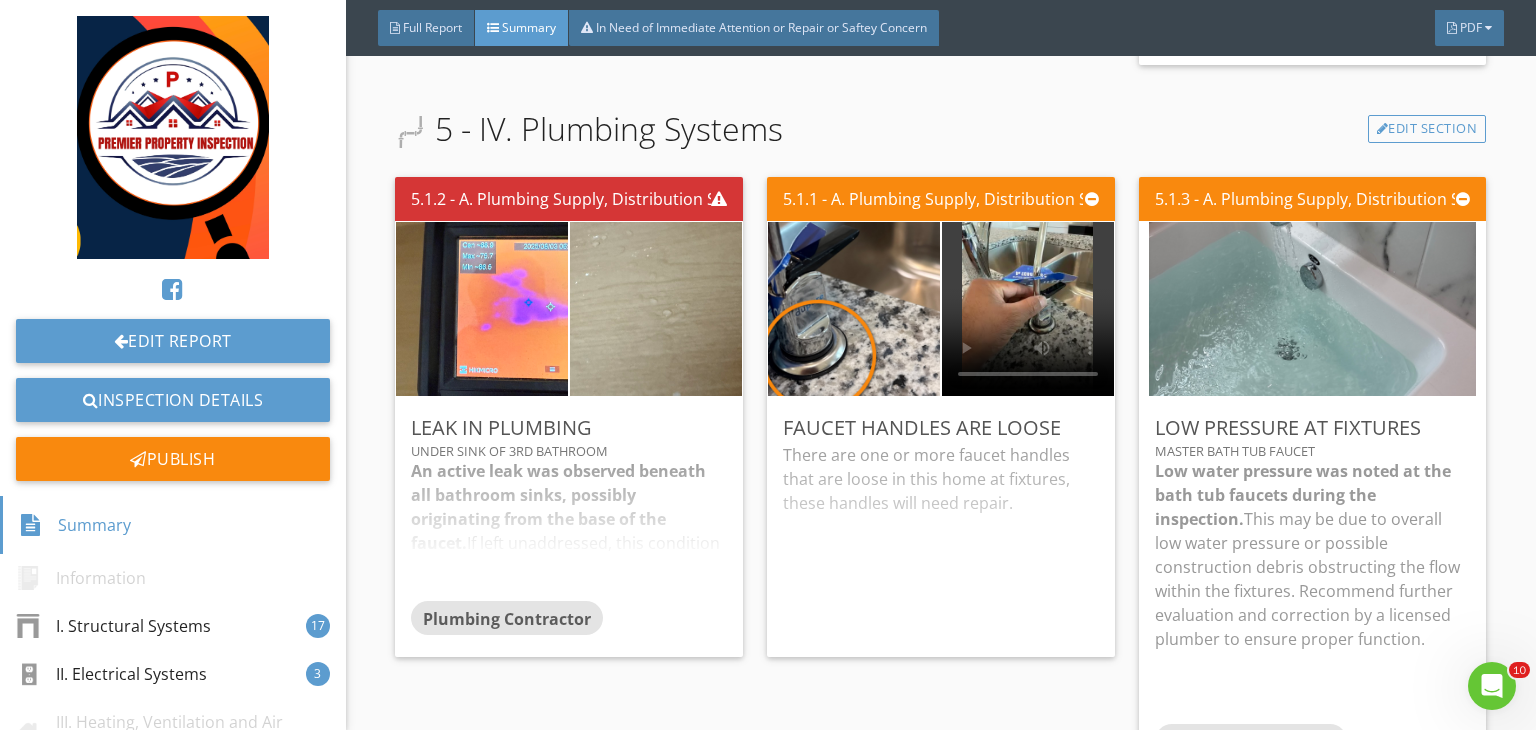 scroll, scrollTop: 5524, scrollLeft: 0, axis: vertical 